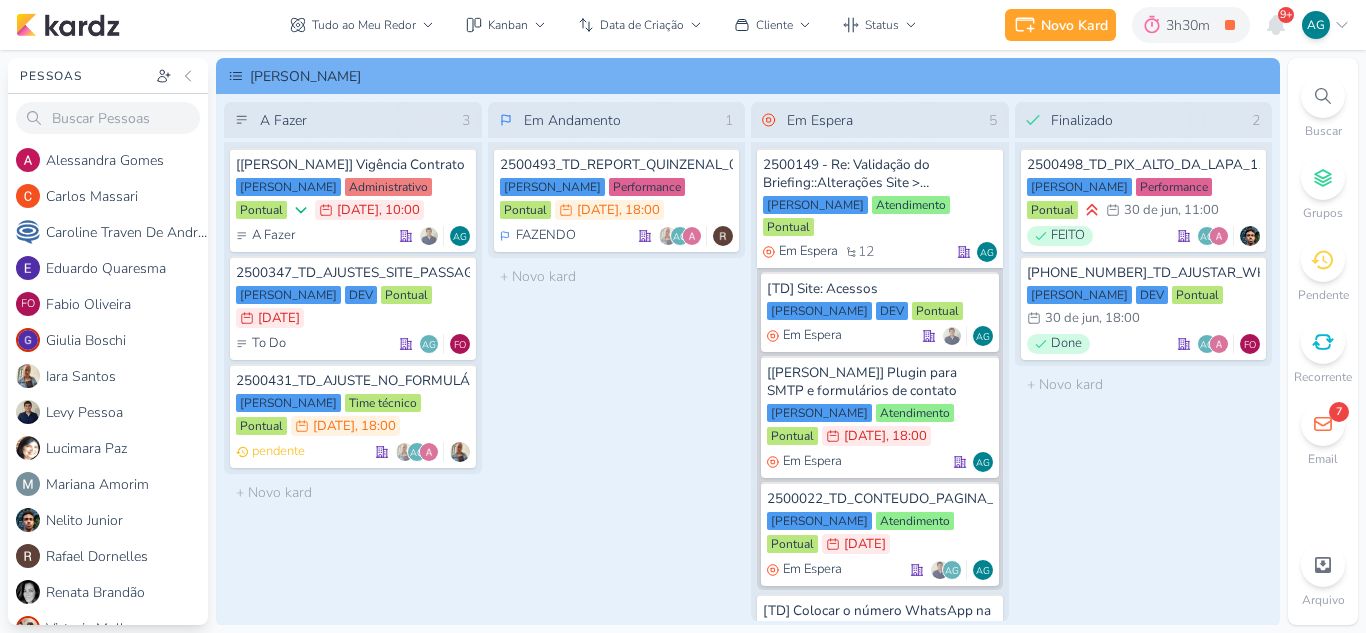 scroll, scrollTop: 0, scrollLeft: 0, axis: both 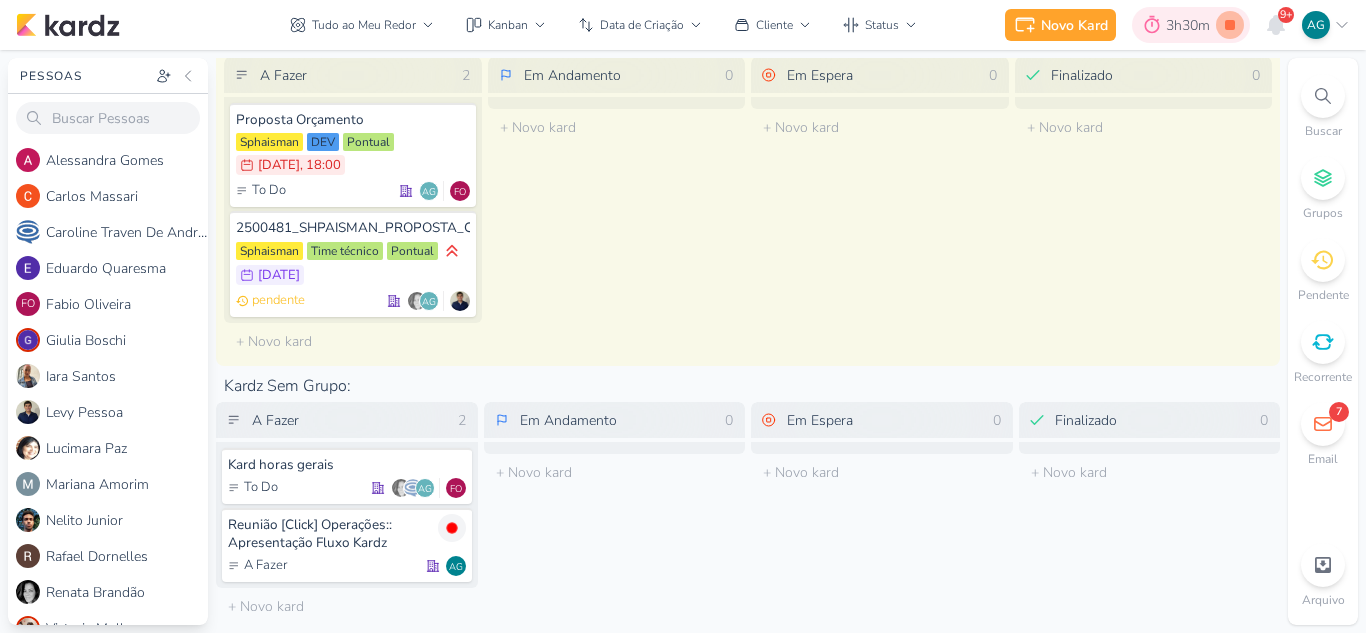 click 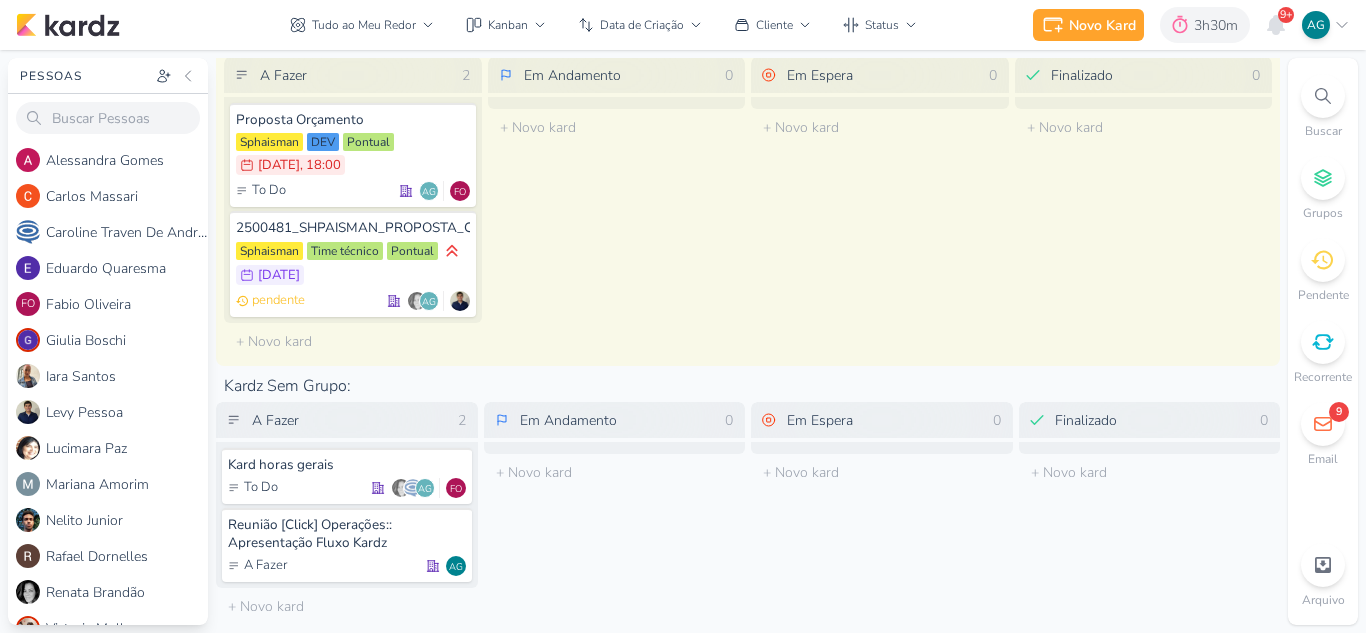 scroll, scrollTop: 196, scrollLeft: 0, axis: vertical 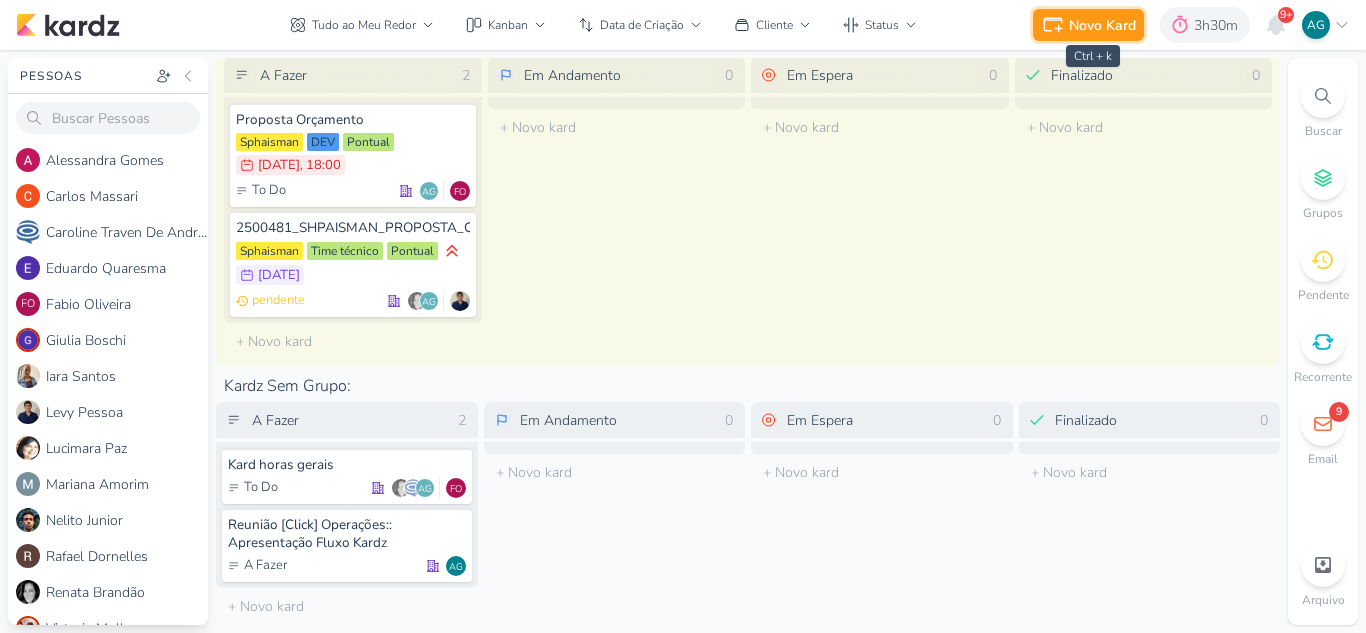 click on "Novo Kard" at bounding box center [1102, 25] 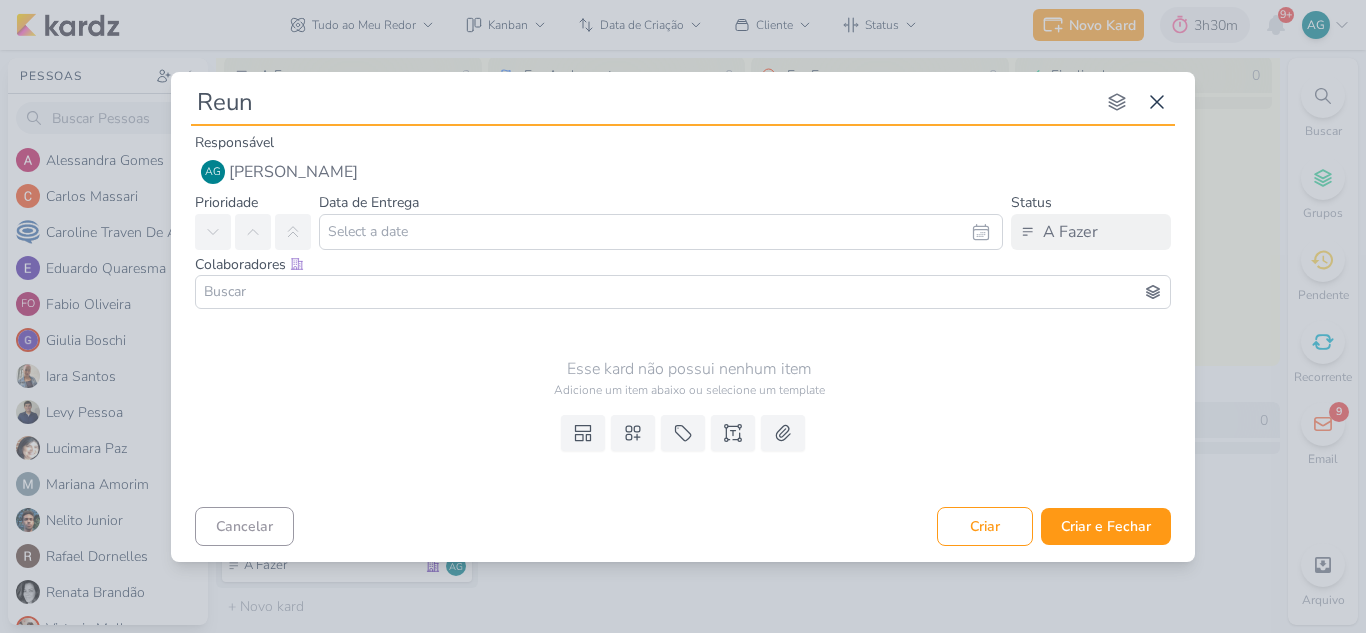 type on "Reuni" 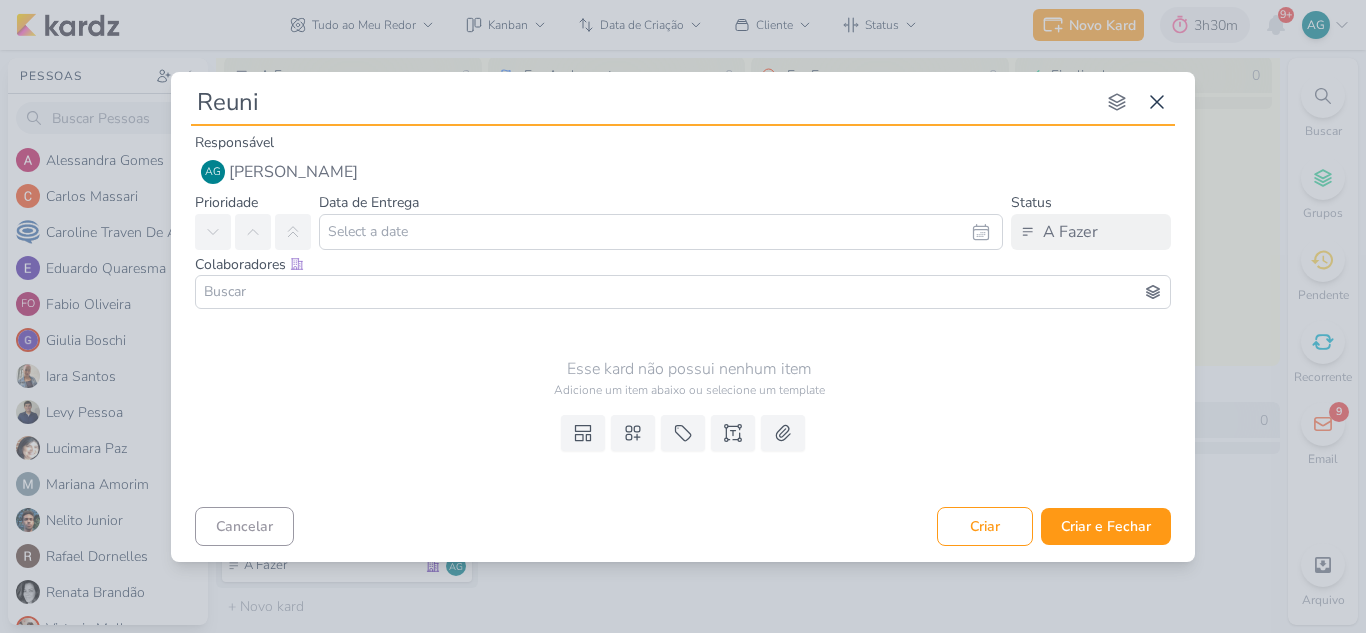type 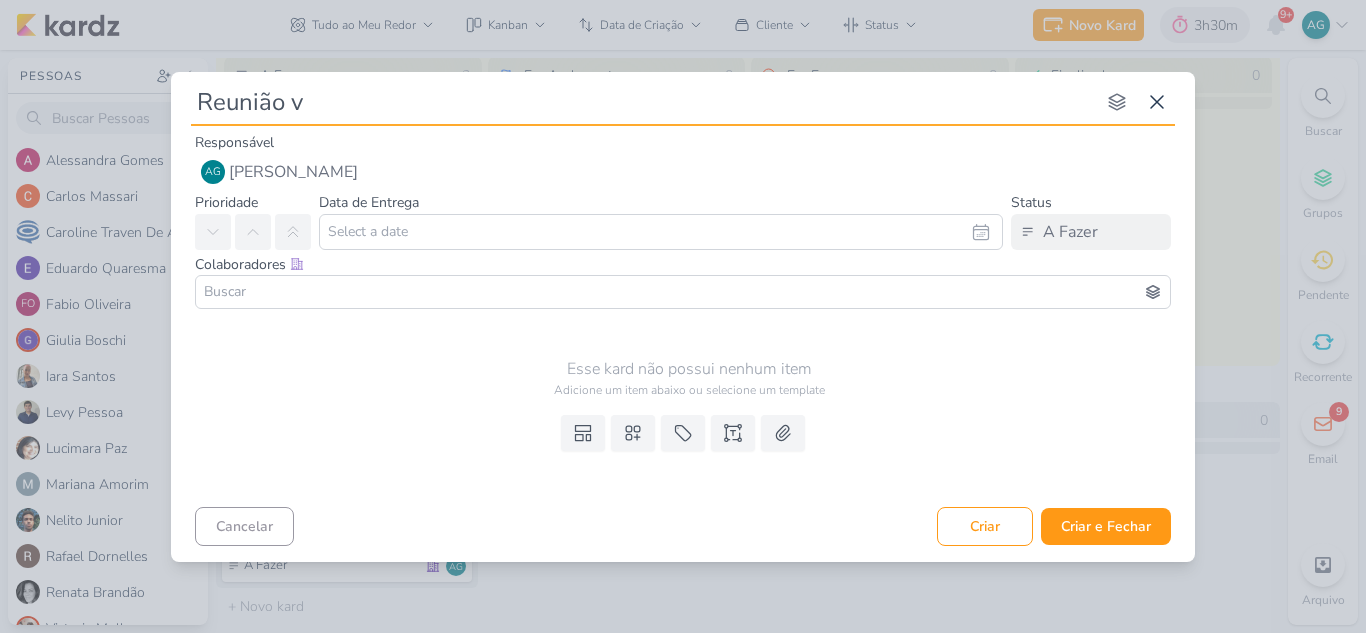 type on "Reunião ve" 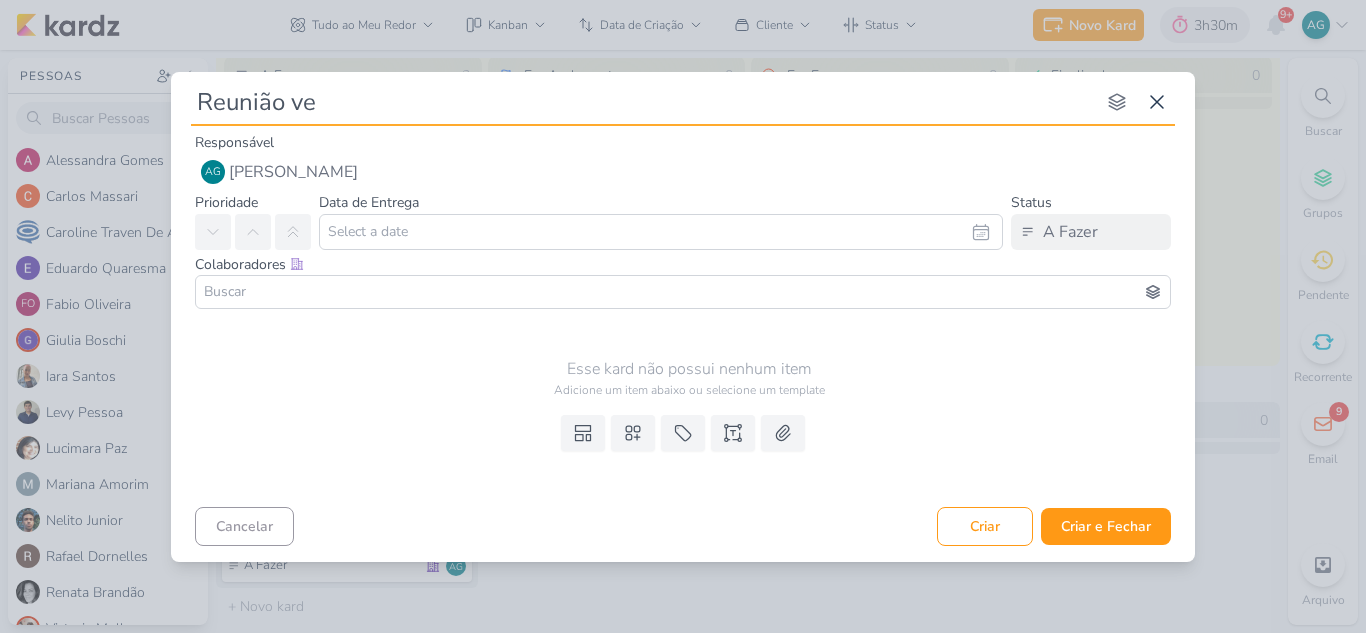 type on "Reunião ver" 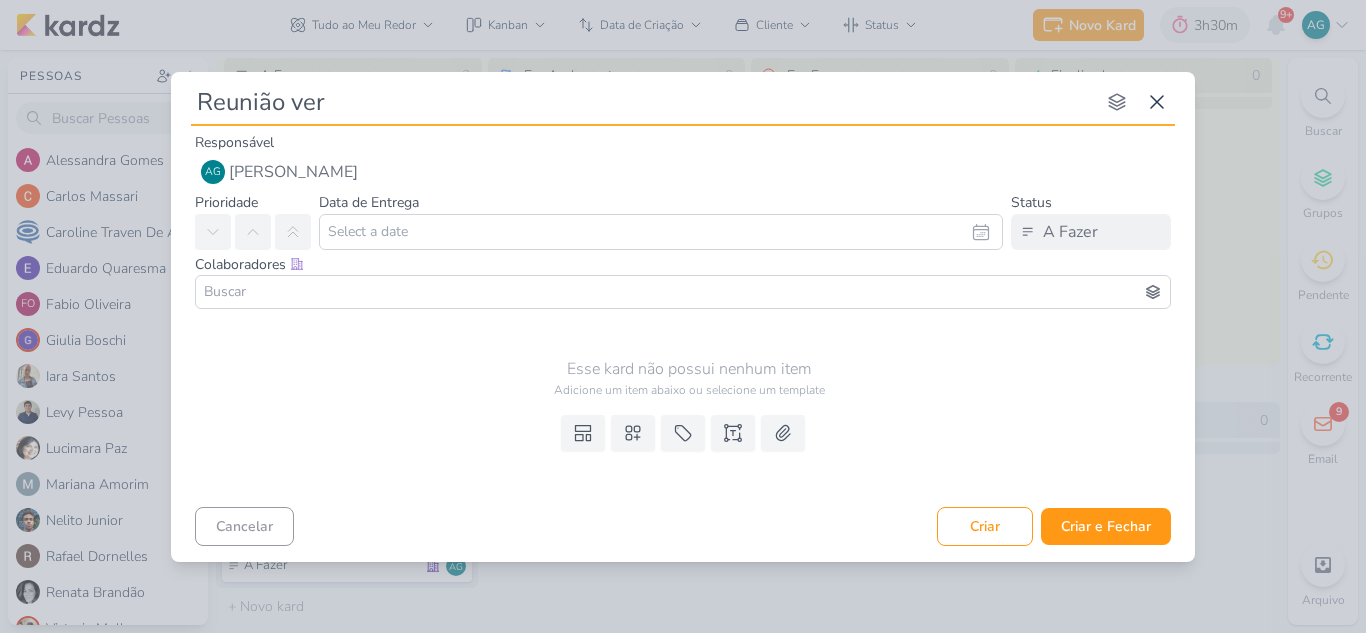 type 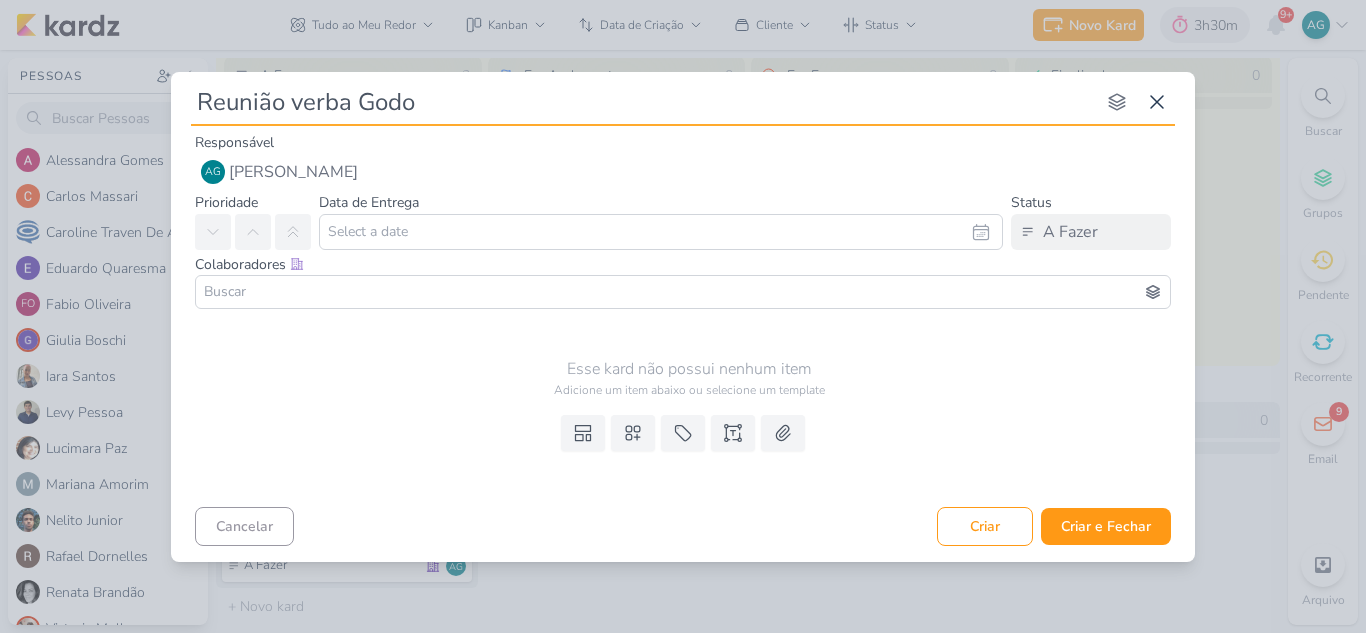 type on "Reunião verba Godoi" 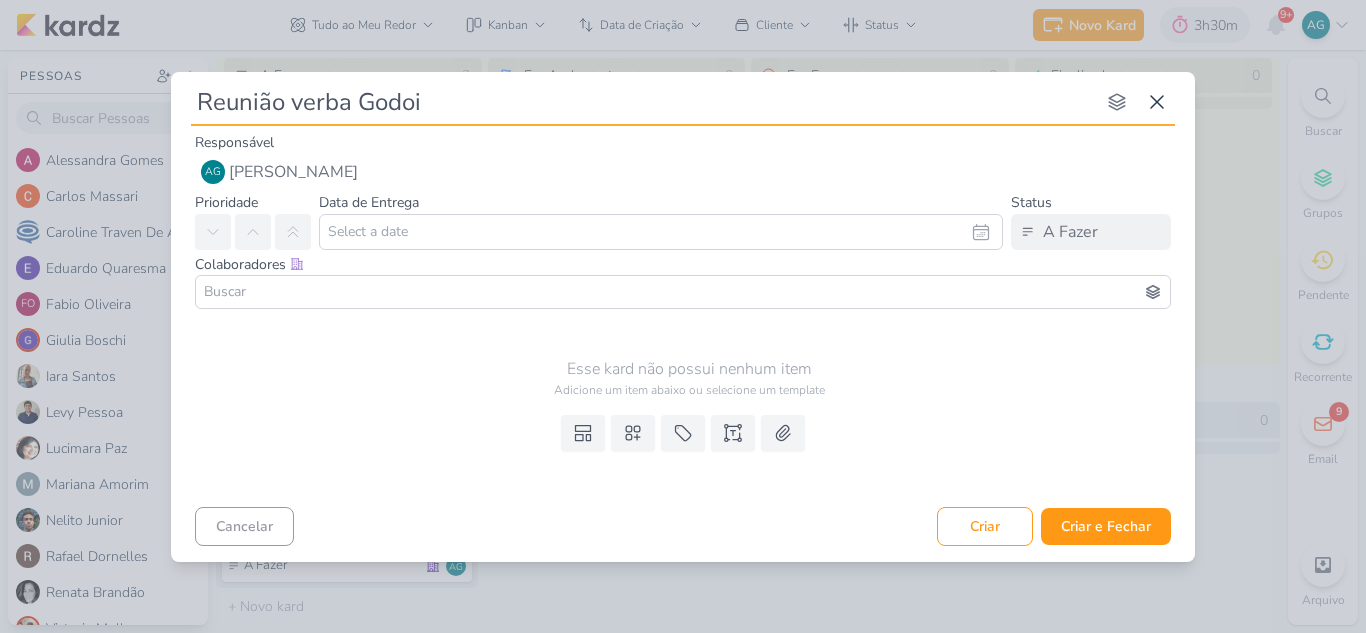 type 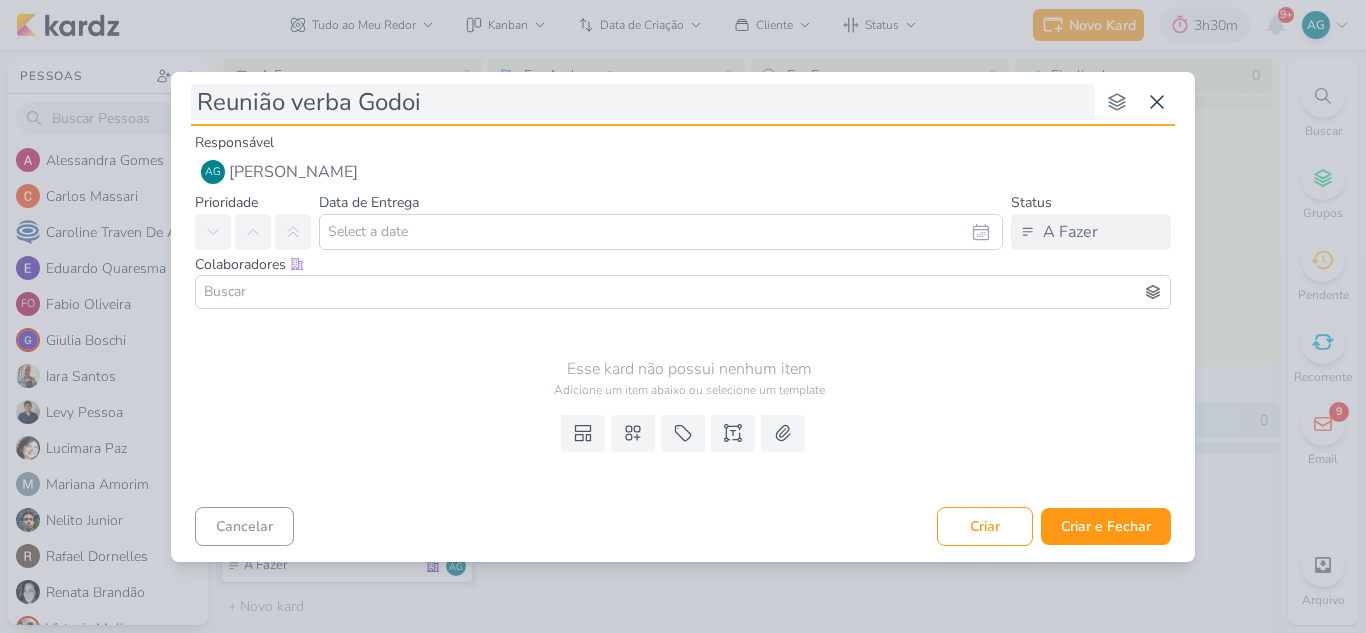 click on "Reunião verba Godoi" at bounding box center [643, 102] 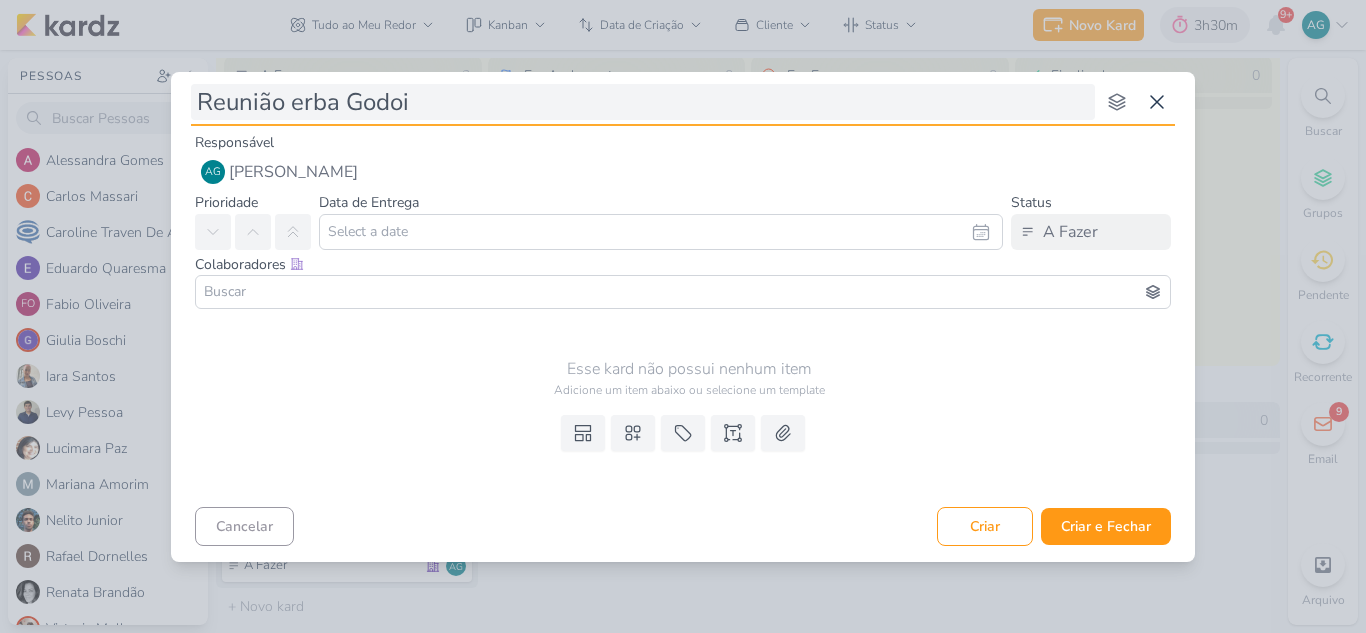 type on "Reunião Verba Godoi" 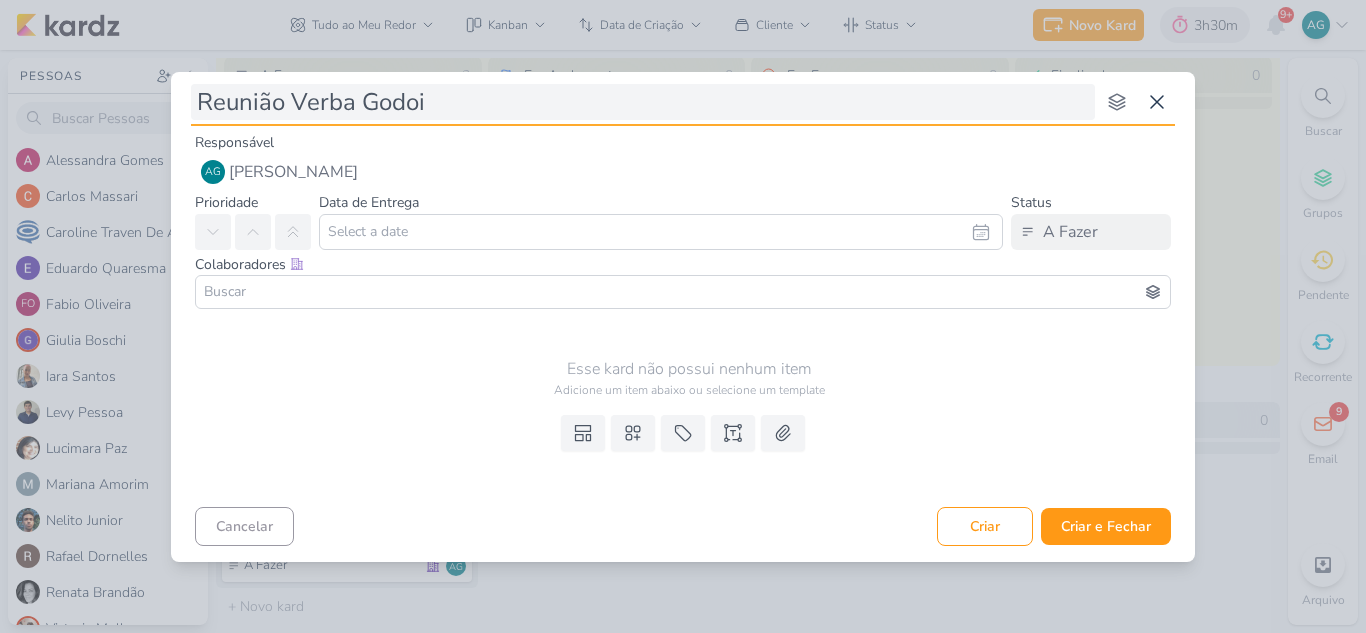 type 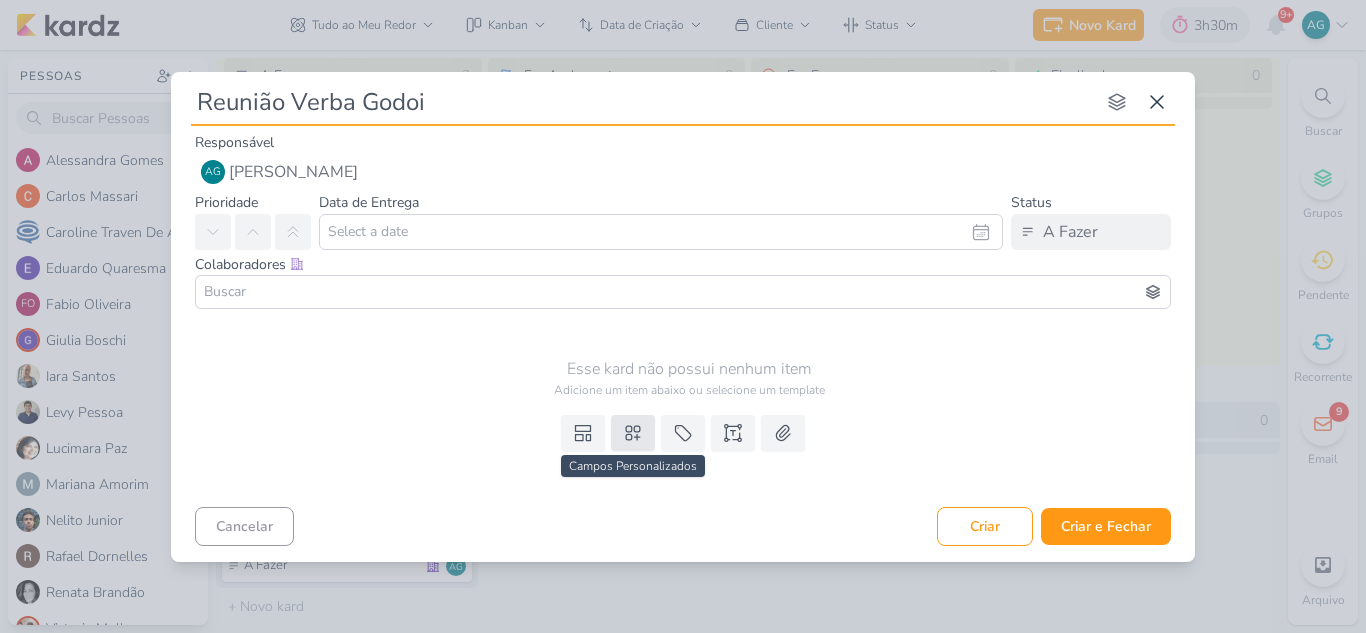 type on "Reunião Verba Godoi" 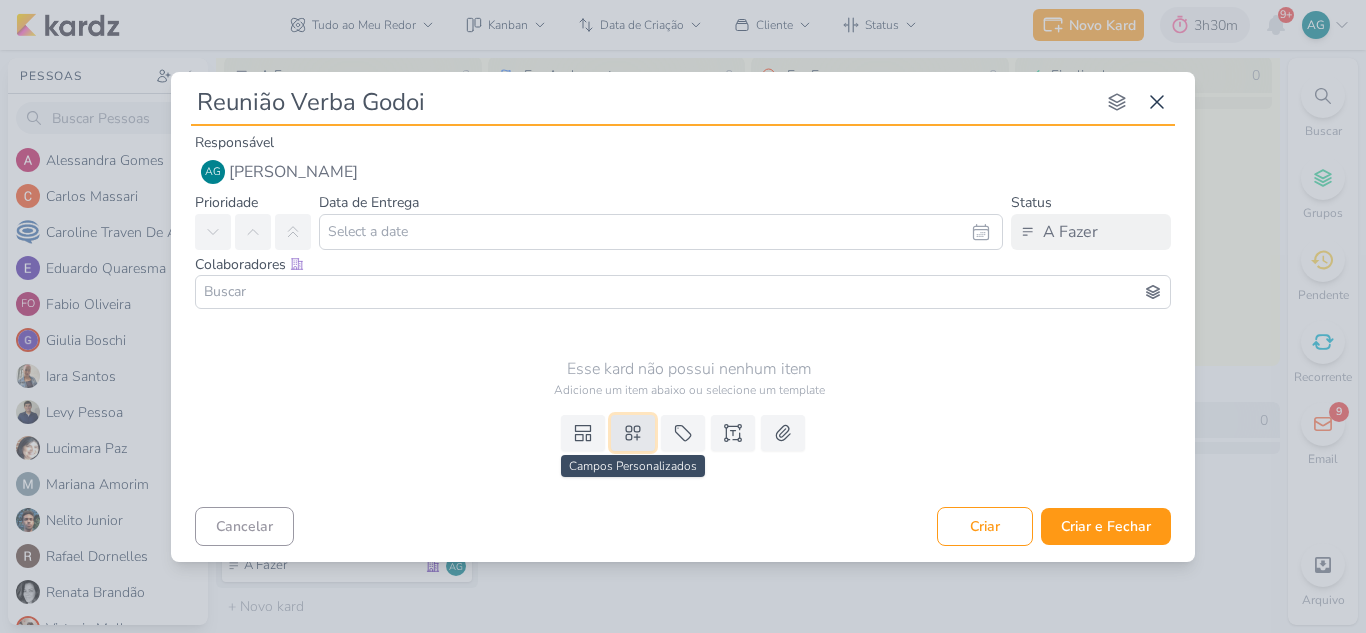click 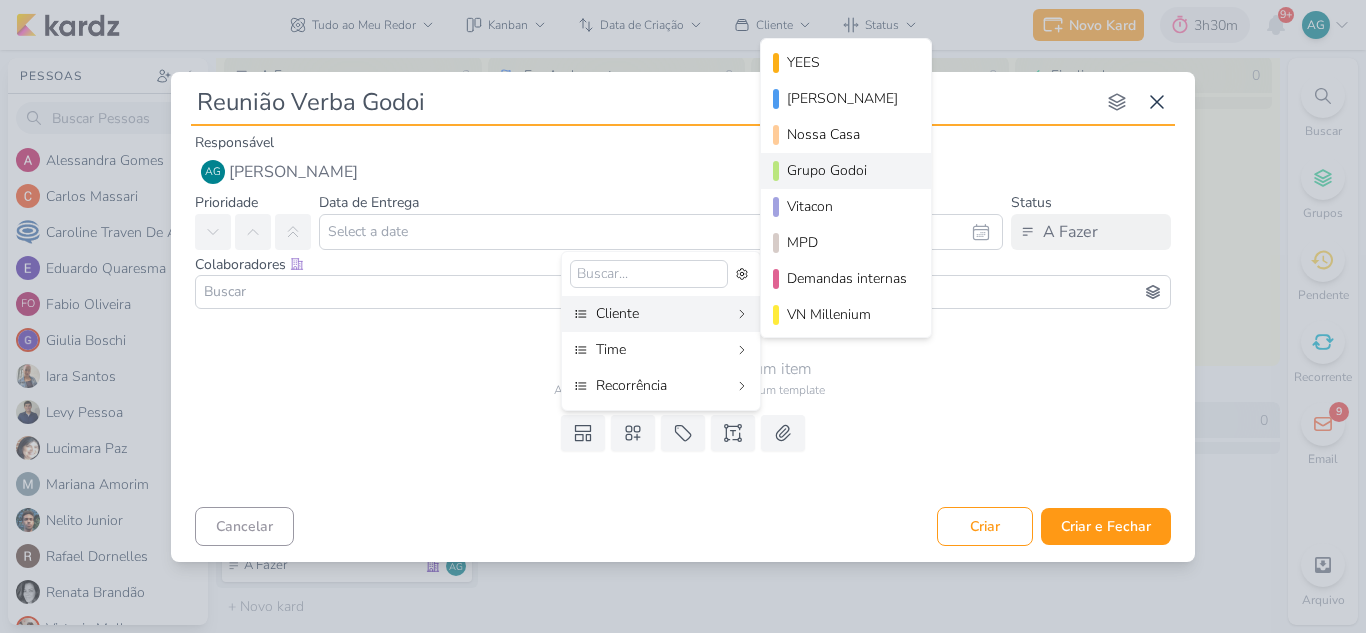 click on "Grupo Godoi" at bounding box center (847, 170) 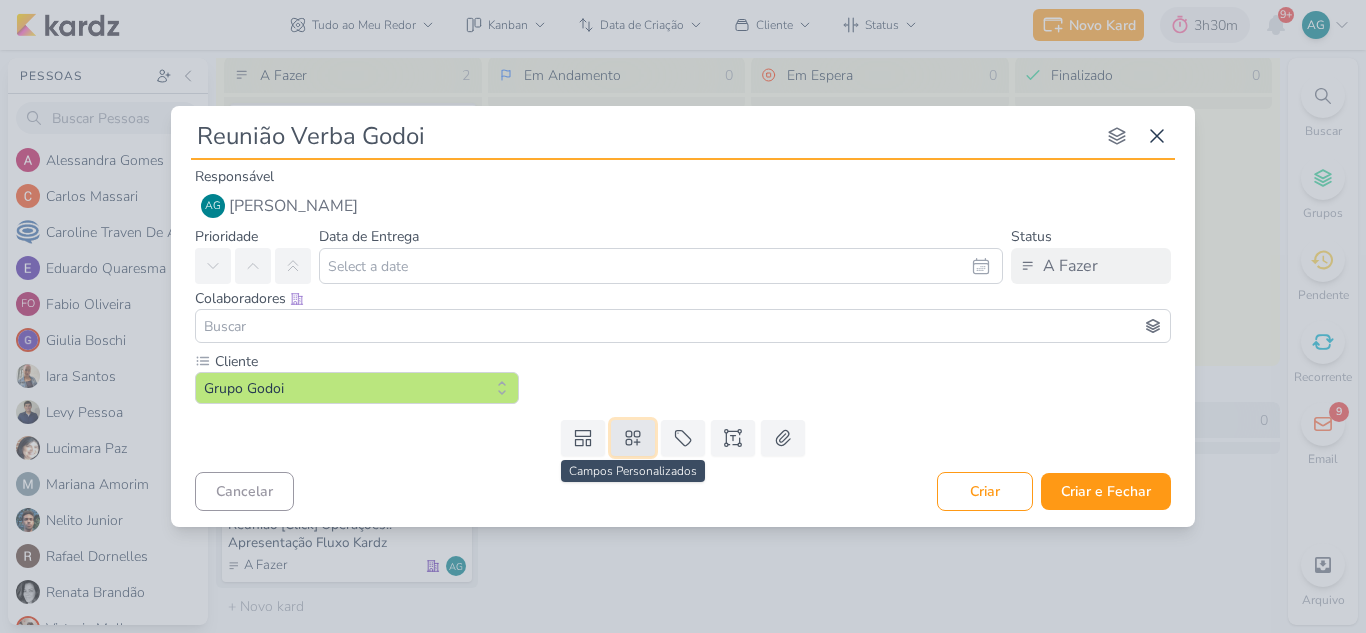 click at bounding box center [633, 438] 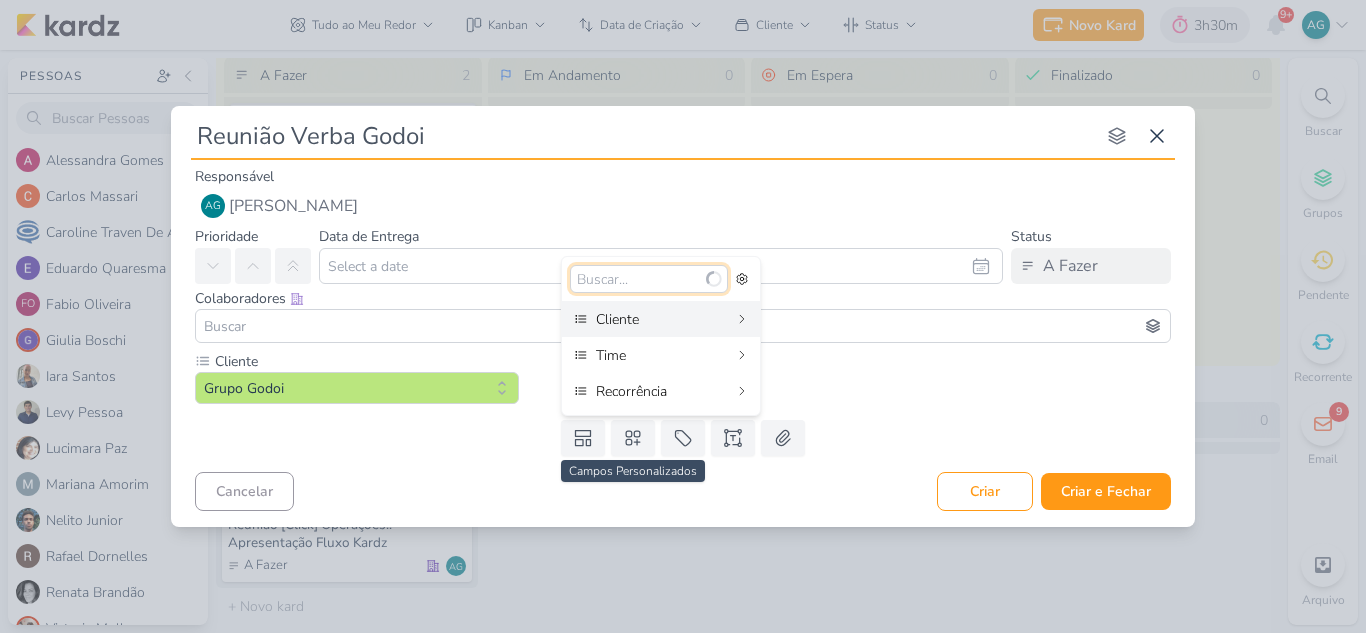 type 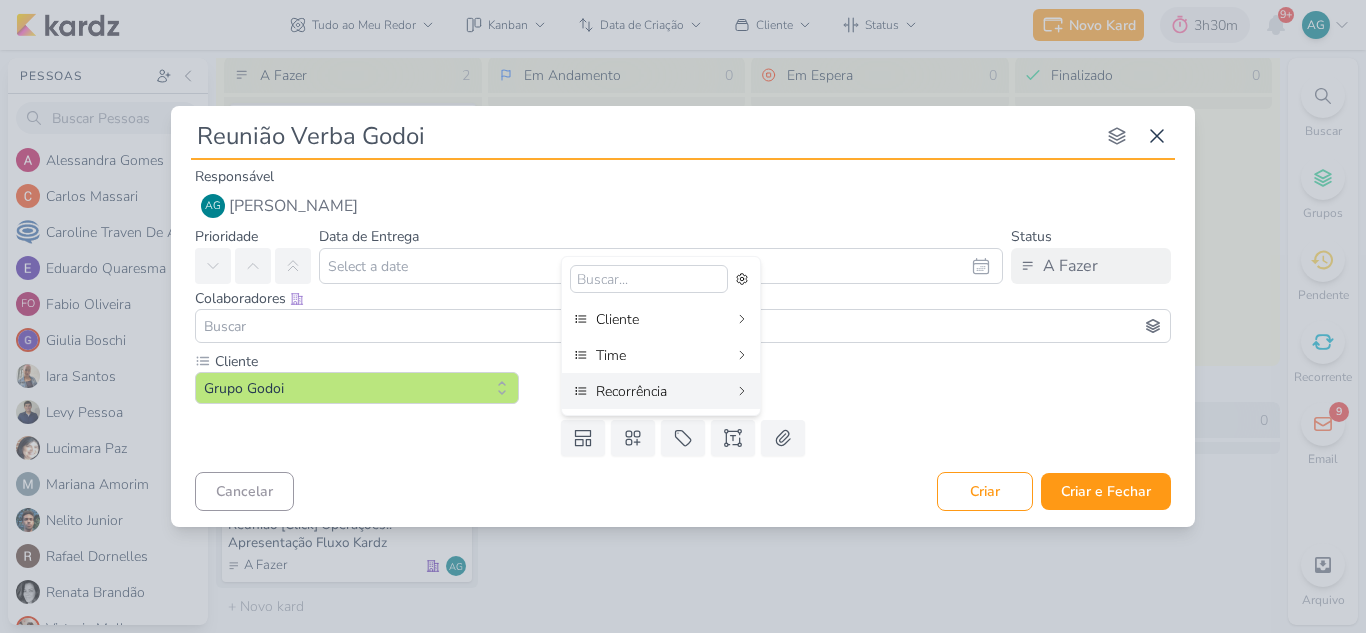 click on "Cancelar
Criar
Criar e Fechar
Ctrl + Enter" at bounding box center (683, 489) 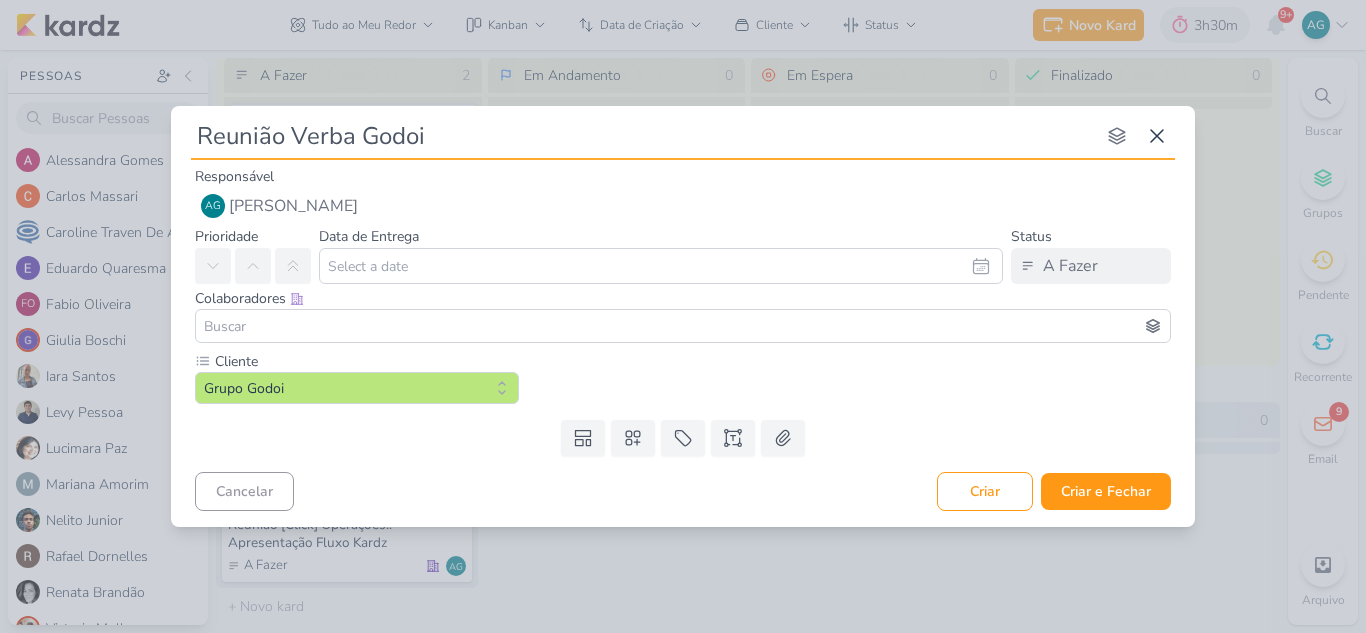 click on "Reunião Verba Godoi" at bounding box center (643, 136) 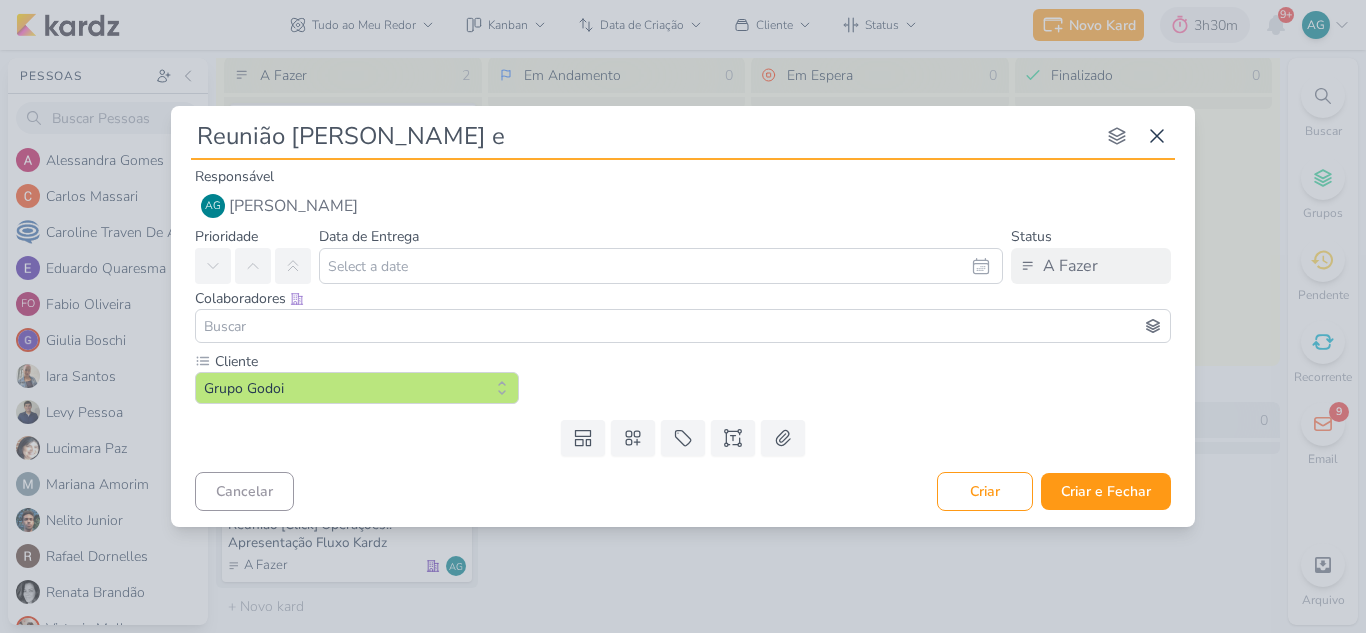 type on "Reunião Verba Godoi - Levy e I" 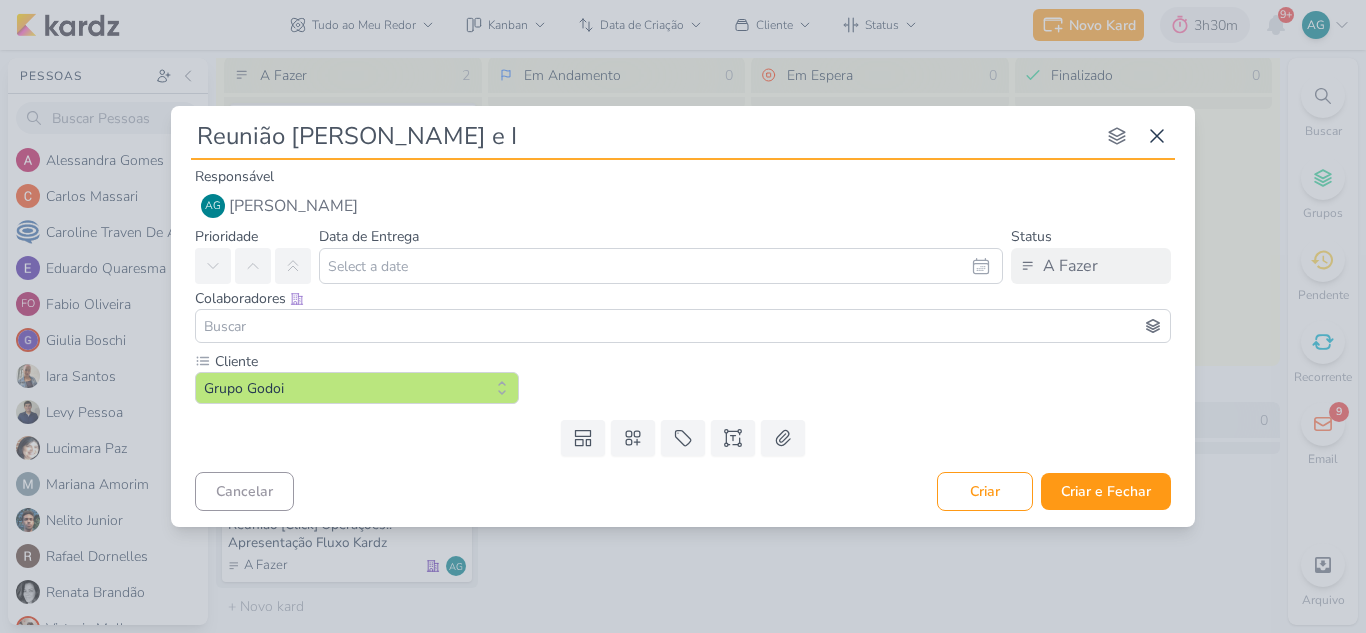 type 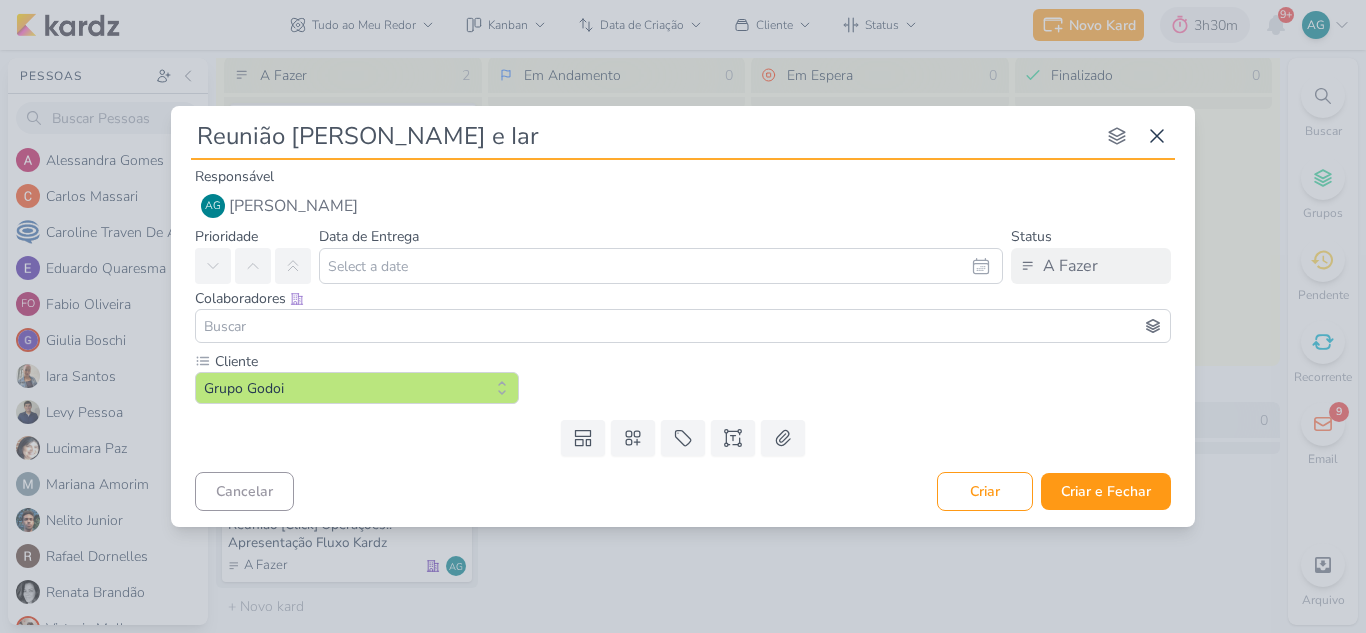 type on "Reunião Verba Godoi - Levy e Iara" 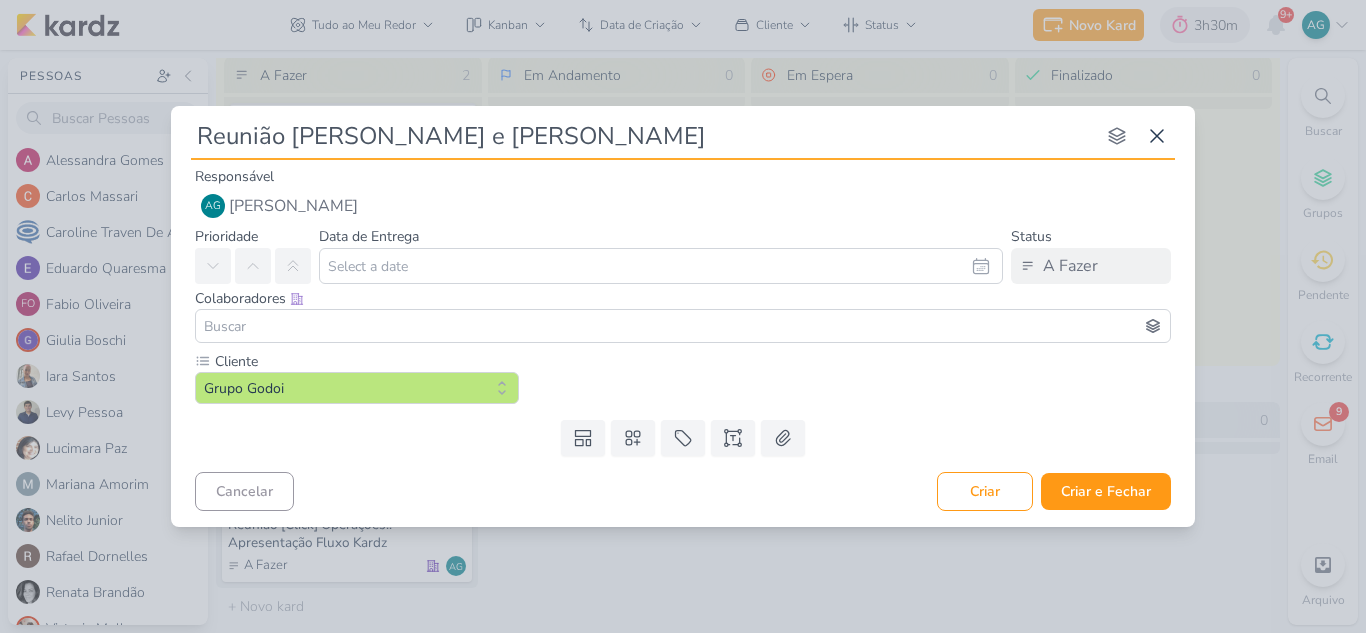 type 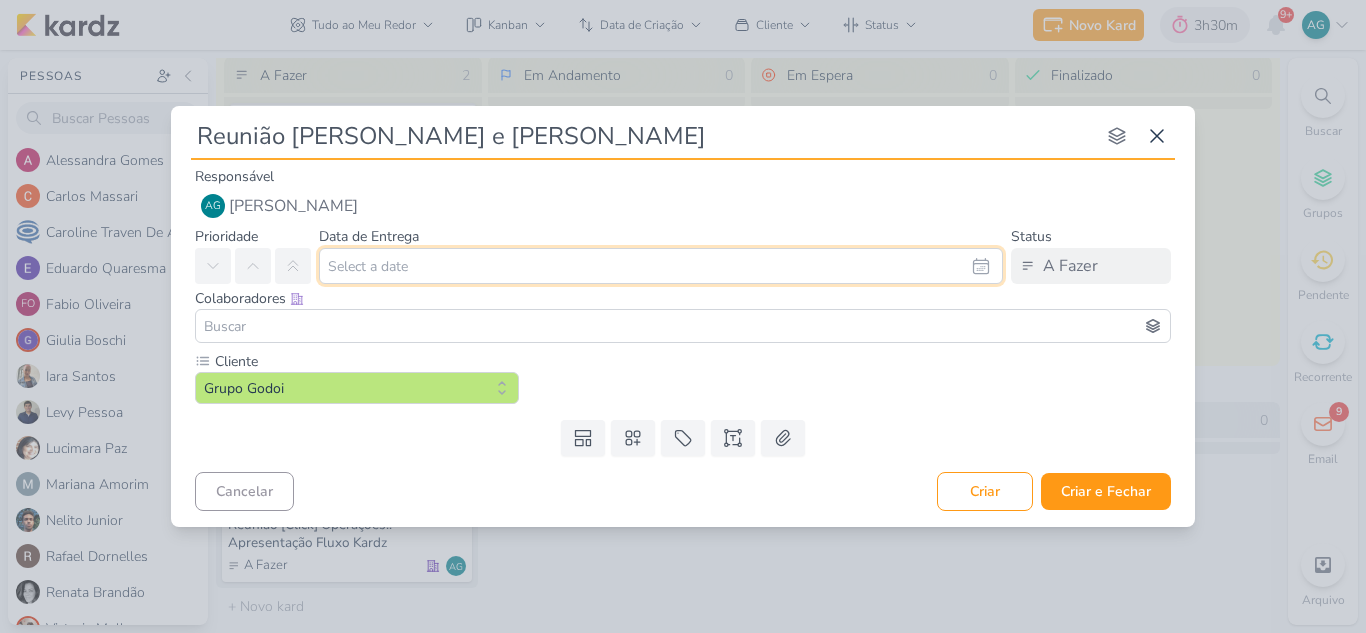 click at bounding box center (661, 266) 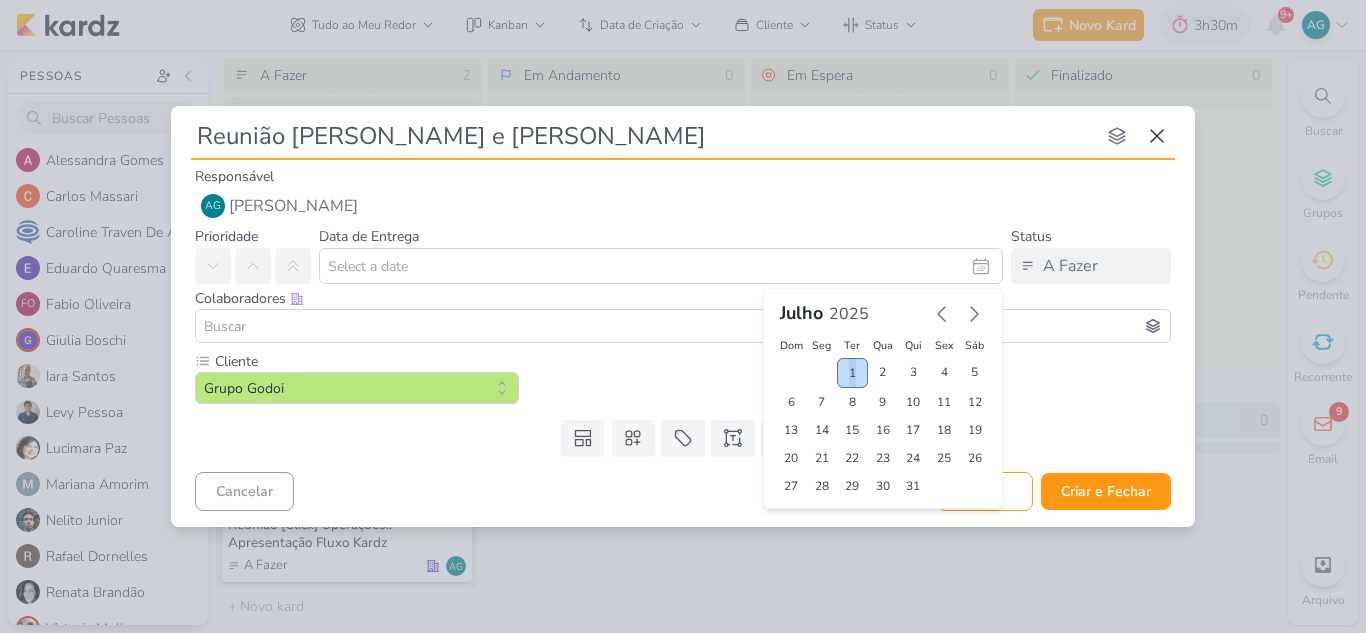 click on "1" at bounding box center (852, 373) 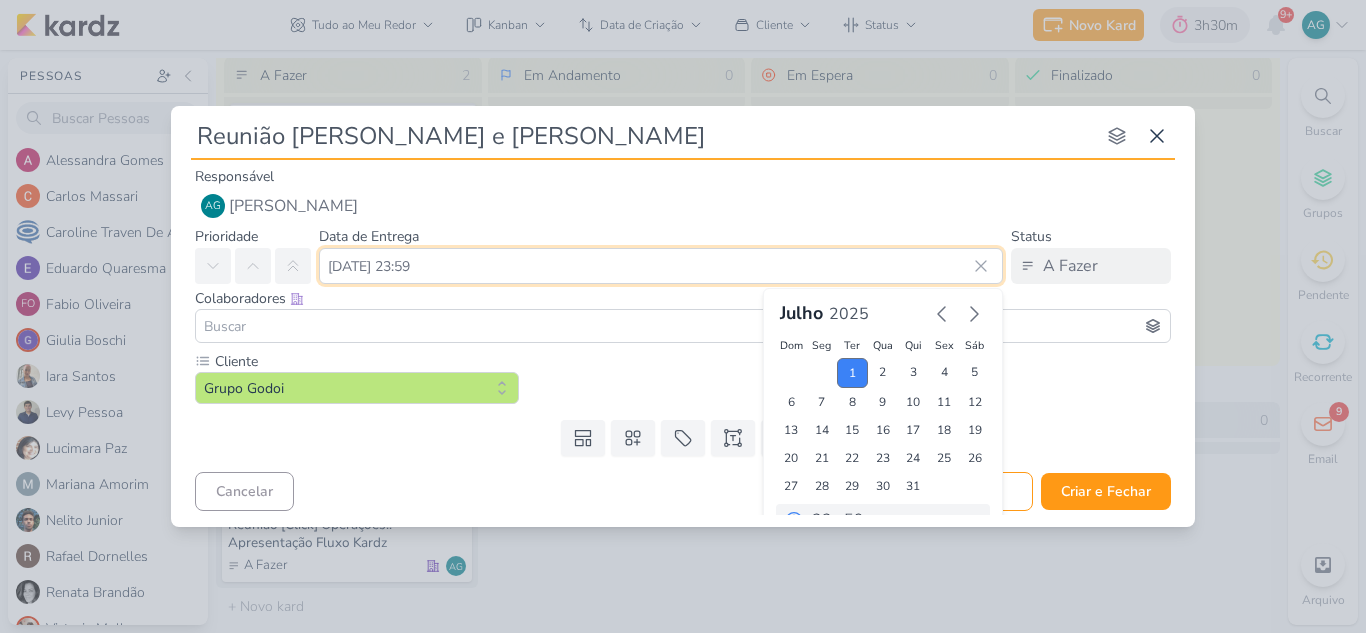 click on "1 de julho de 2025 às 23:59" at bounding box center [661, 266] 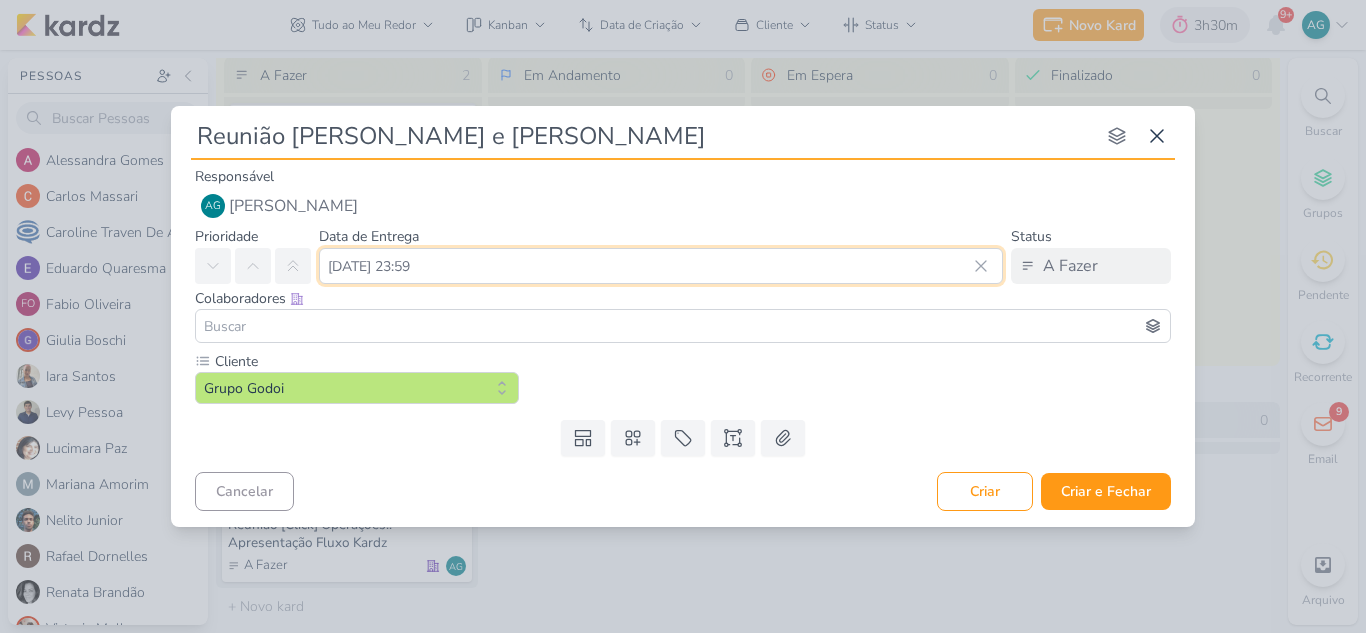 click on "1 de julho de 2025 às 23:59" at bounding box center [661, 266] 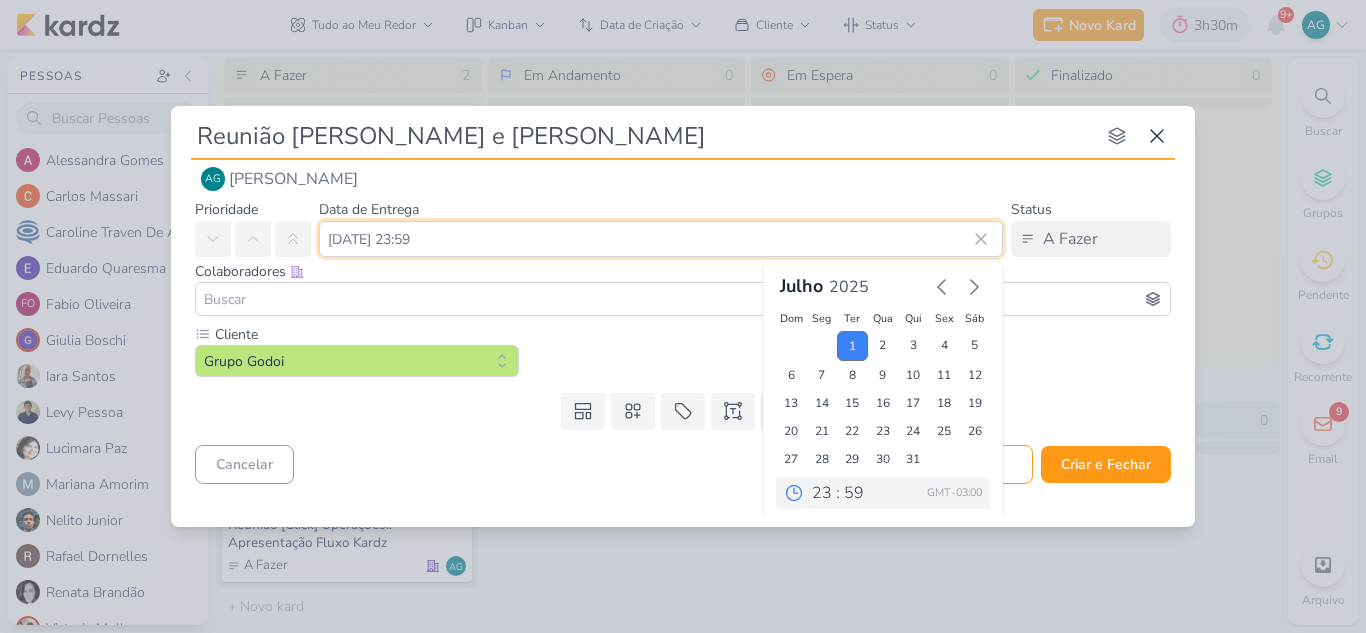 scroll, scrollTop: 34, scrollLeft: 0, axis: vertical 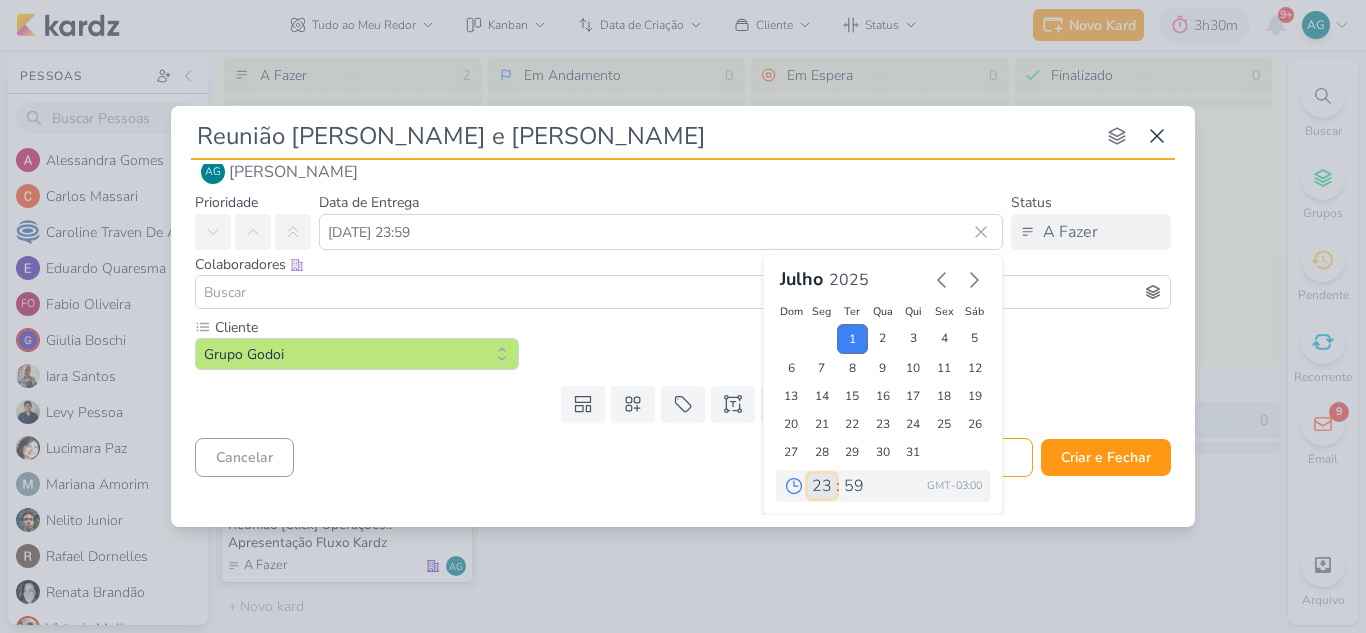 click on "00 01 02 03 04 05 06 07 08 09 10 11 12 13 14 15 16 17 18 19 20 21 22 23" at bounding box center [822, 486] 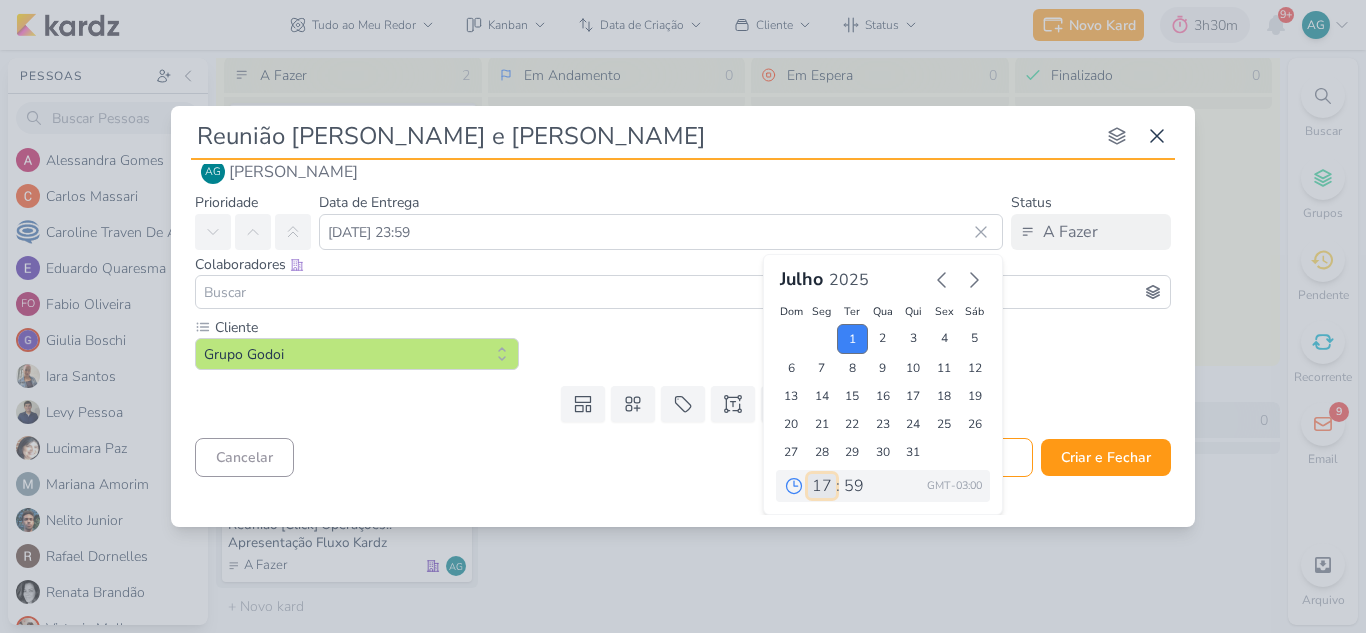 click on "00 01 02 03 04 05 06 07 08 09 10 11 12 13 14 15 16 17 18 19 20 21 22 23" at bounding box center [822, 486] 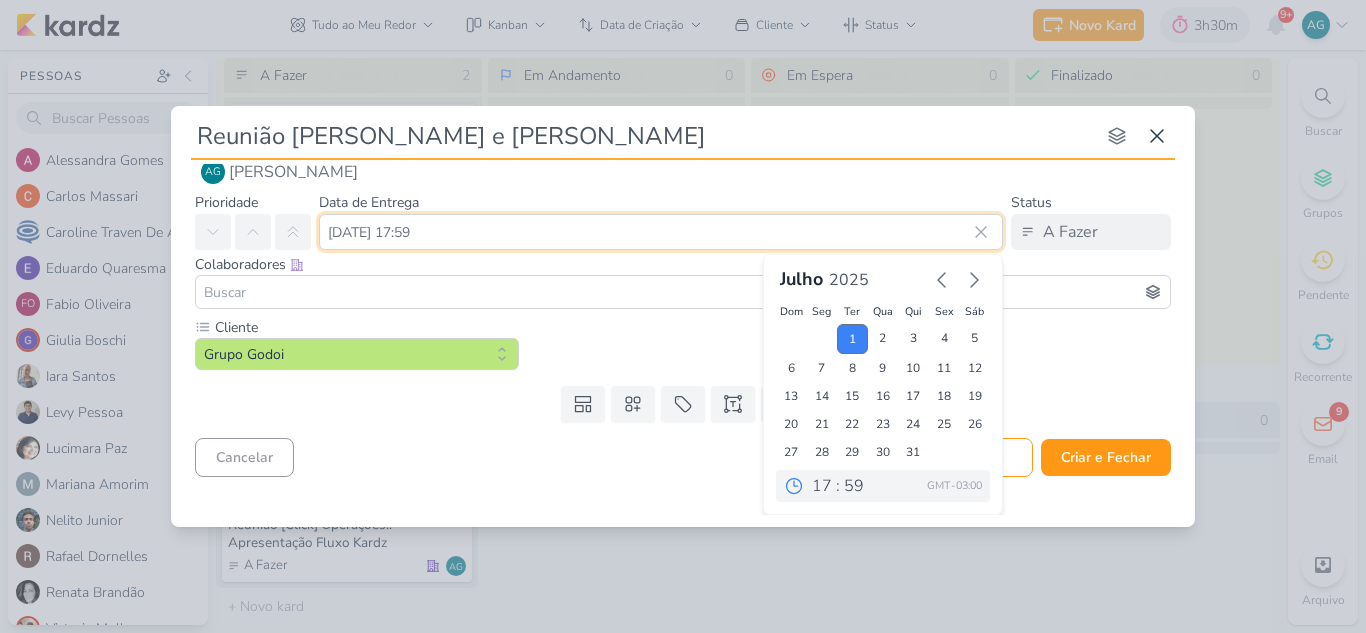 click on "1 de julho de 2025 às 17:59" at bounding box center (661, 232) 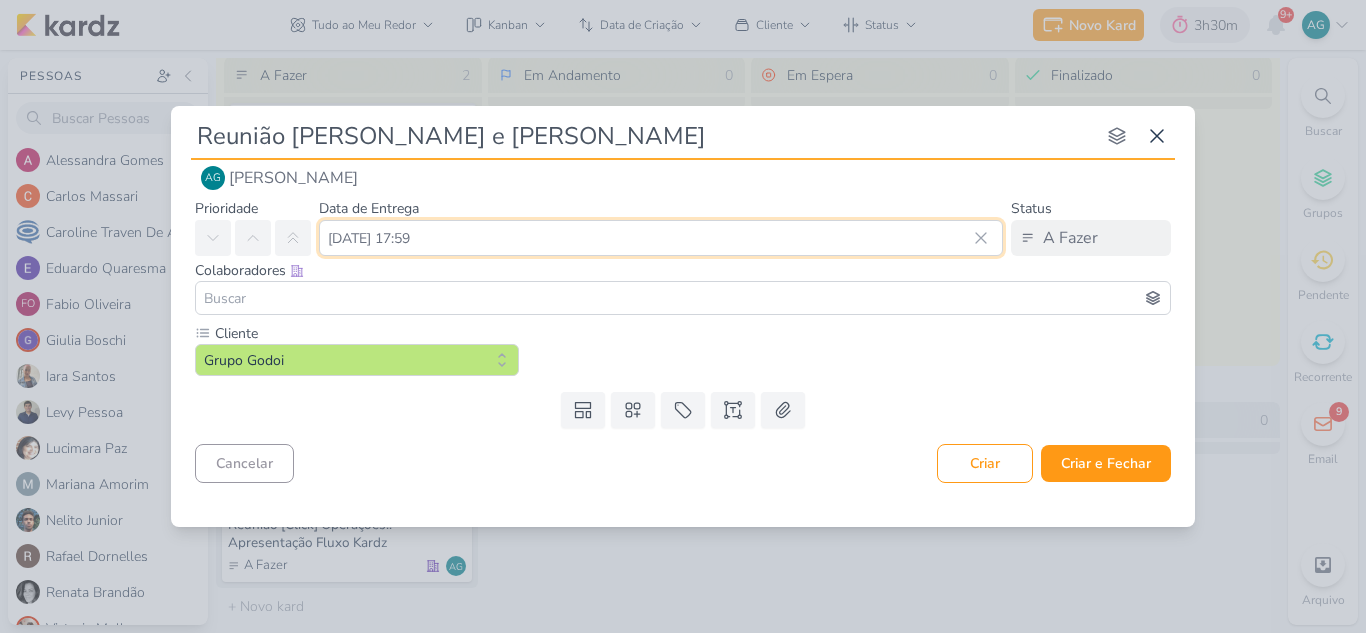 scroll, scrollTop: 0, scrollLeft: 0, axis: both 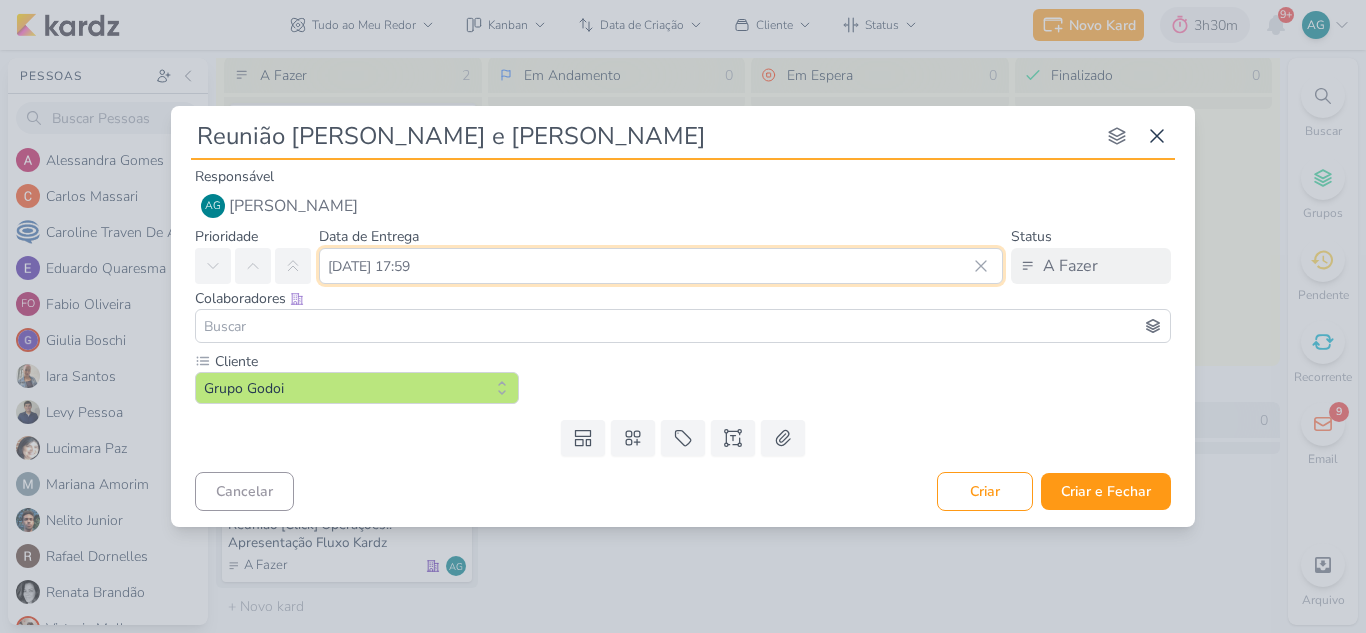 click on "1 de julho de 2025 às 17:59" at bounding box center (661, 266) 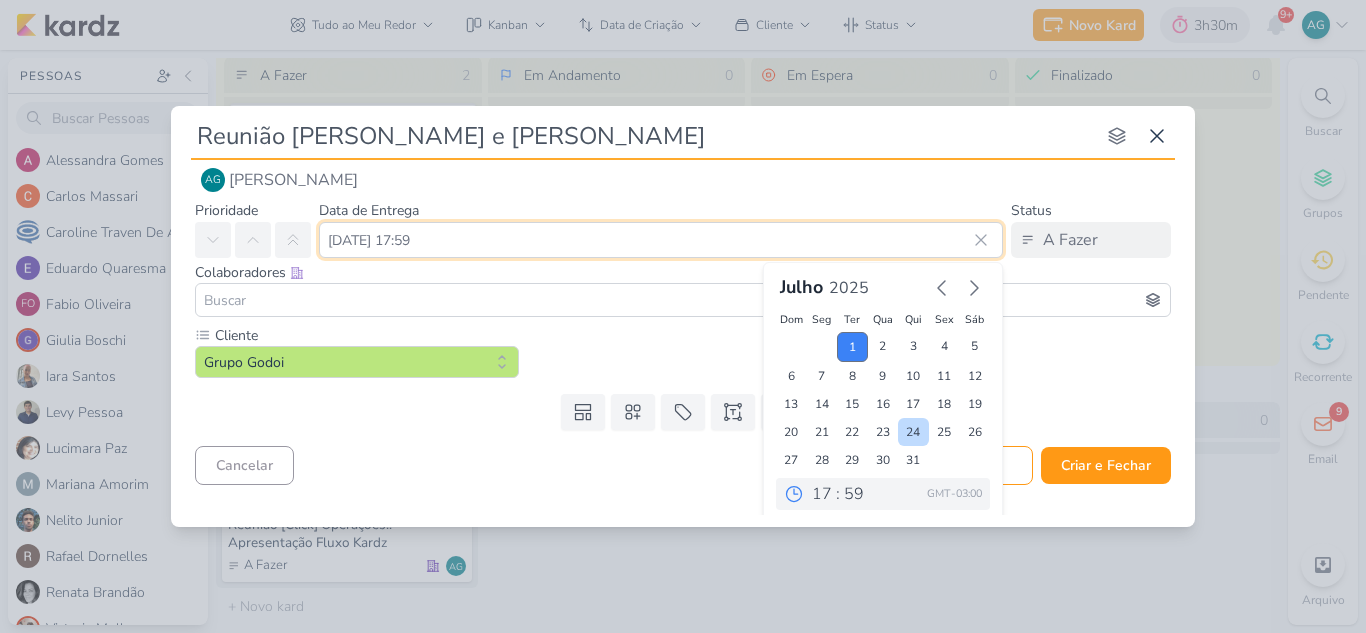 scroll, scrollTop: 34, scrollLeft: 0, axis: vertical 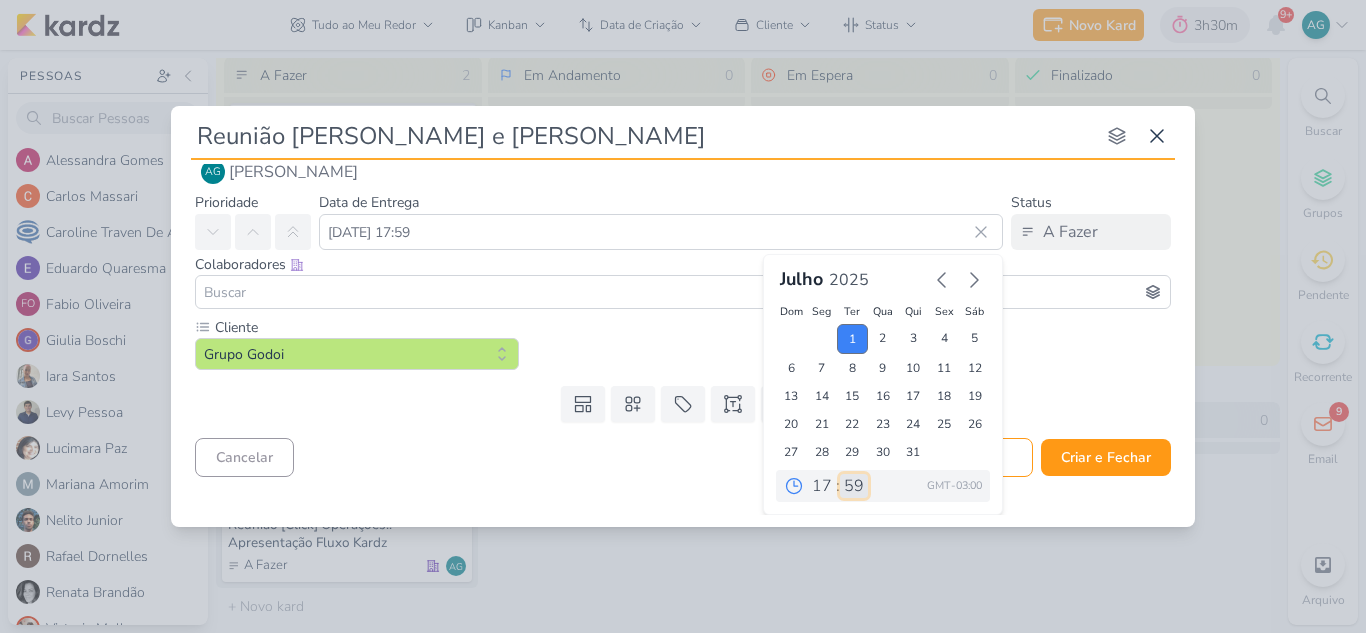 click on "00 05 10 15 20 25 30 35 40 45 50 55
59" at bounding box center [854, 486] 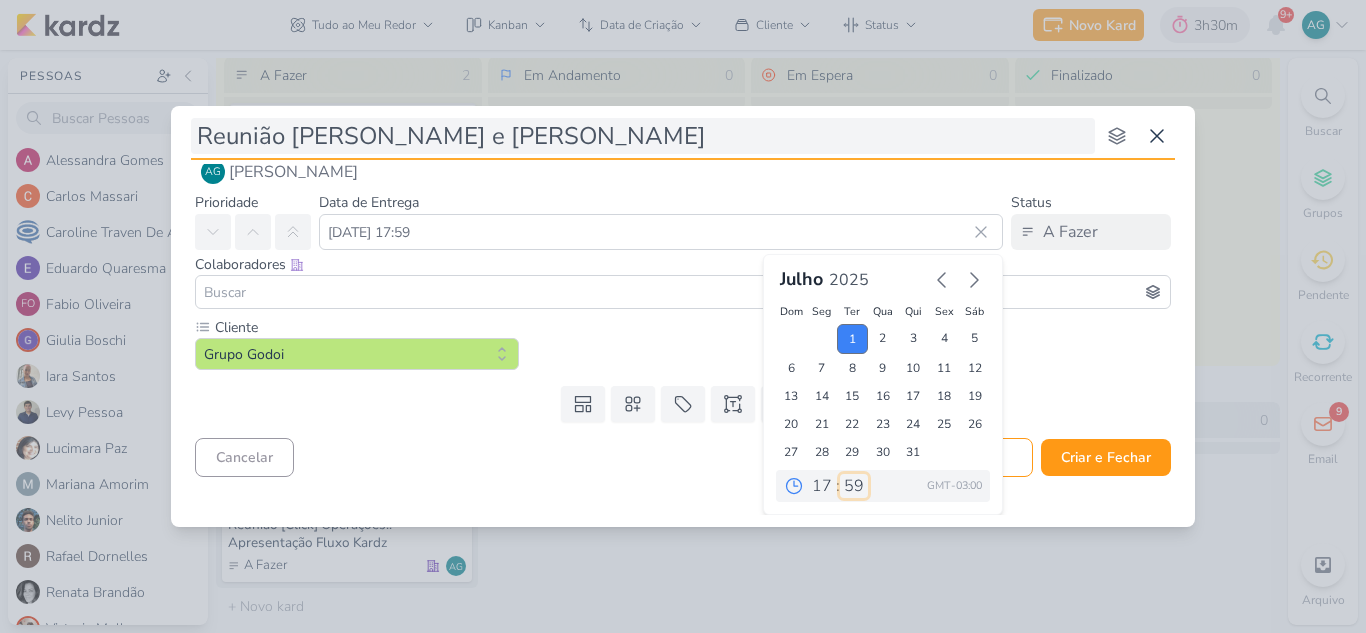 select on "0" 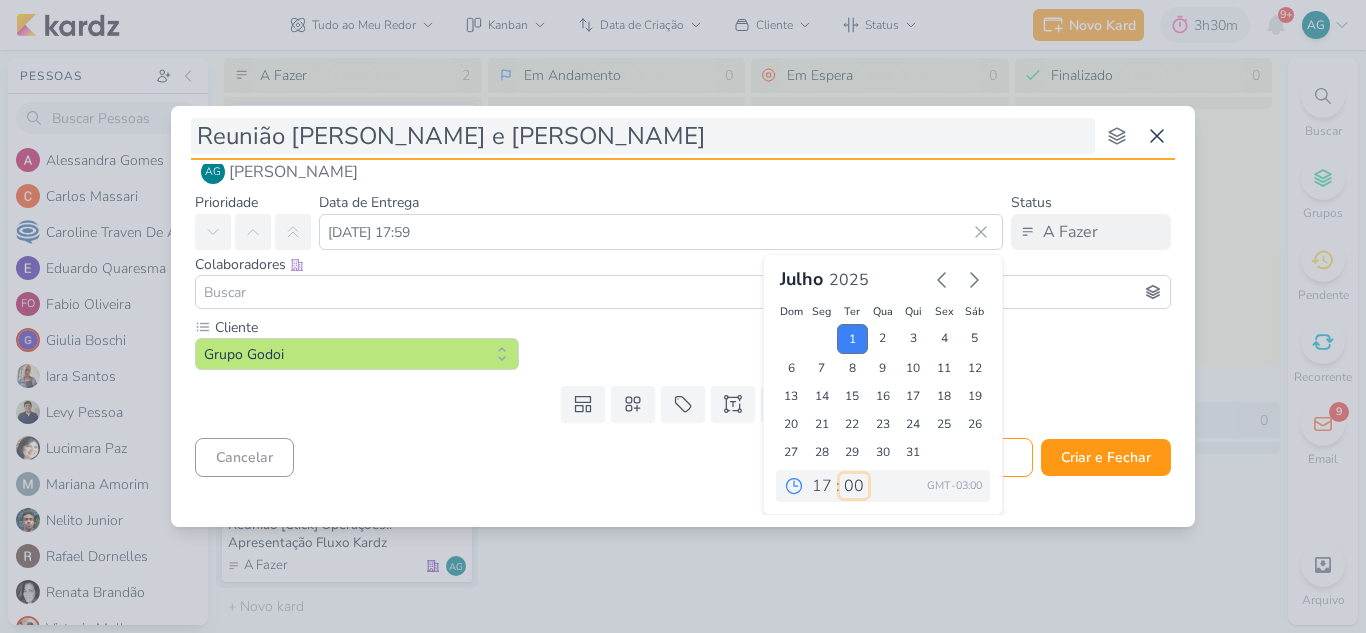 click on "00 05 10 15 20 25 30 35 40 45 50 55
59" at bounding box center [854, 486] 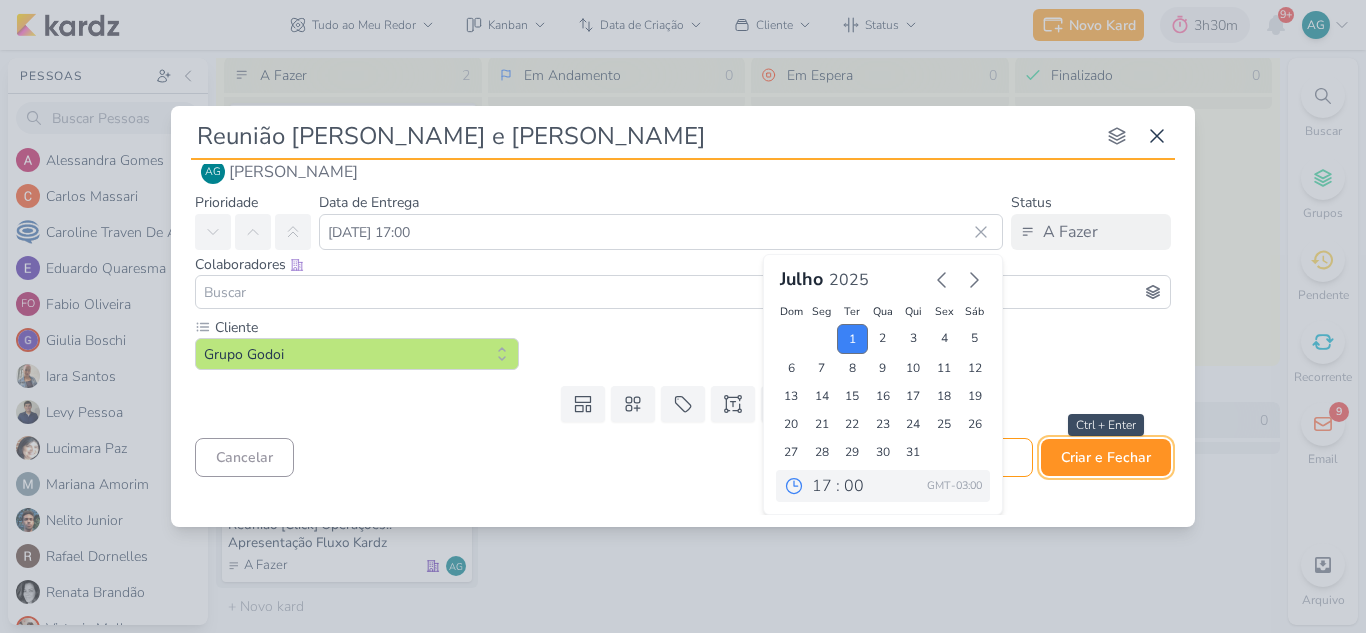 click on "Criar e Fechar" at bounding box center (1106, 457) 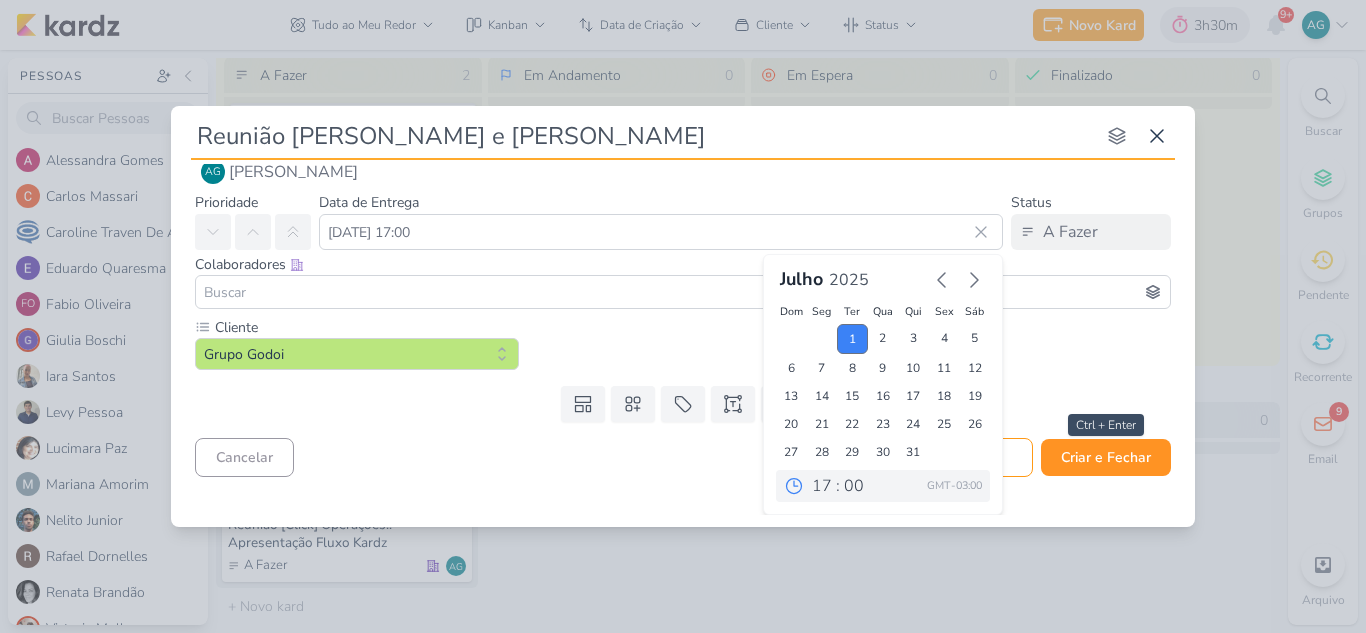 scroll, scrollTop: 0, scrollLeft: 0, axis: both 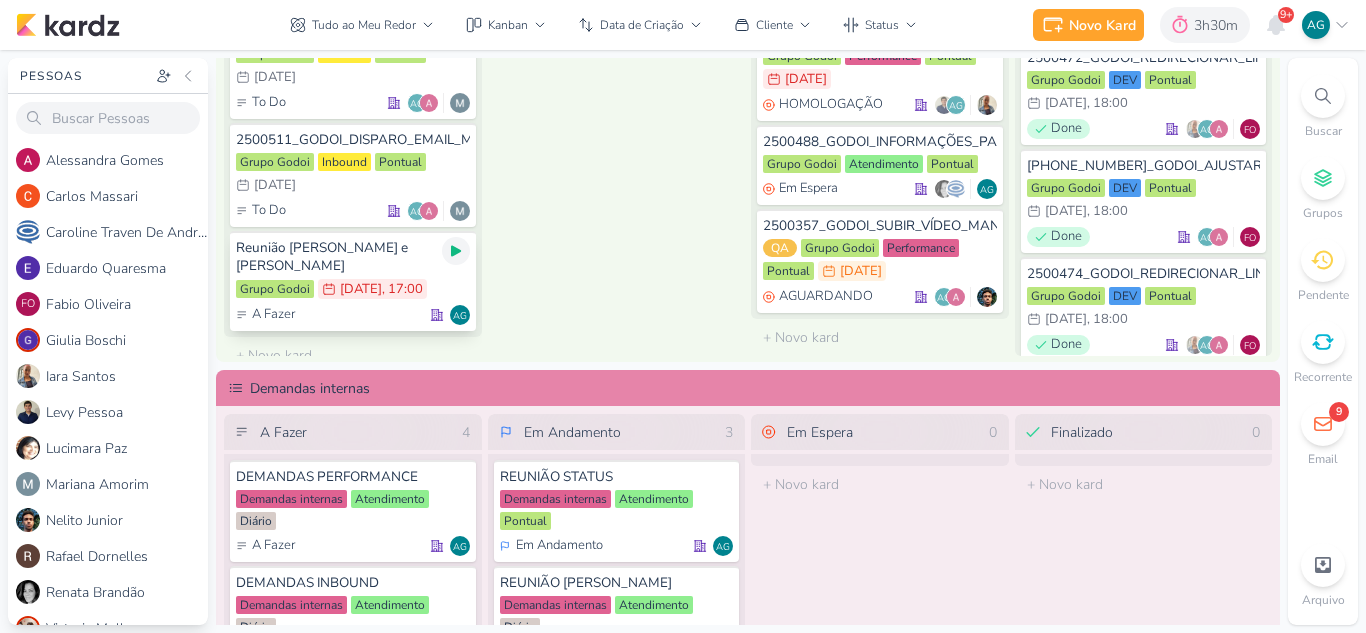 click 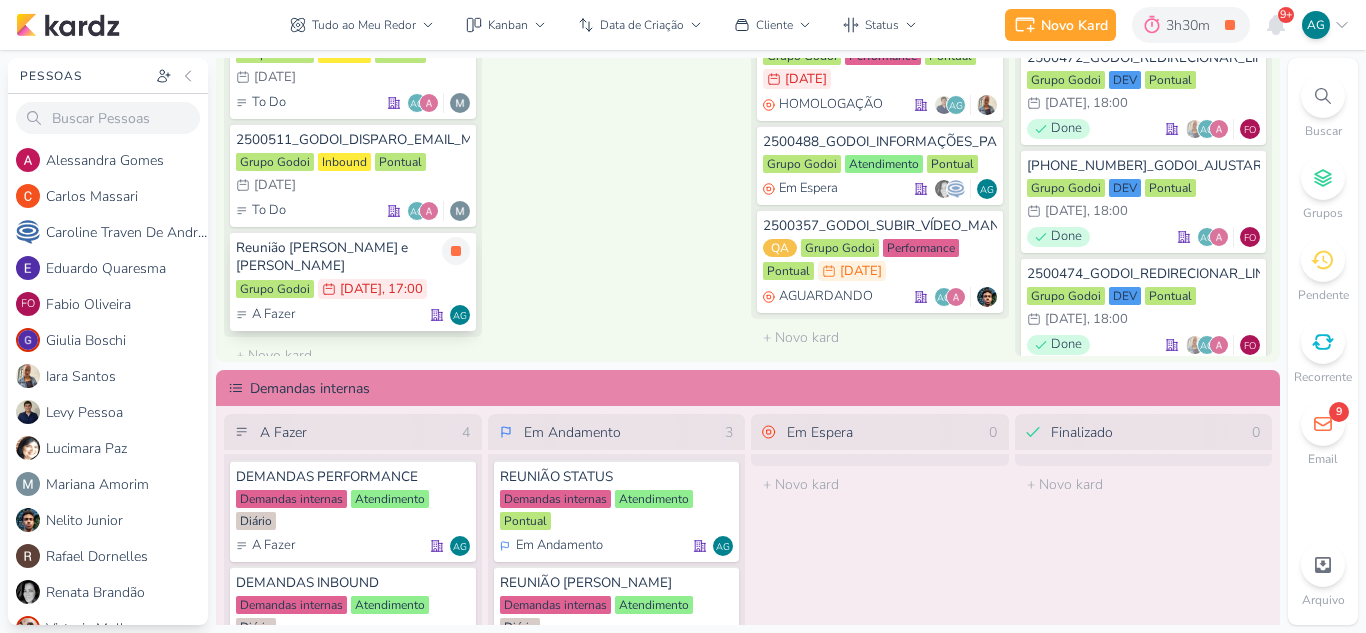 click on ", 17:00" at bounding box center [402, 289] 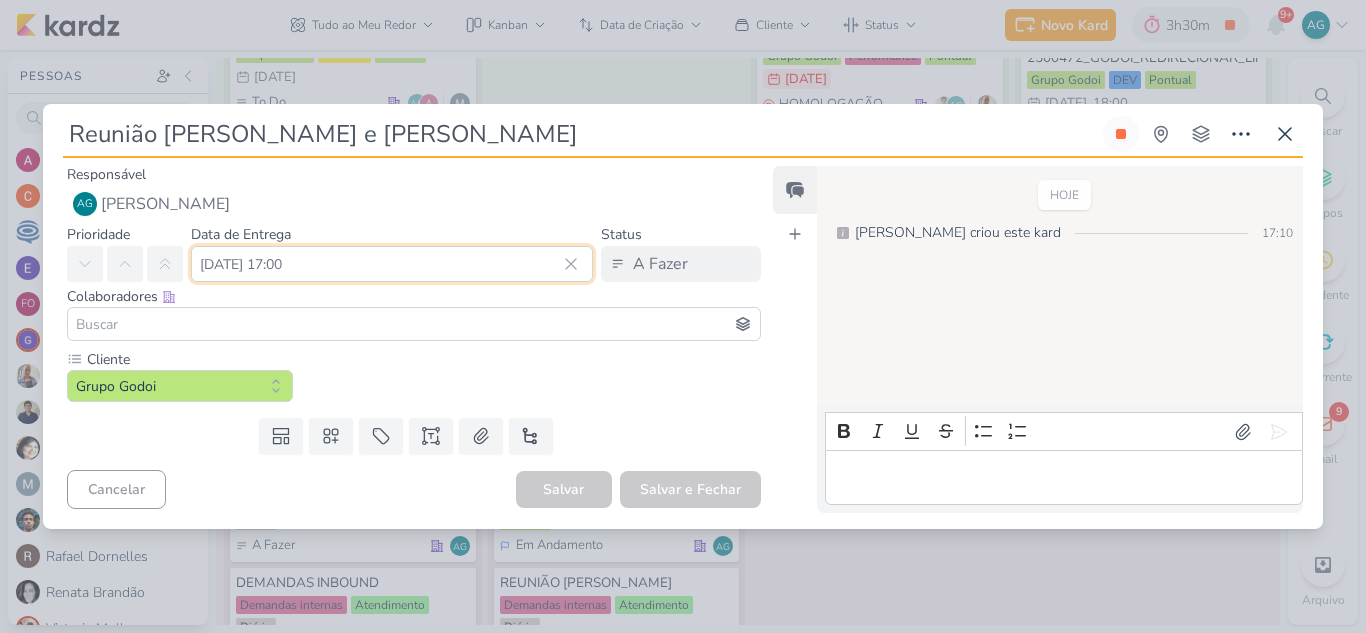 click on "1 de julho de 2025 às 17:00" at bounding box center (392, 264) 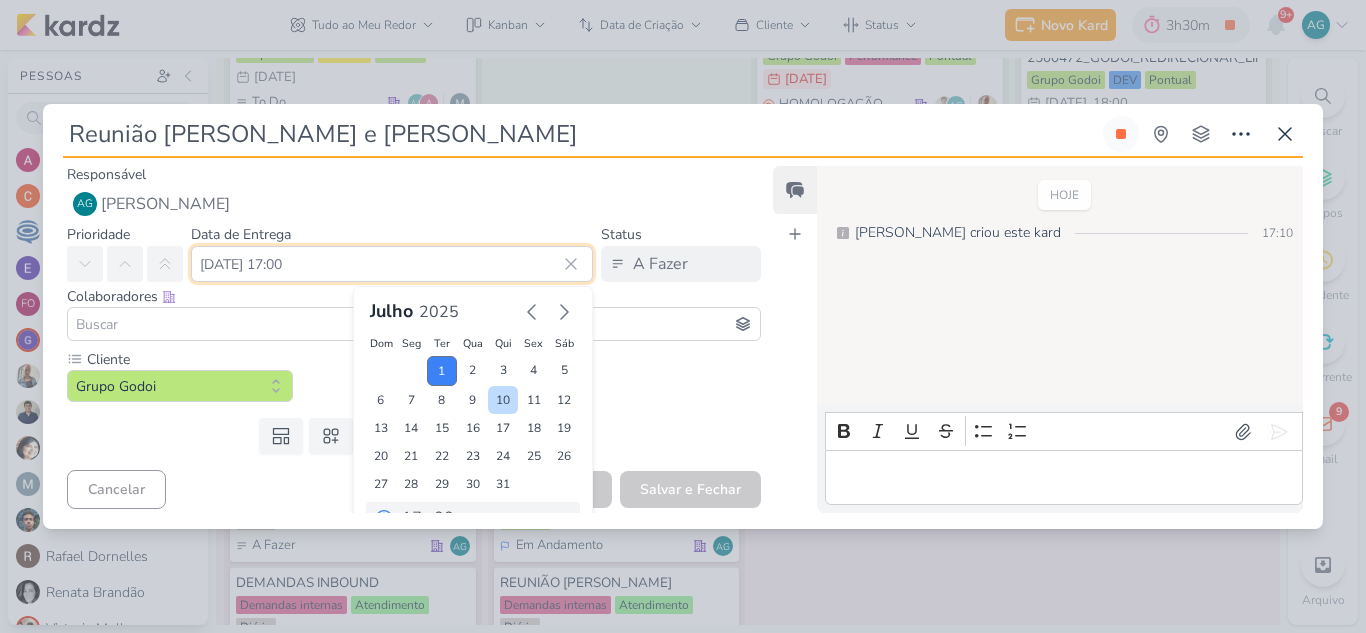 scroll, scrollTop: 34, scrollLeft: 0, axis: vertical 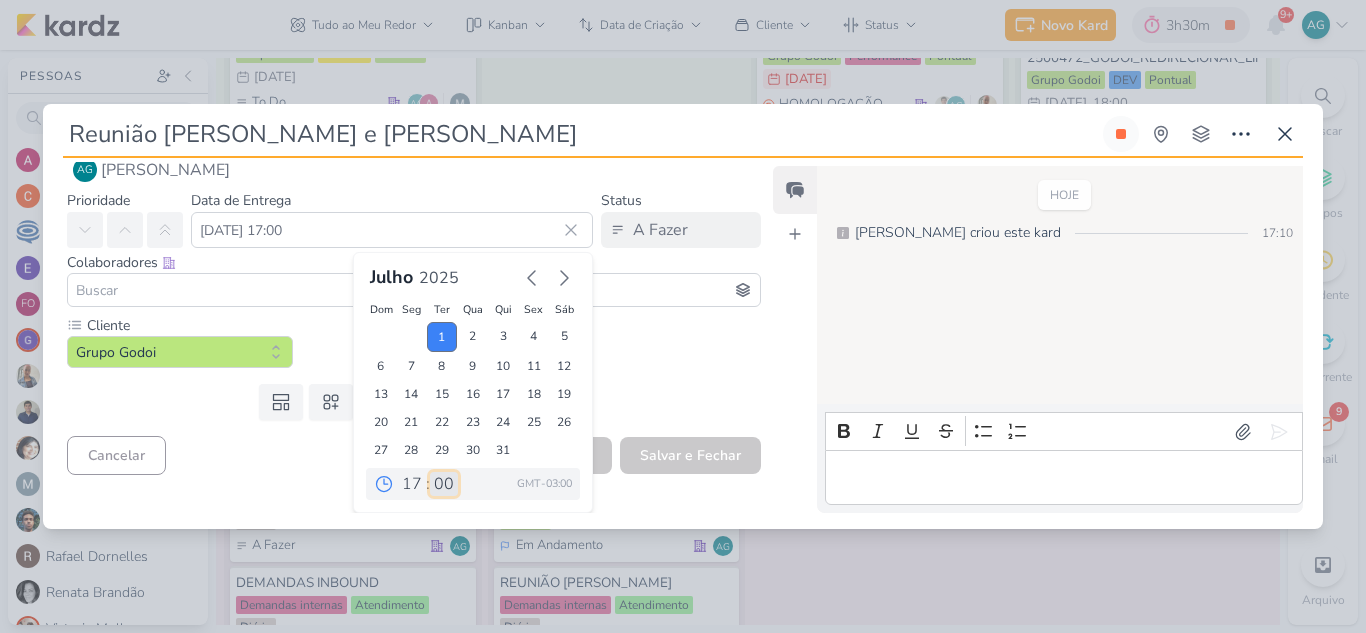 click on "00 05 10 15 20 25 30 35 40 45 50 55
59" at bounding box center [444, 484] 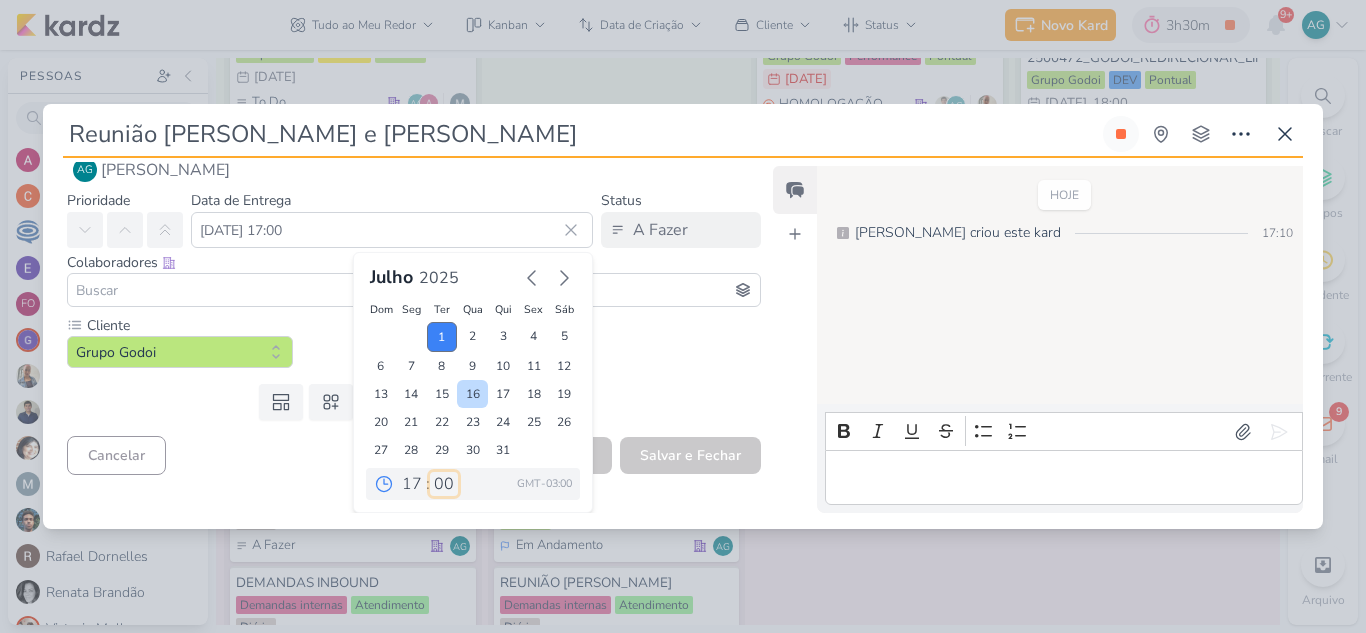 select on "15" 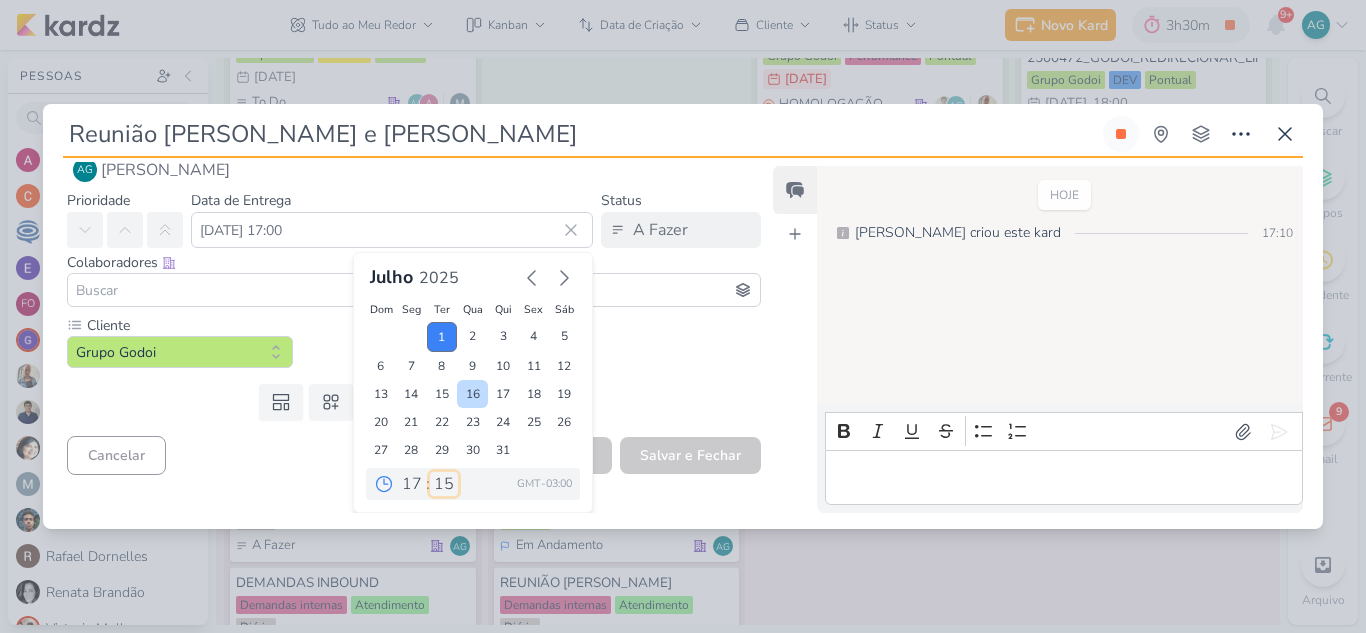 click on "00 05 10 15 20 25 30 35 40 45 50 55
59" at bounding box center [444, 484] 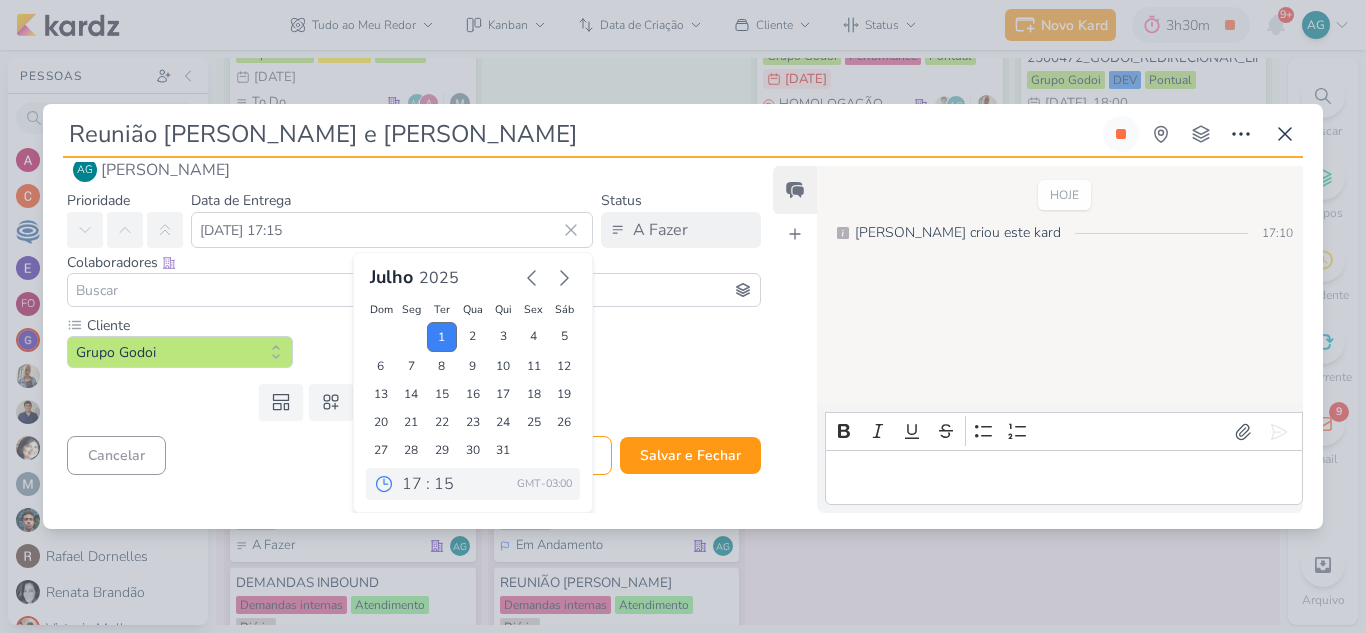 click on "Templates
Campos Personalizados
Marcadores
Caixa De Texto
Anexo
Novo Subkard" at bounding box center [406, 402] 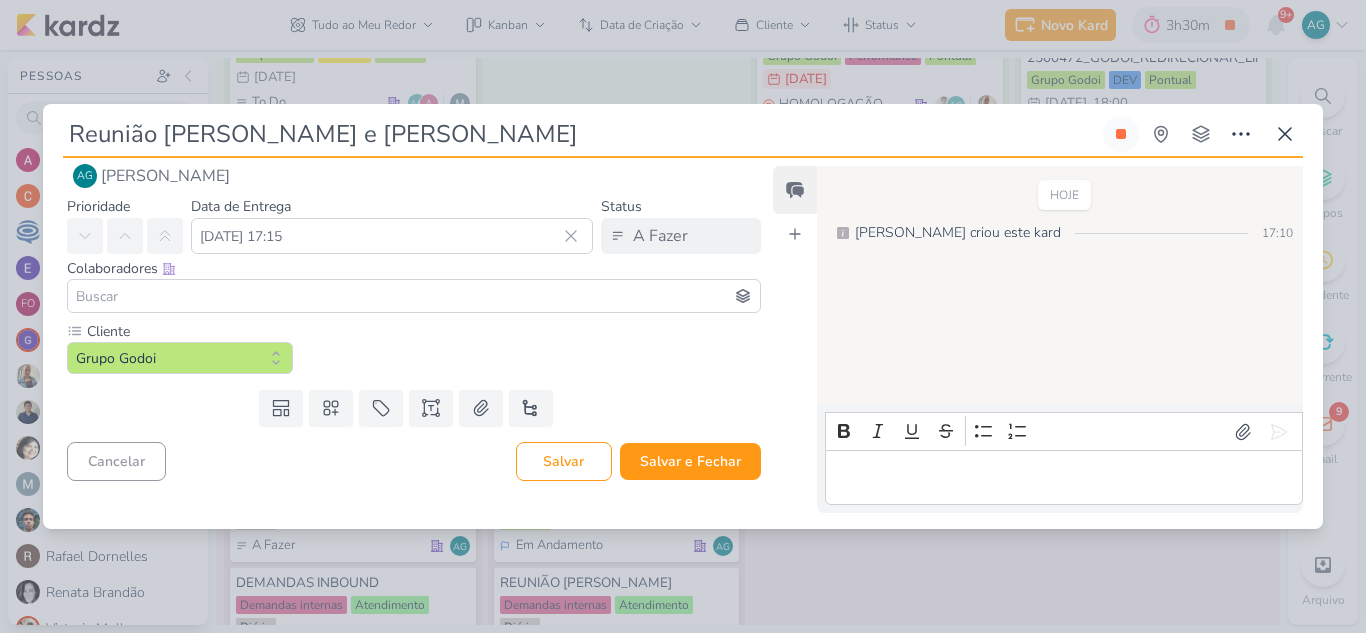 scroll, scrollTop: 0, scrollLeft: 0, axis: both 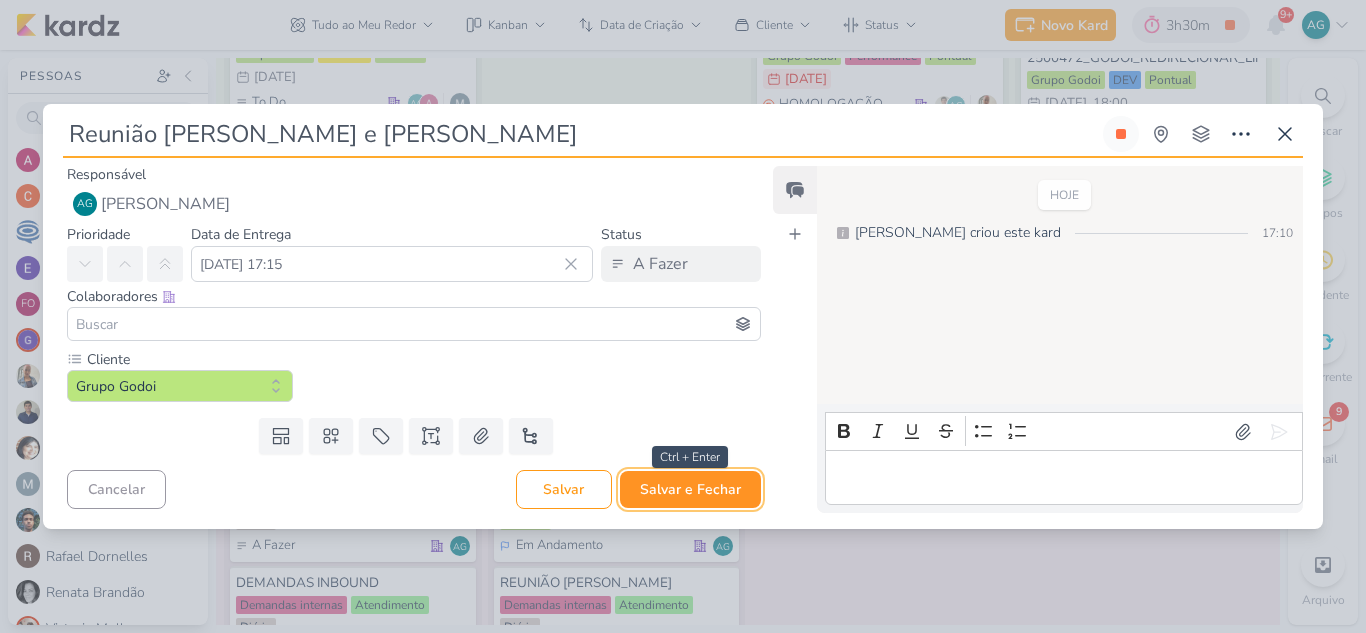 click on "Salvar e Fechar" at bounding box center (690, 489) 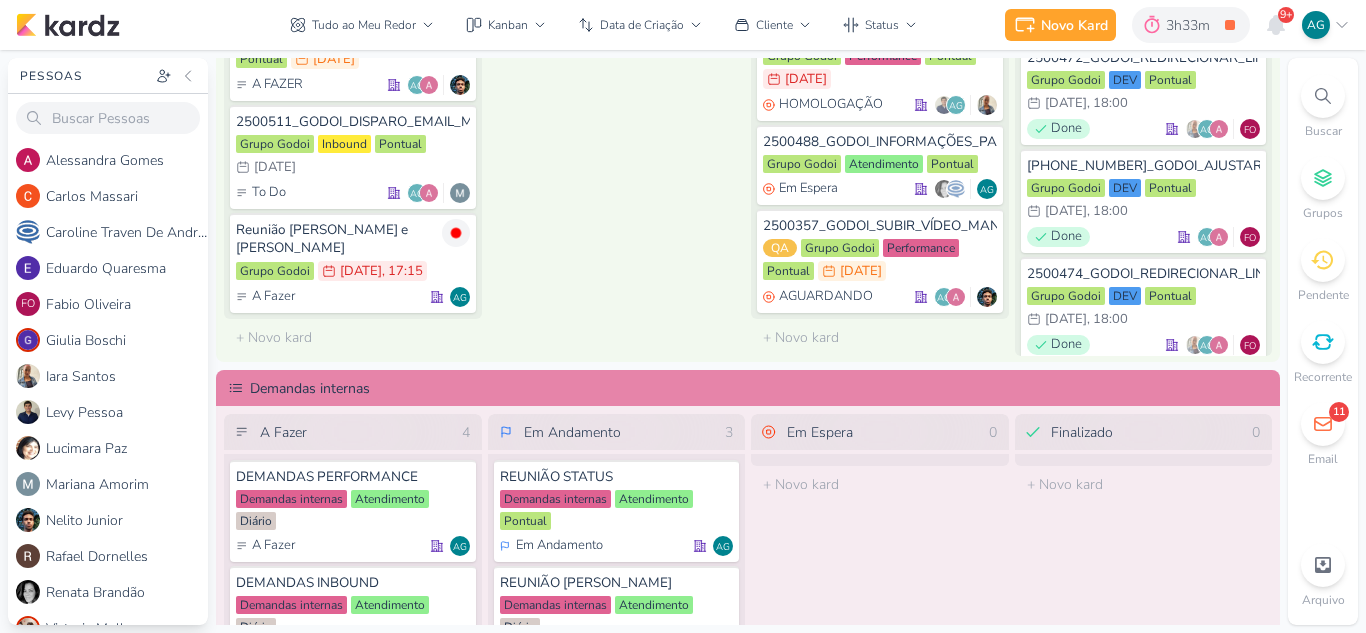 scroll, scrollTop: 192, scrollLeft: 0, axis: vertical 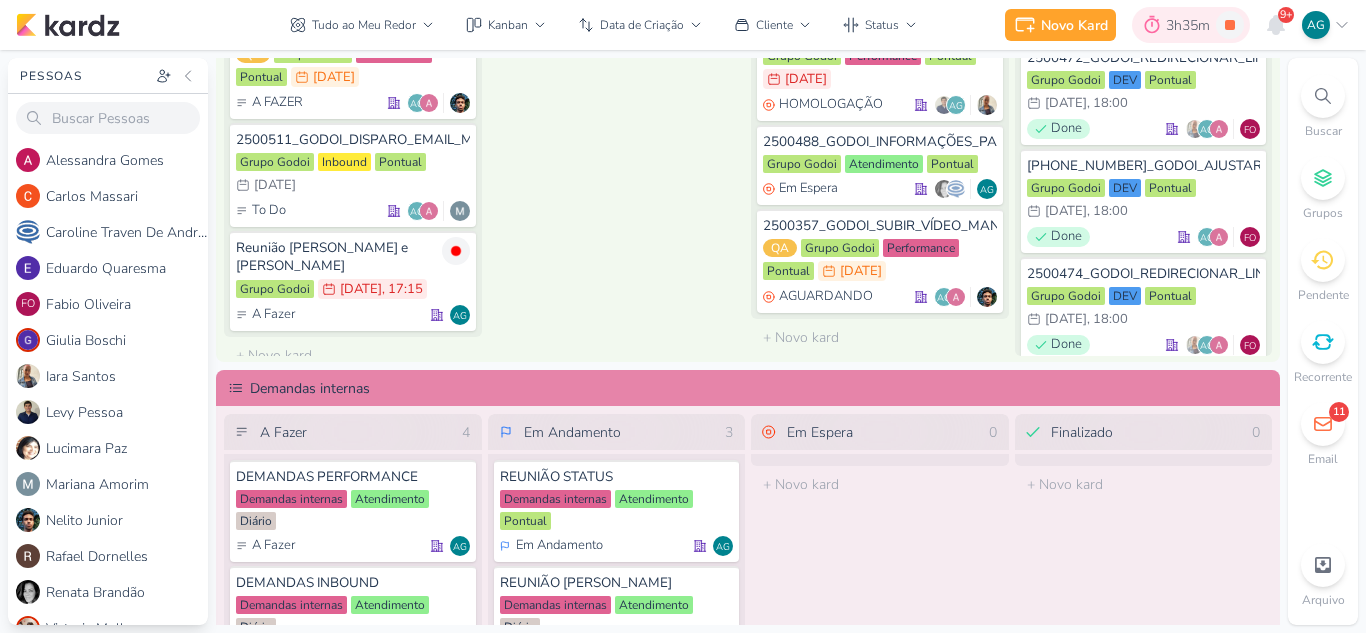 click on "3h35m" at bounding box center (1191, 25) 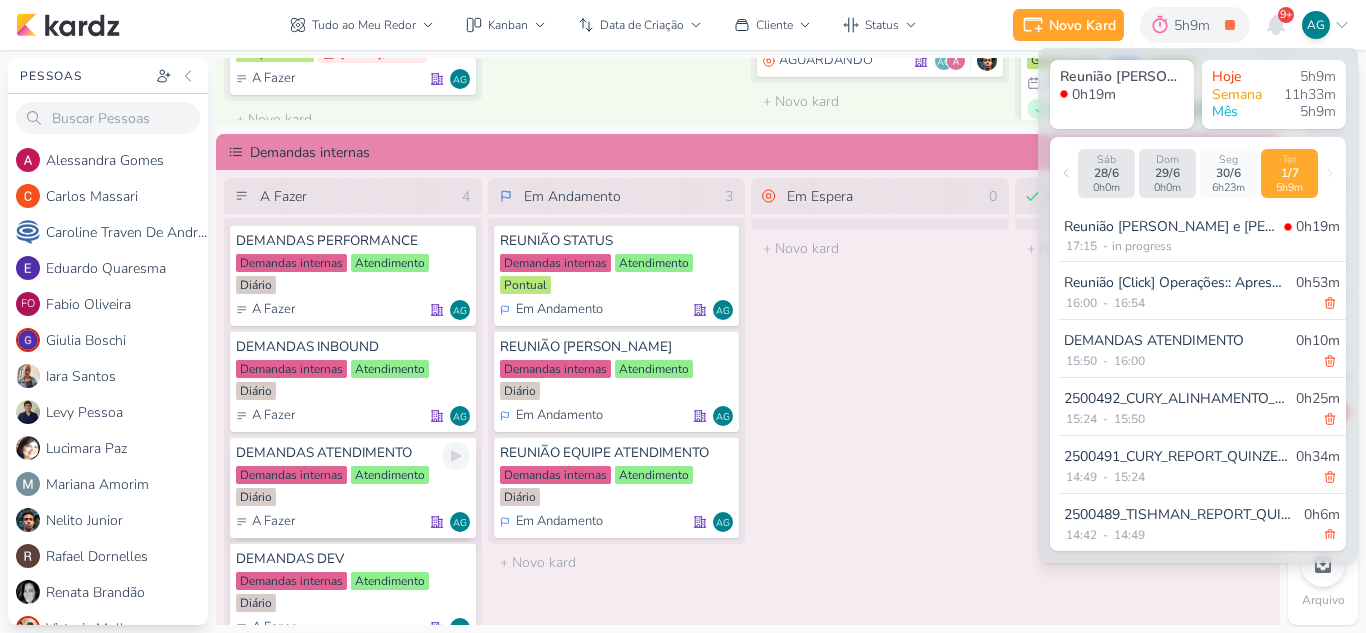 scroll, scrollTop: 1042, scrollLeft: 0, axis: vertical 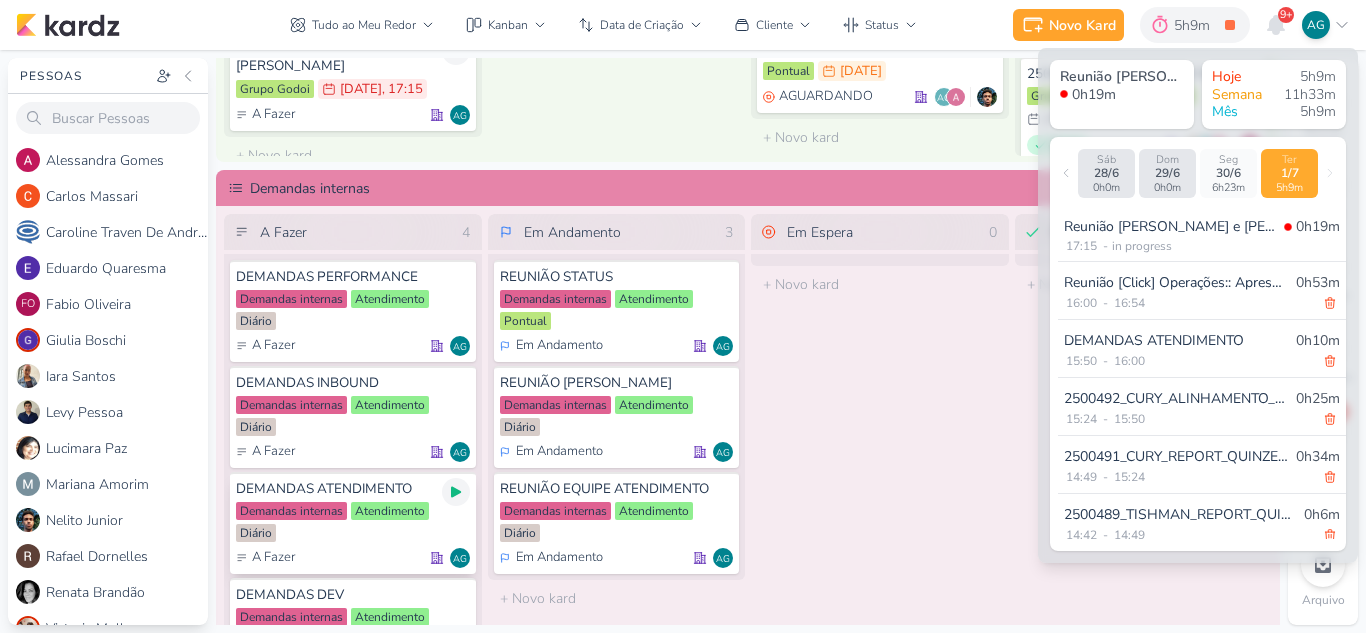 click 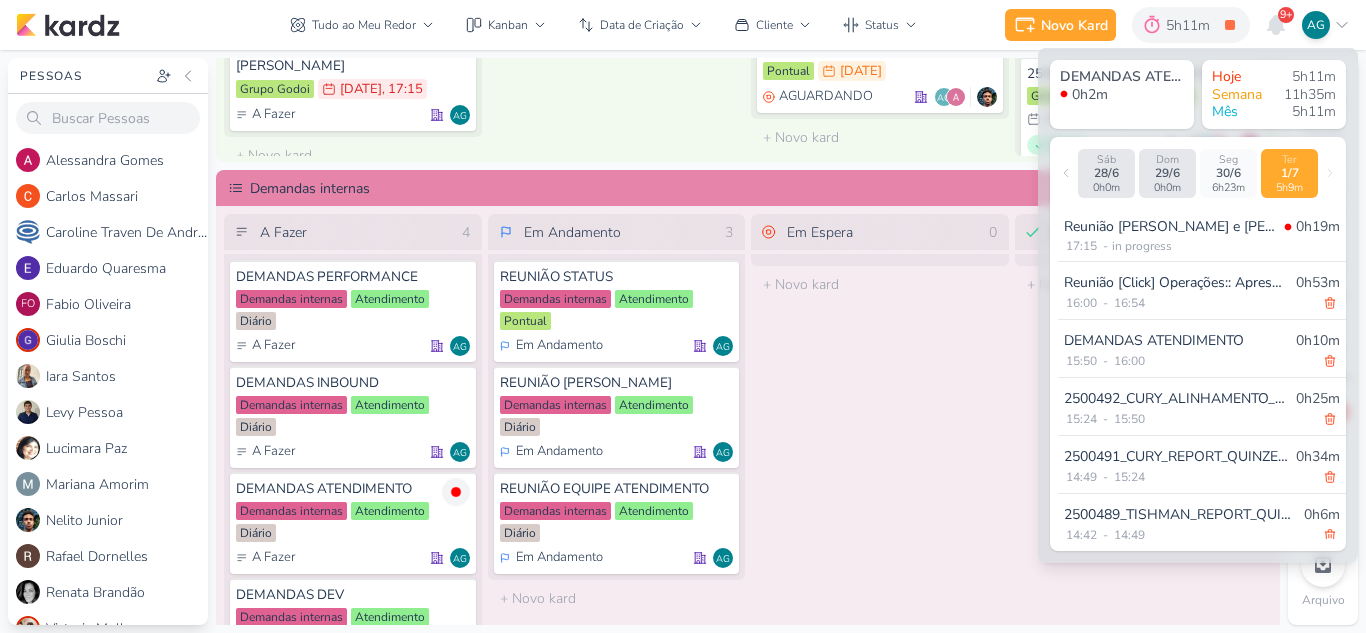 click on "Em Espera
0
O título do kard deve ter menos que 100 caracteres" at bounding box center (880, 468) 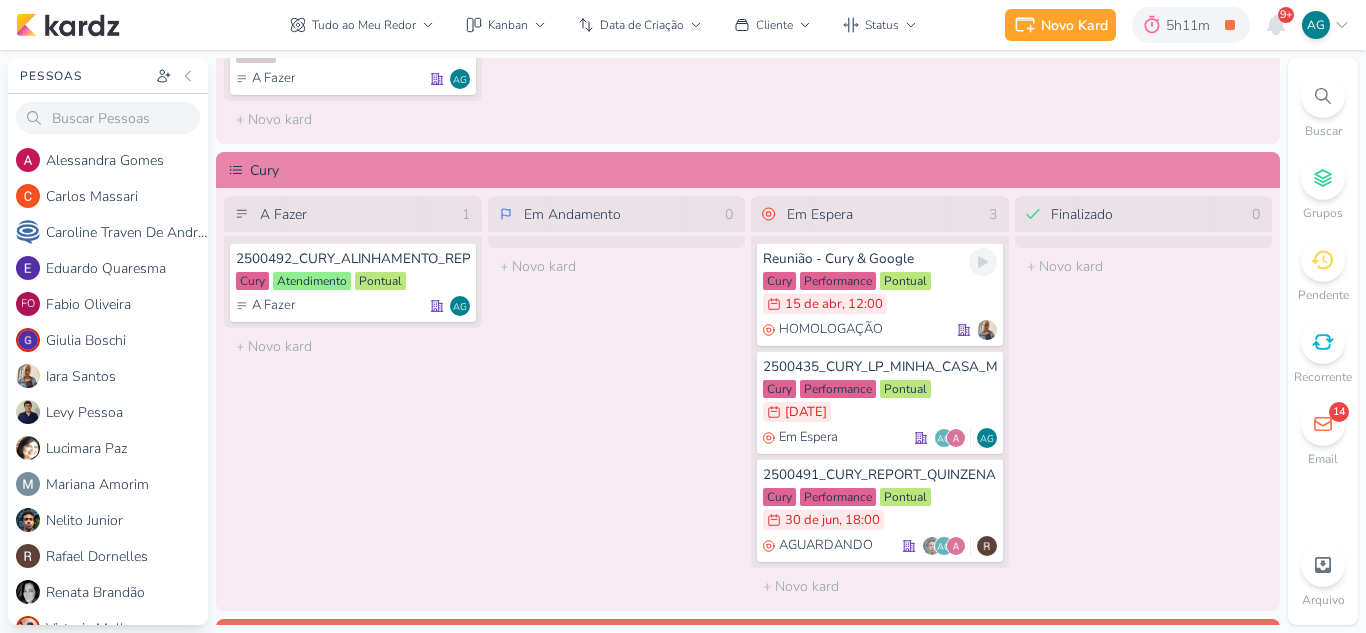 scroll, scrollTop: 1642, scrollLeft: 0, axis: vertical 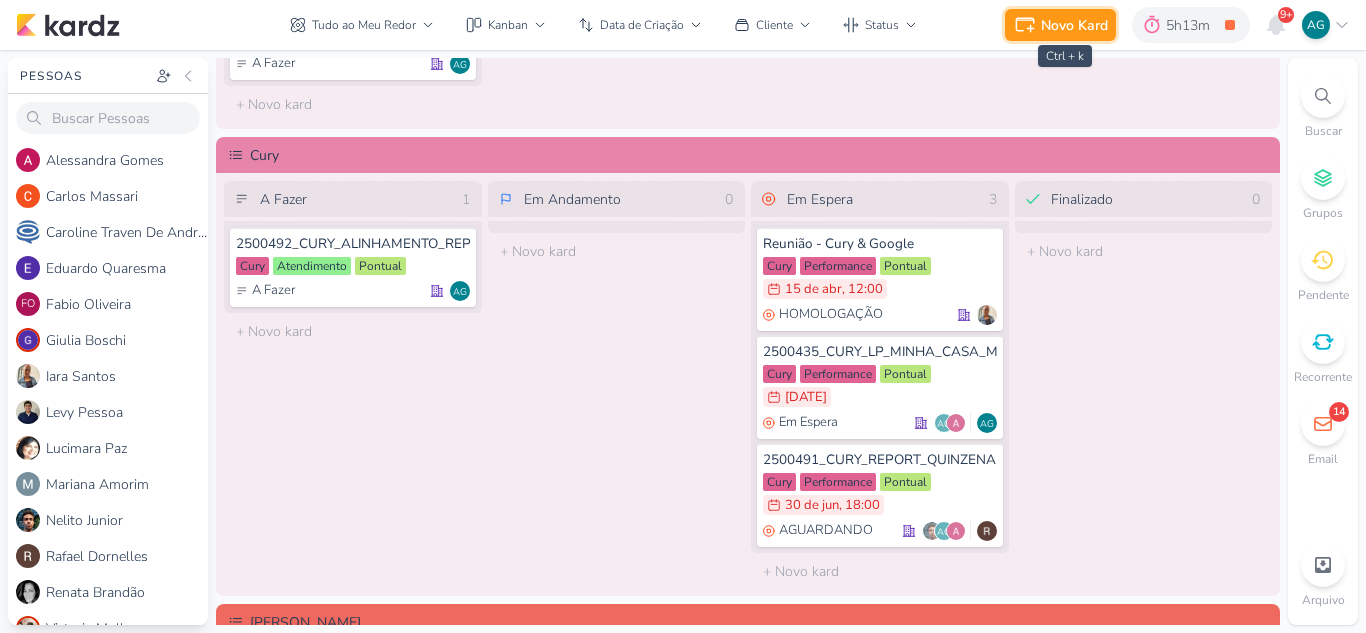 click on "Novo Kard" at bounding box center [1074, 25] 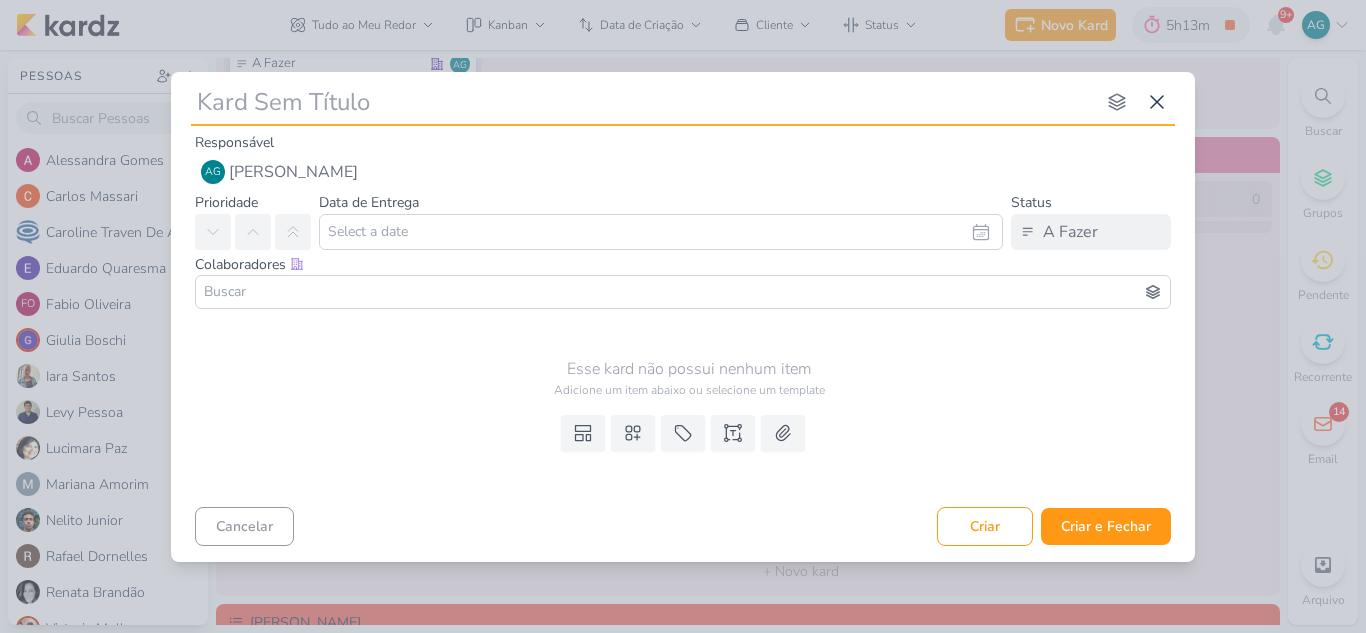 type on "2500512_SHPAISMAN_FATURAMENTO_MANUTENÇÃO" 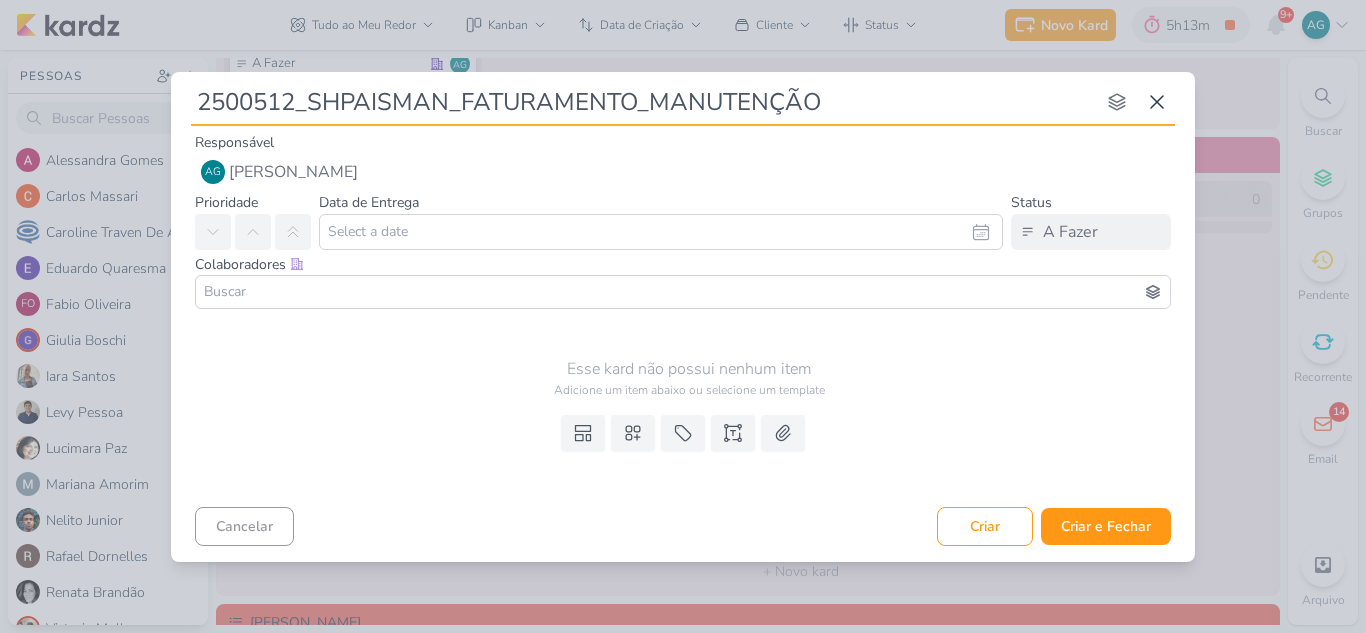 type 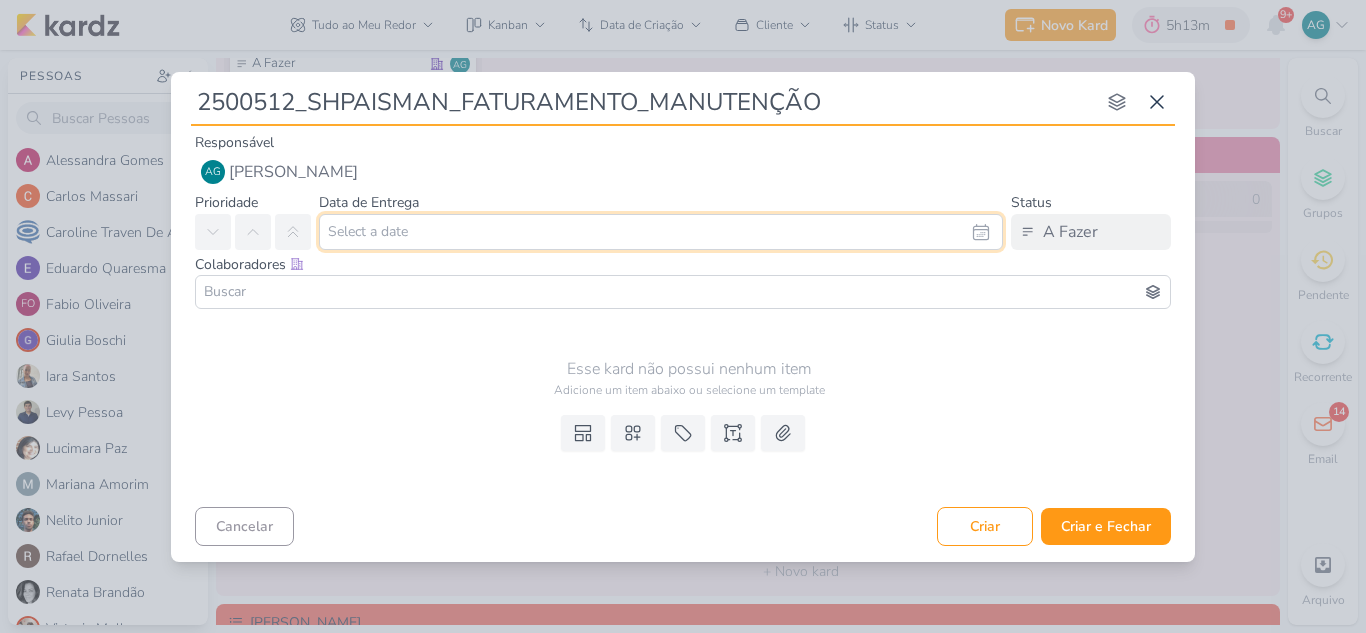click at bounding box center [661, 232] 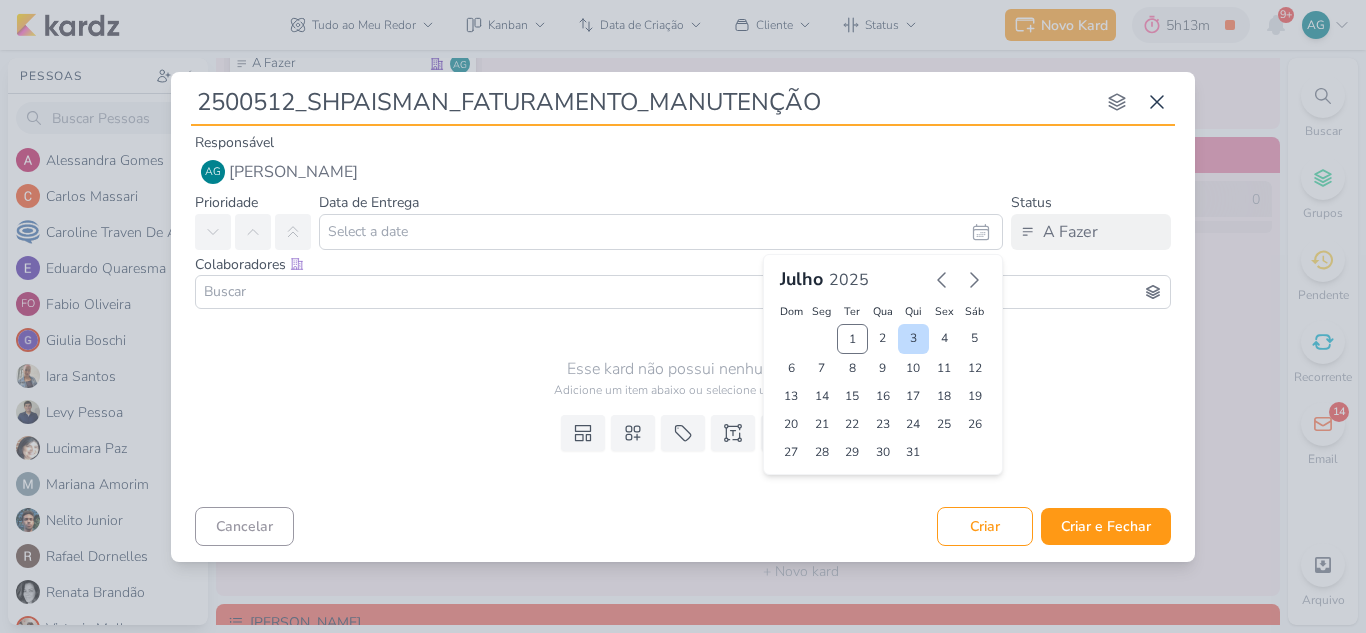 click on "3" at bounding box center (913, 339) 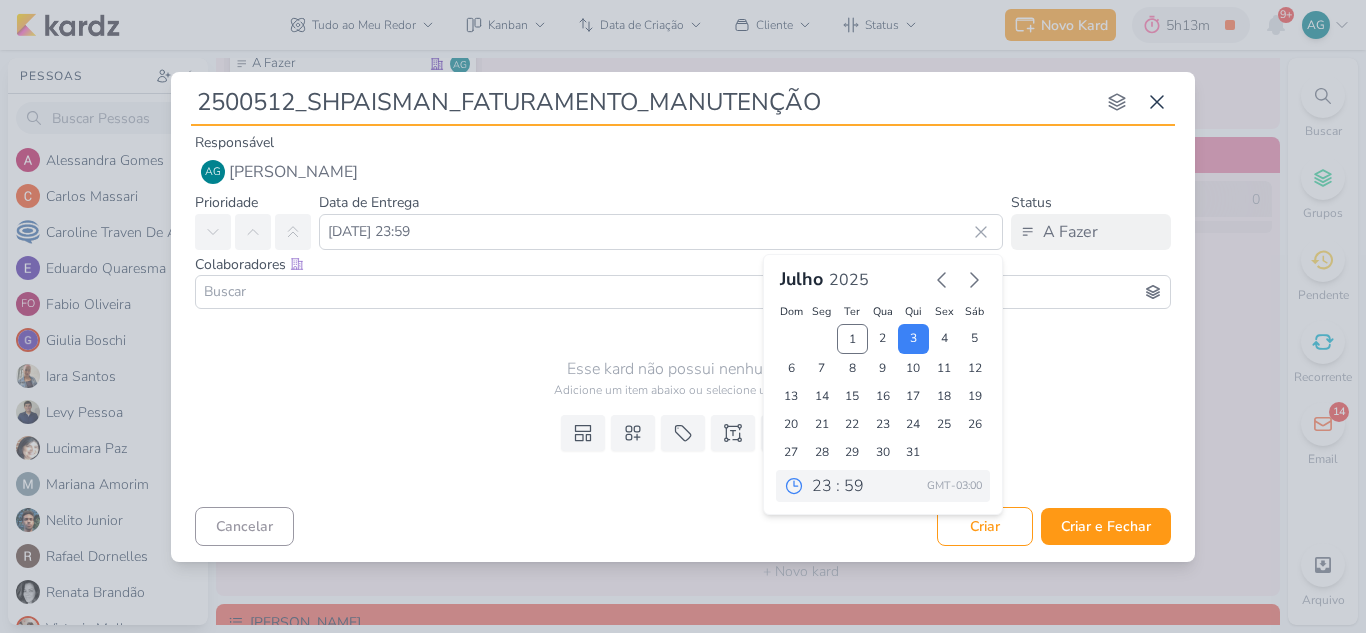 click at bounding box center (683, 292) 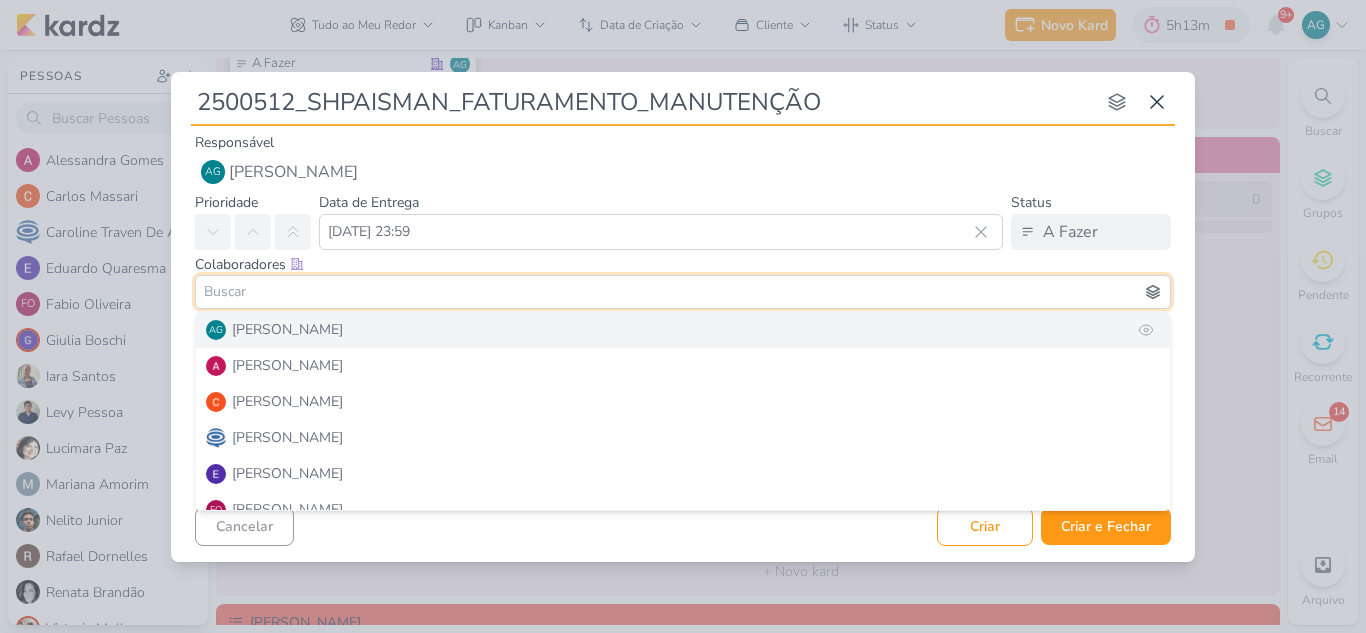 click on "AG
Aline Gimenez Graciano" at bounding box center (683, 330) 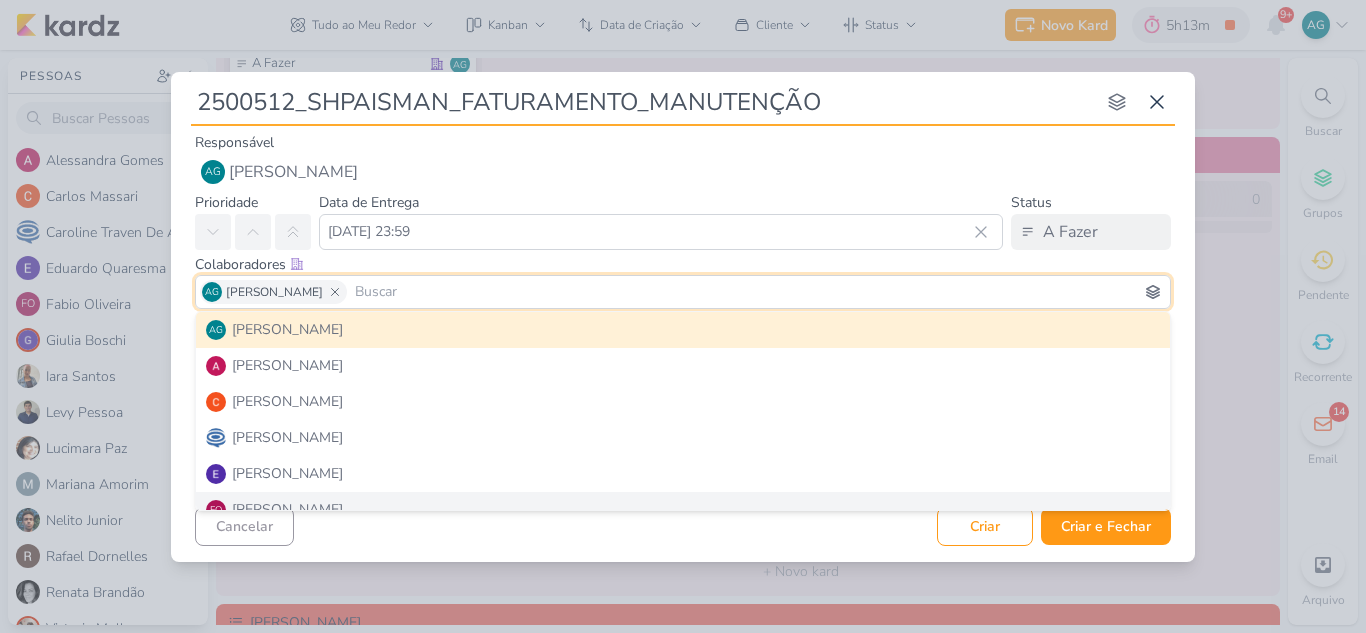 click on "Cancelar
Criar
Criar e Fechar
Ctrl + Enter" at bounding box center [683, 524] 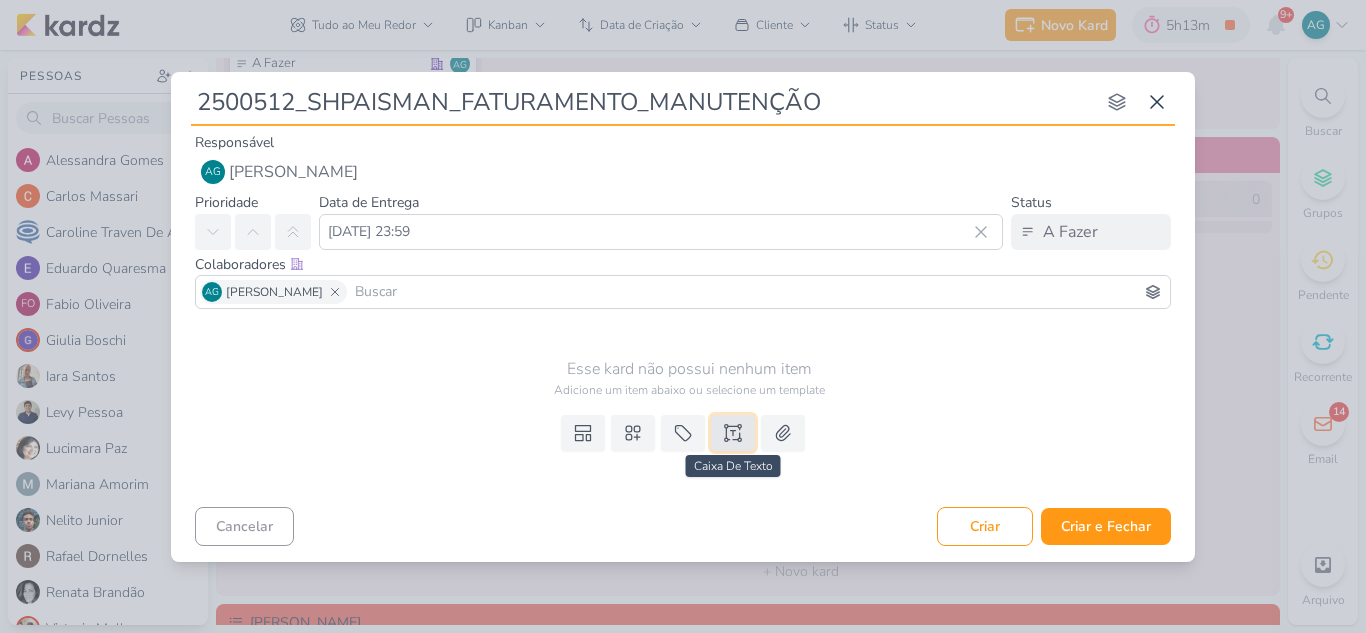 click 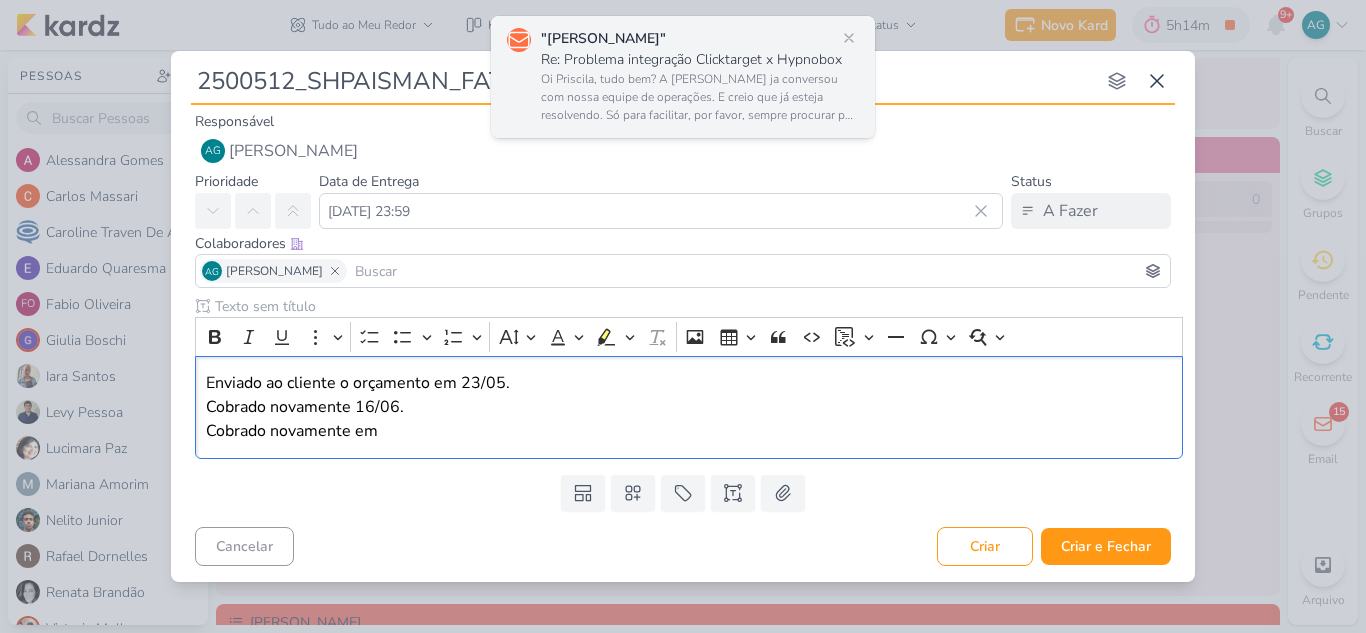 click on "Oi Priscila, tudo bem? A Daniele ja conversou com nossa equipe de operações. E creio que já esteja resolvendo. Só para facilitar, por favor, sempre procurar por @Aline Graciano que é a executiva da" at bounding box center (700, 98) 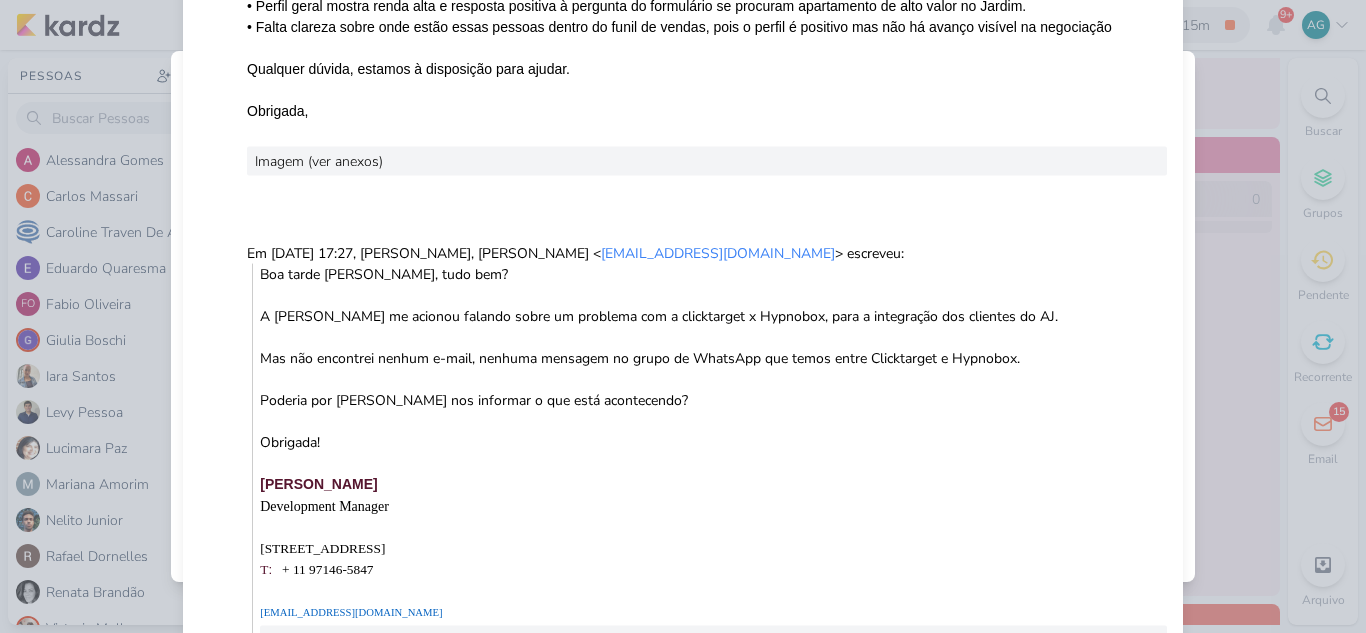 click on "2500512_SHPAISMAN_FATURAMENTO_MANUTENÇÃO
nenhum grupo disponível
esc
Responsável
AG
Aline Gimenez Graciano
Nenhum contato encontrado" at bounding box center [683, 316] 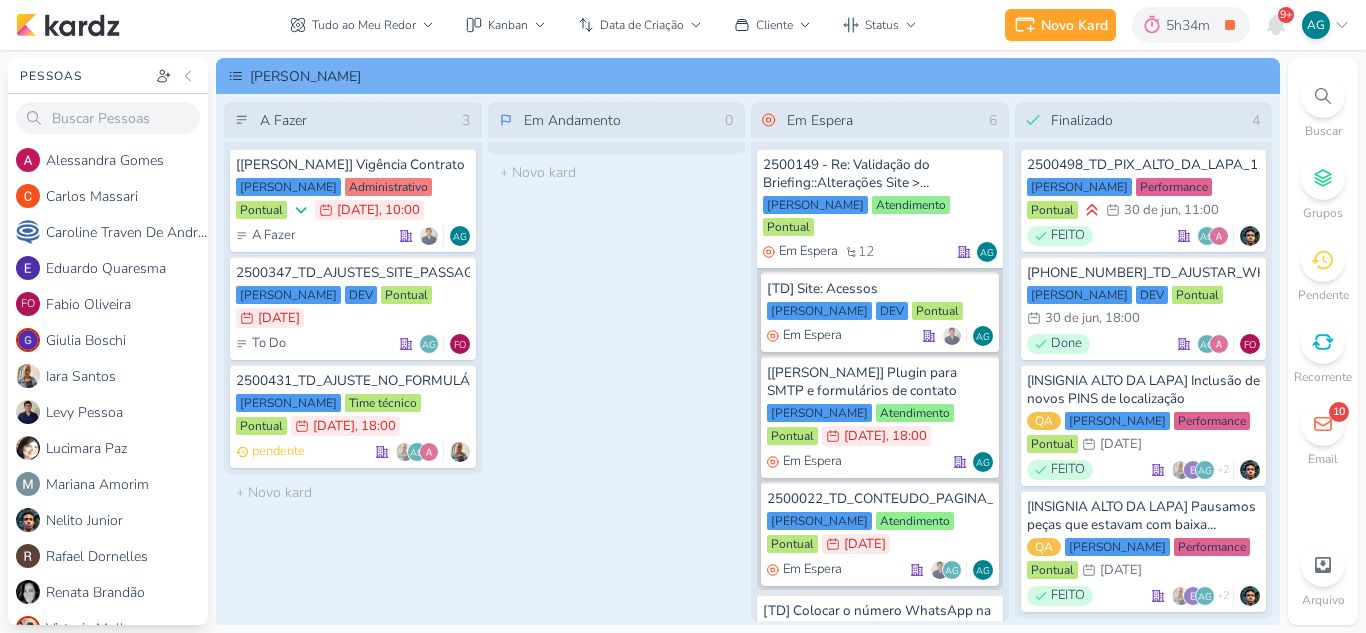 scroll, scrollTop: 0, scrollLeft: 0, axis: both 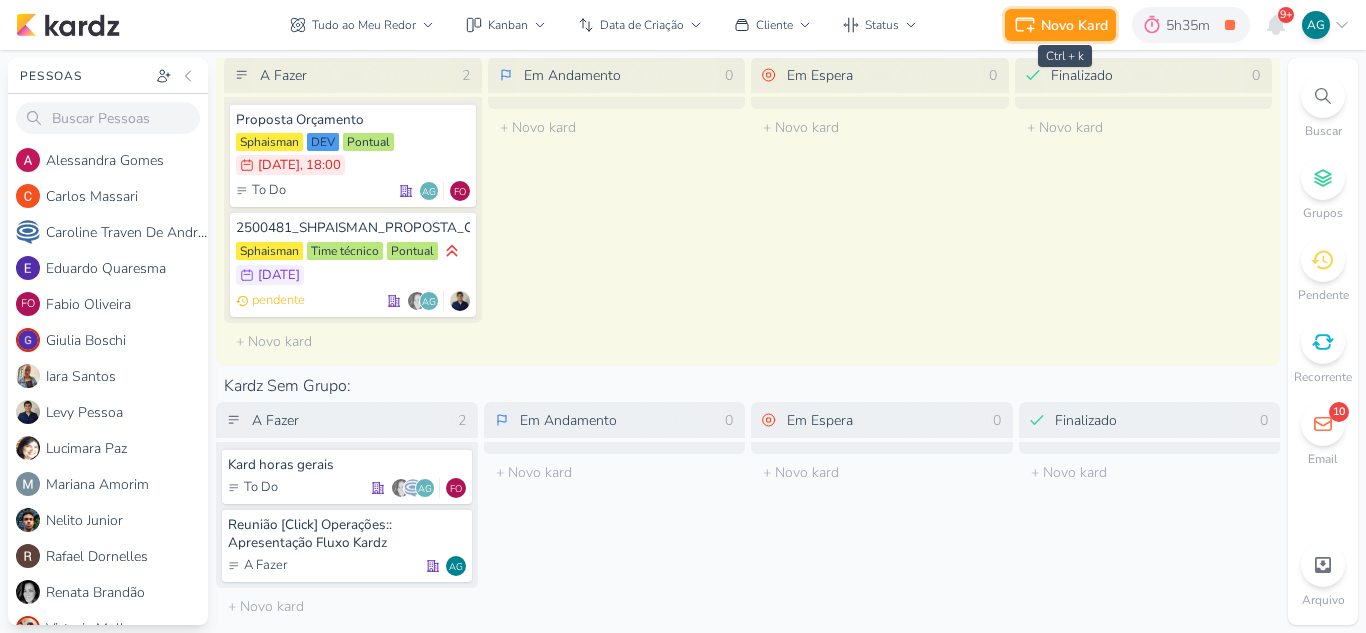 click on "Novo Kard" at bounding box center [1074, 25] 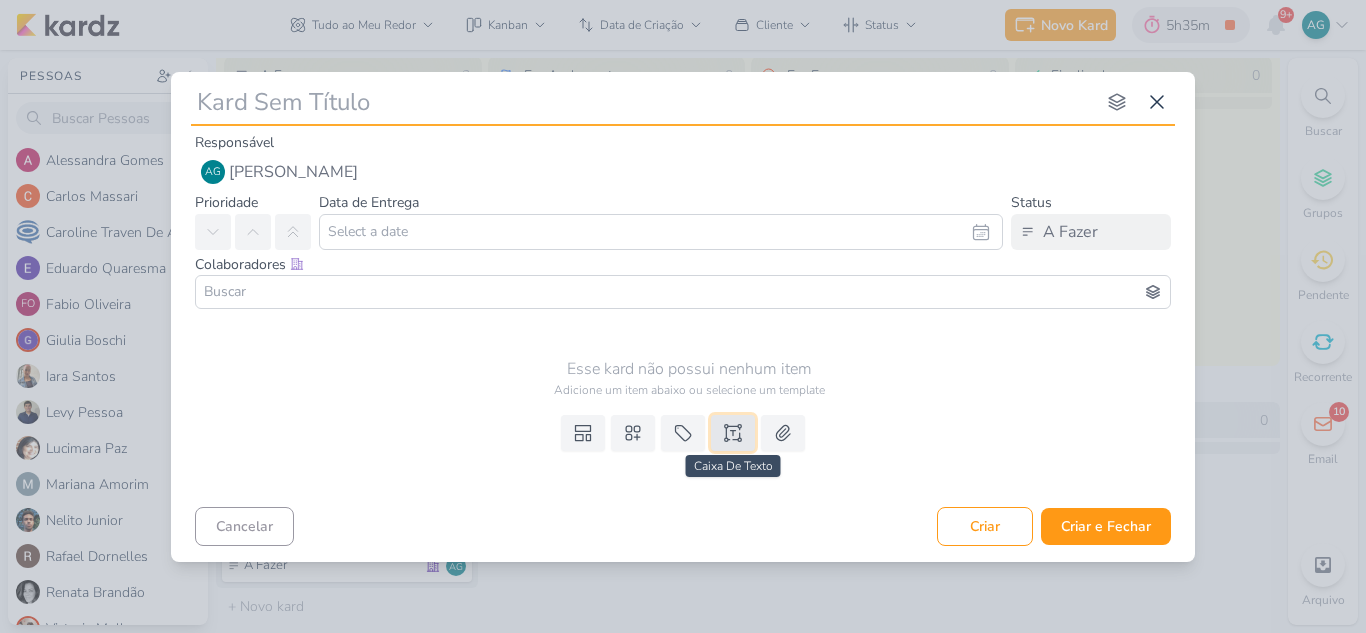 click 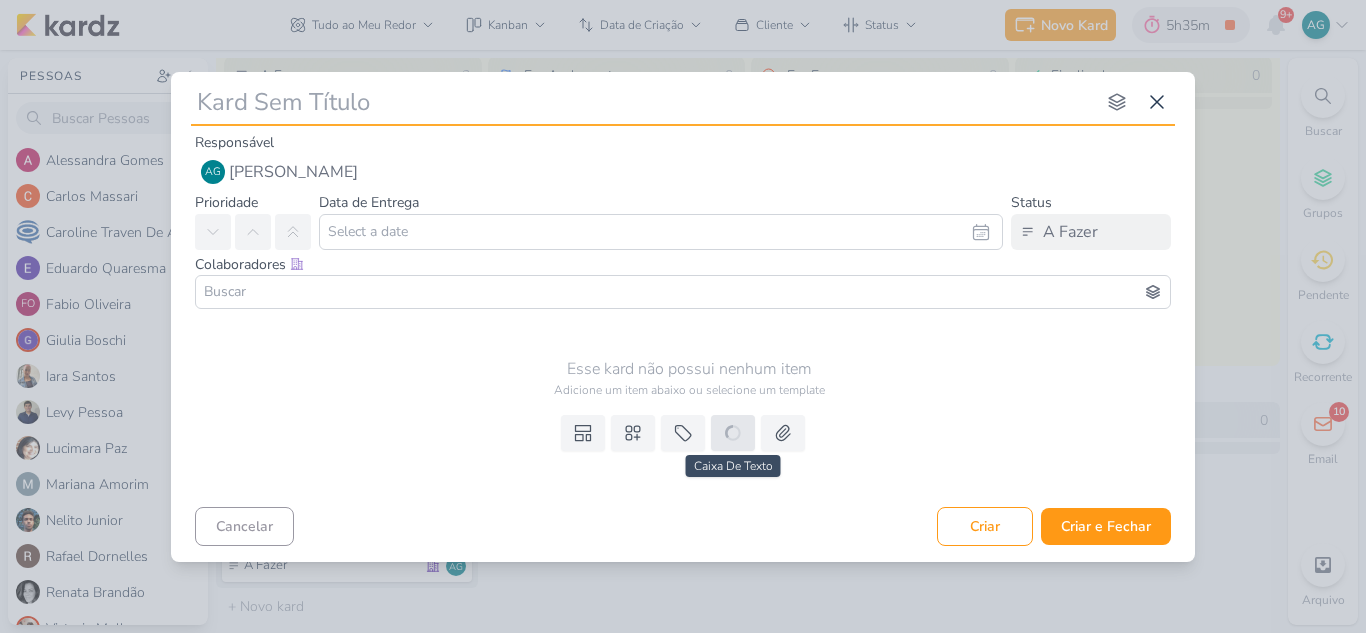 type 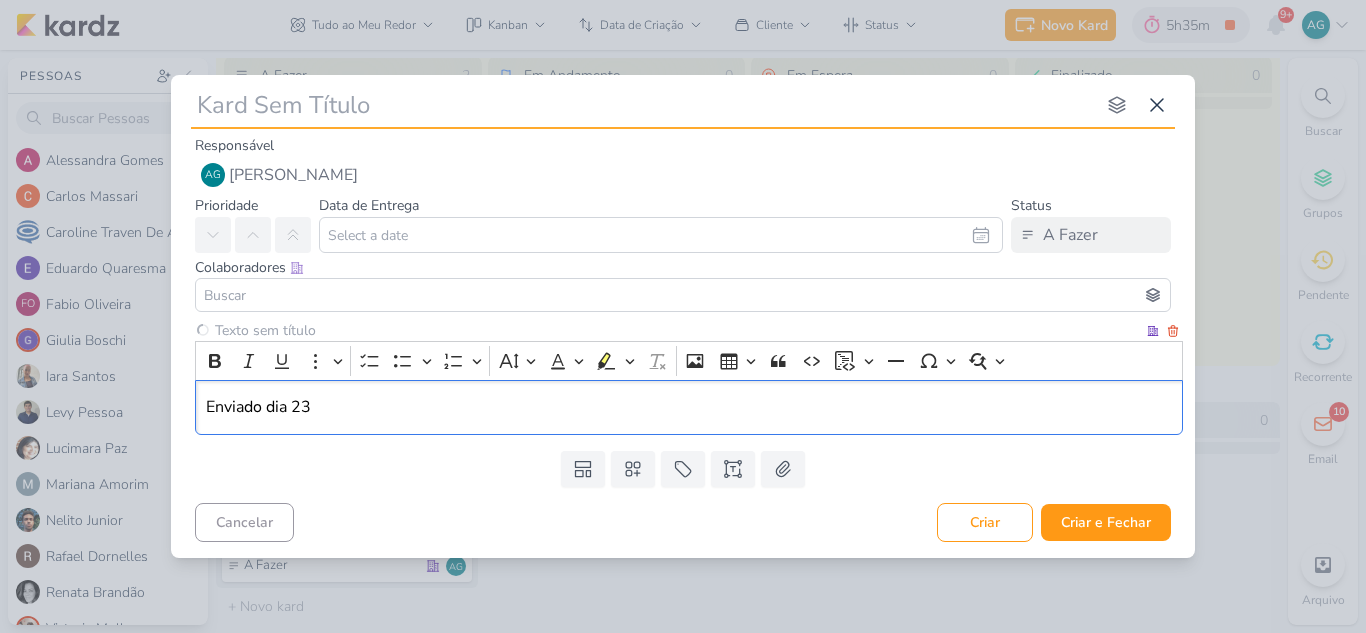 type 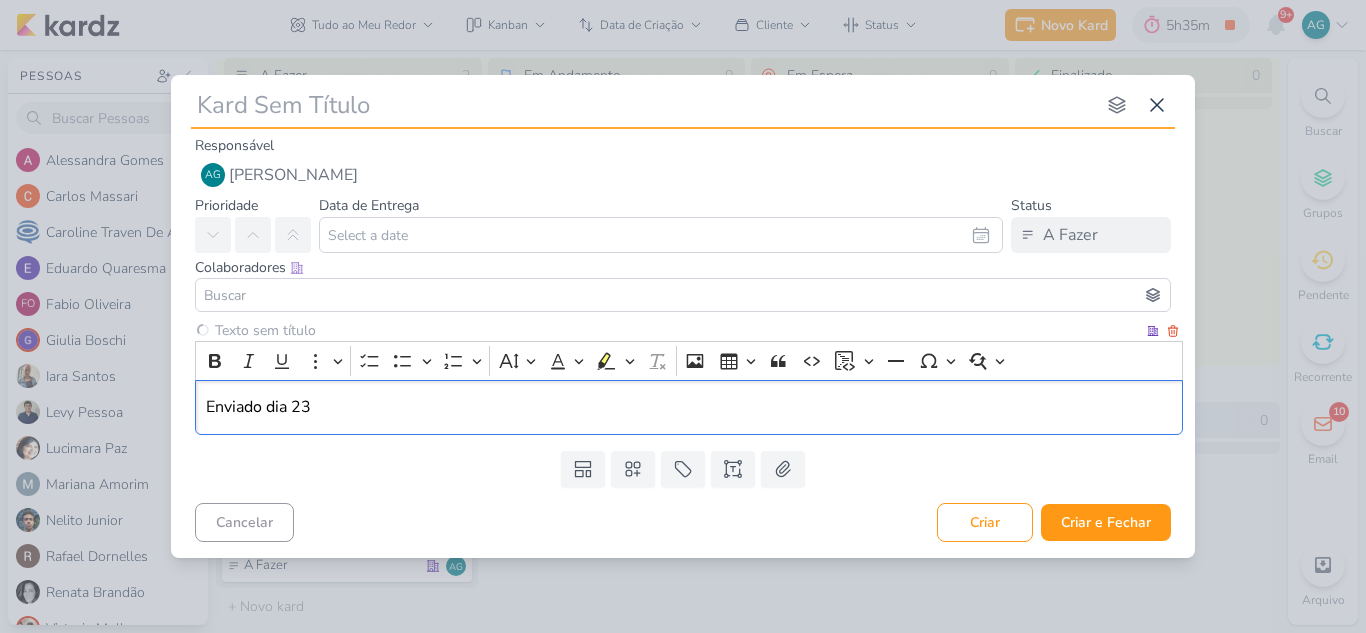 type 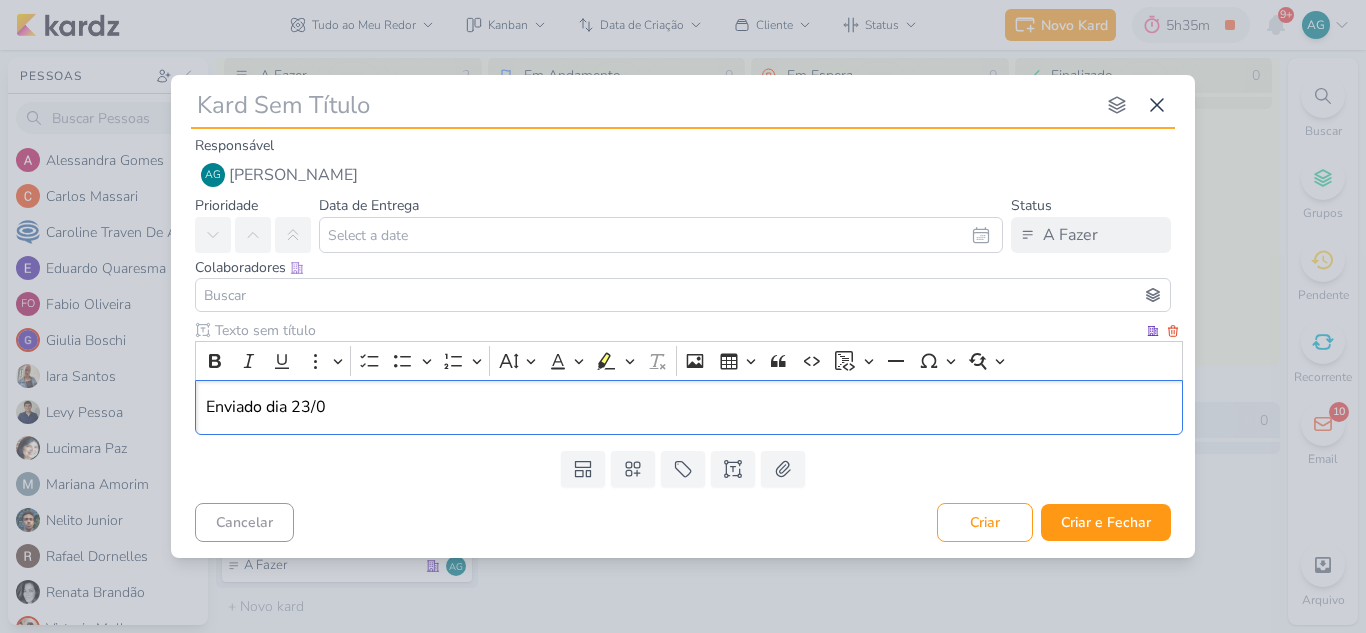 type 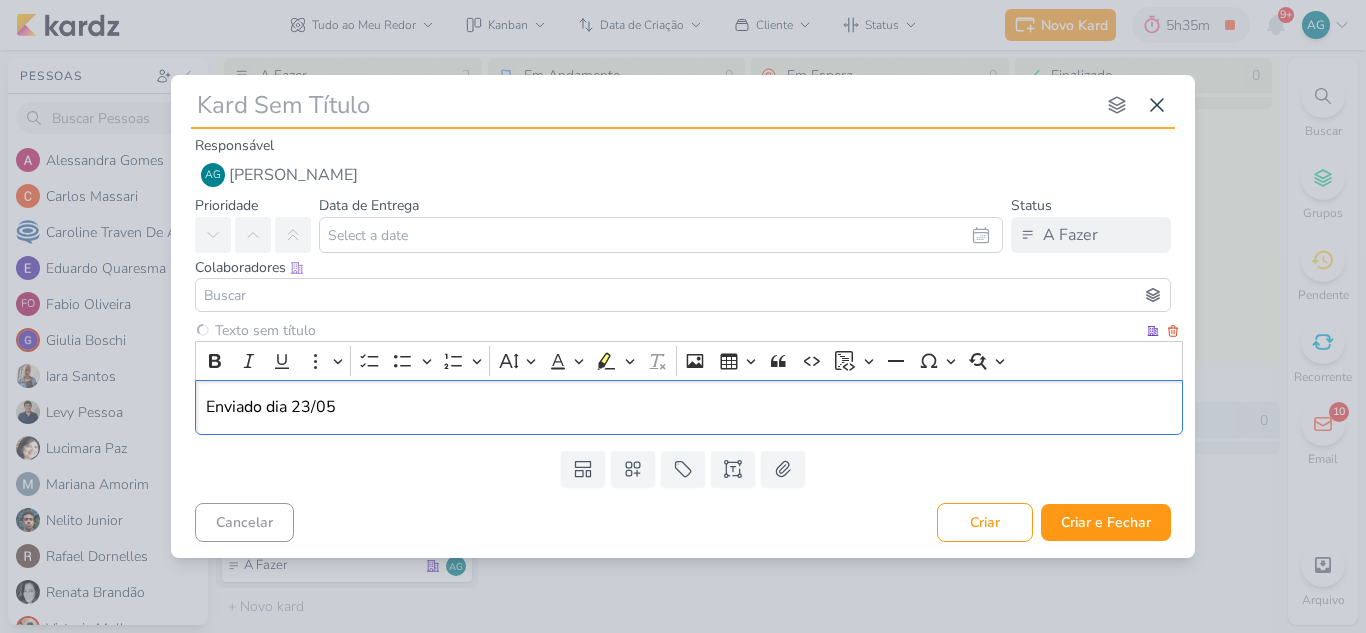 type 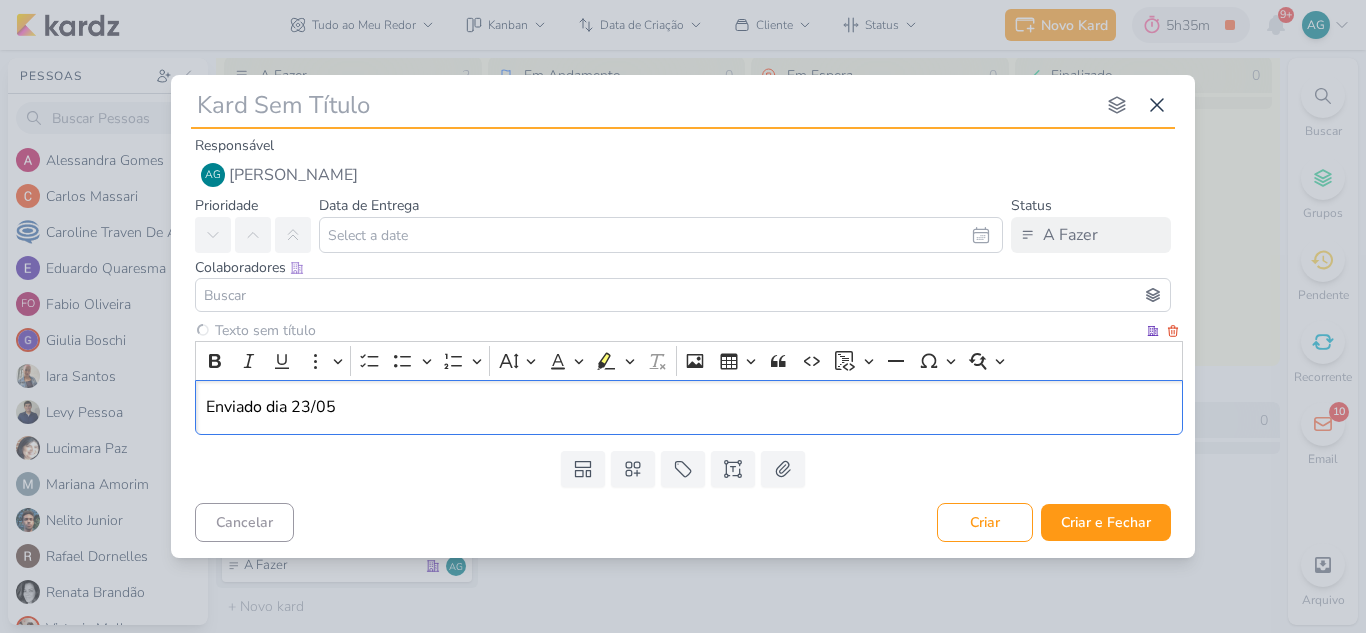 type 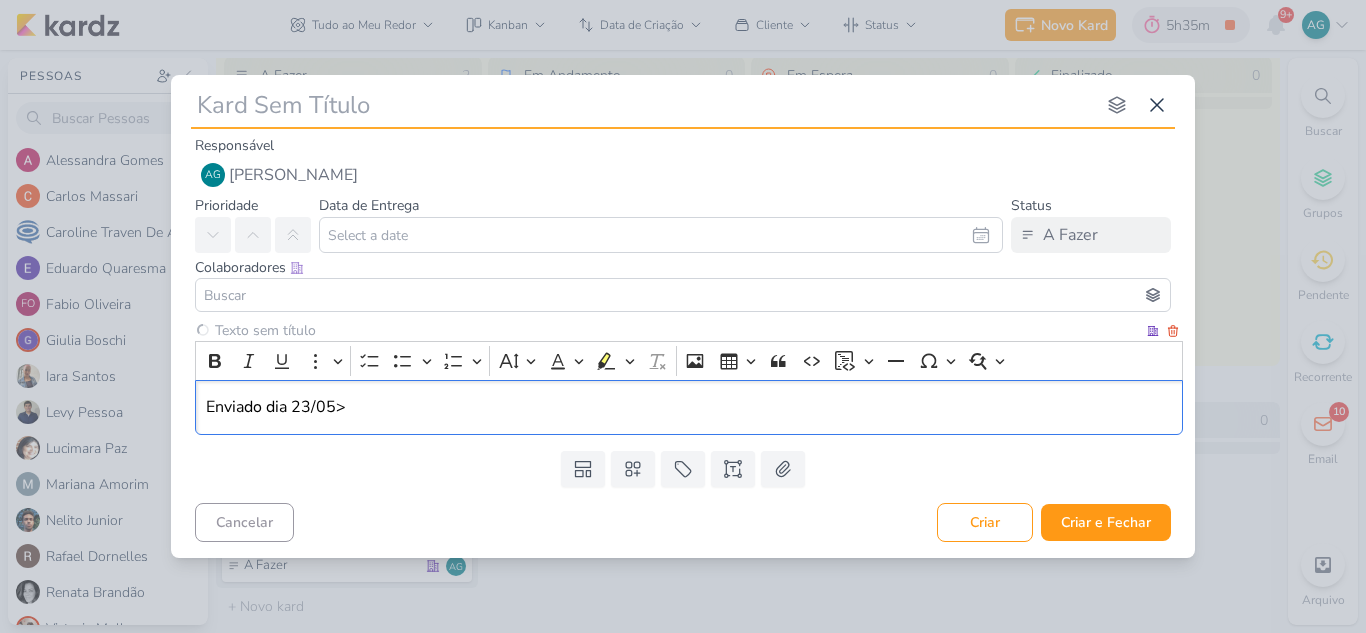 type 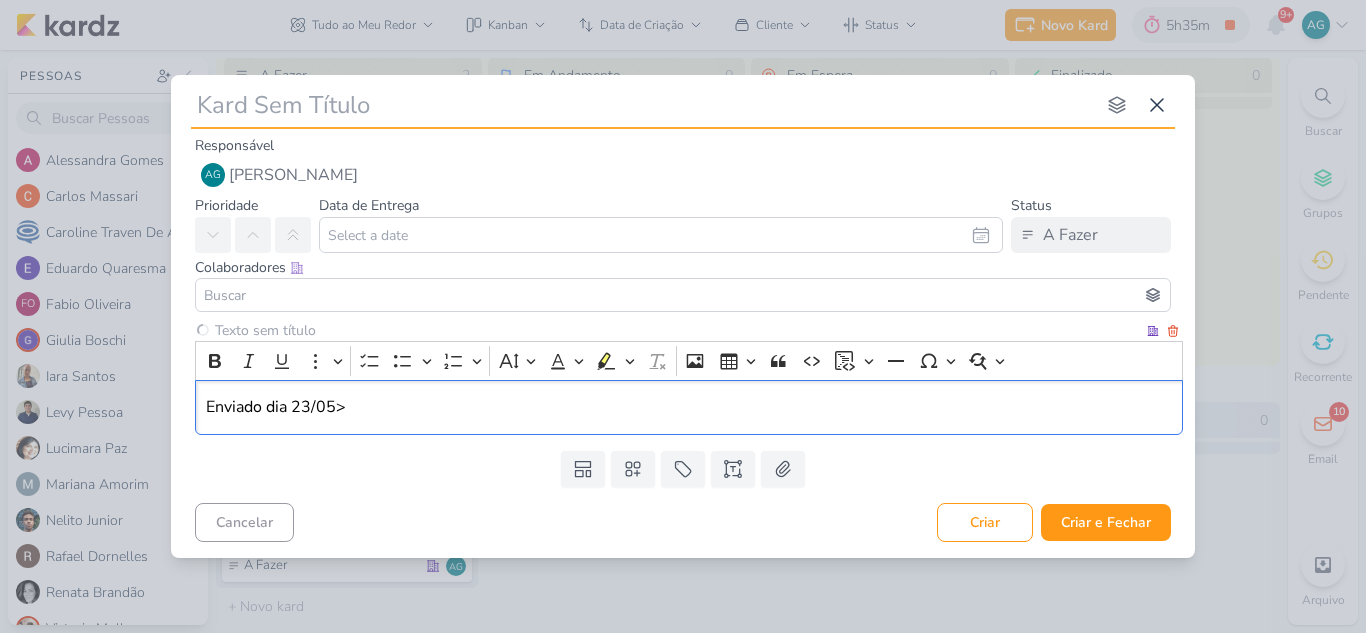 type 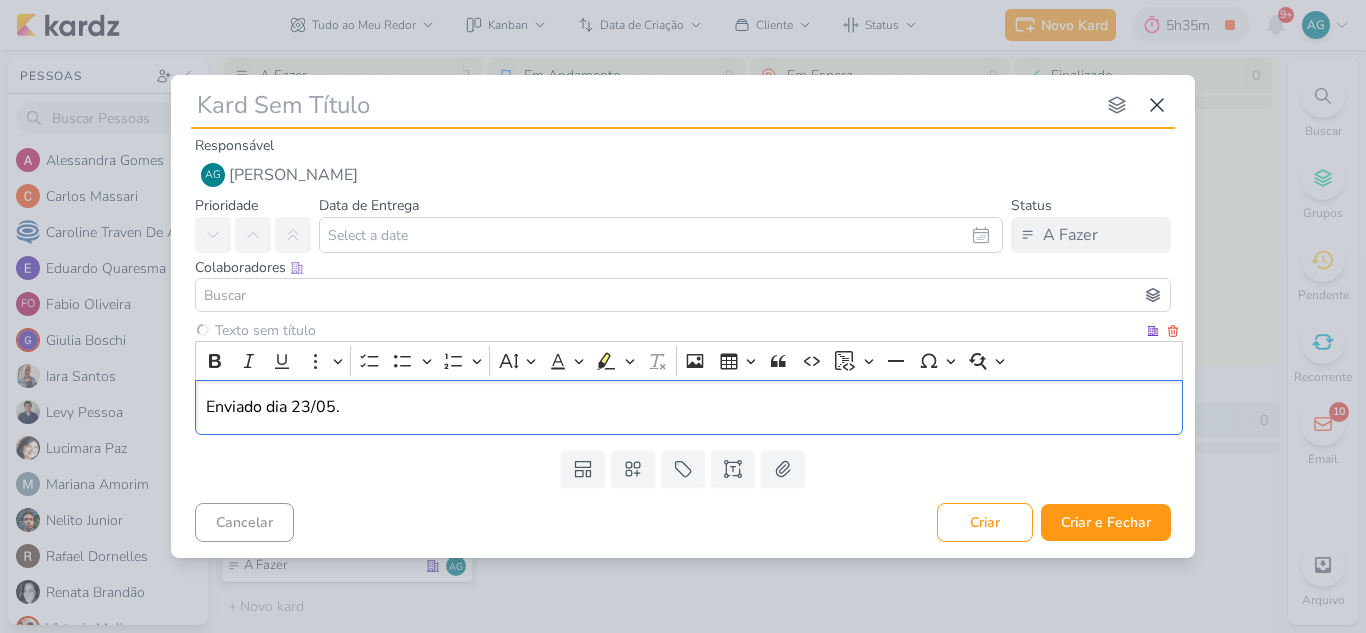 type 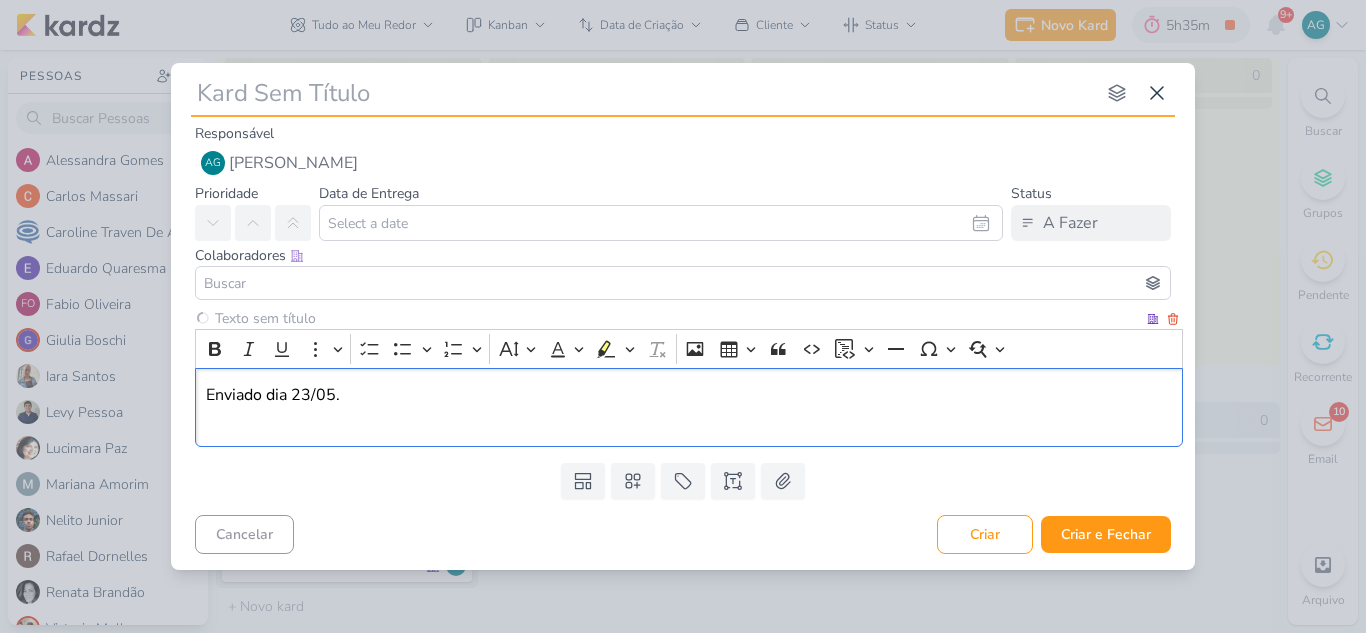 type 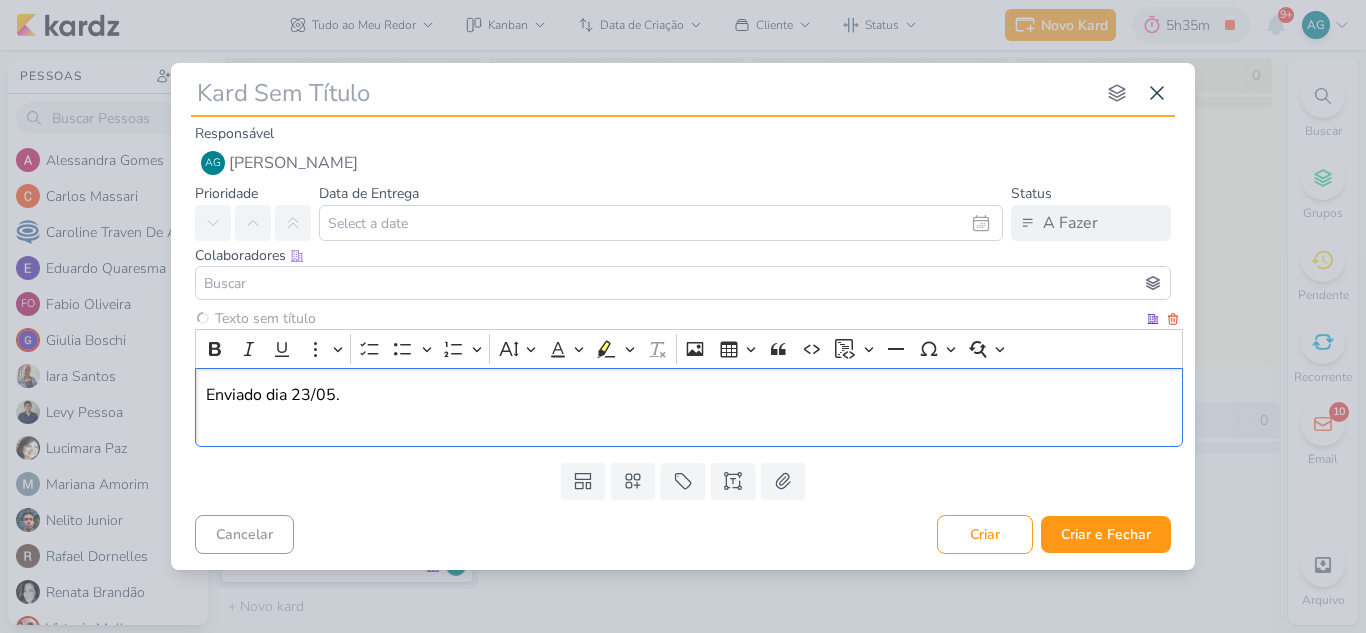 type 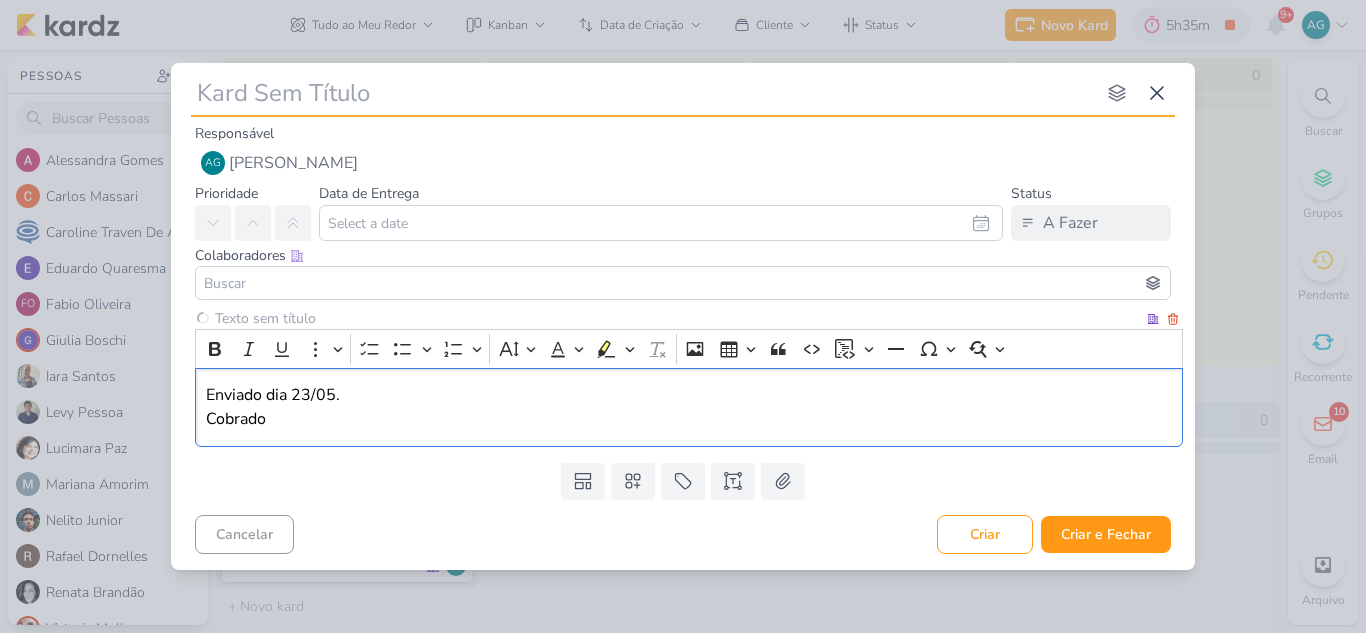 type 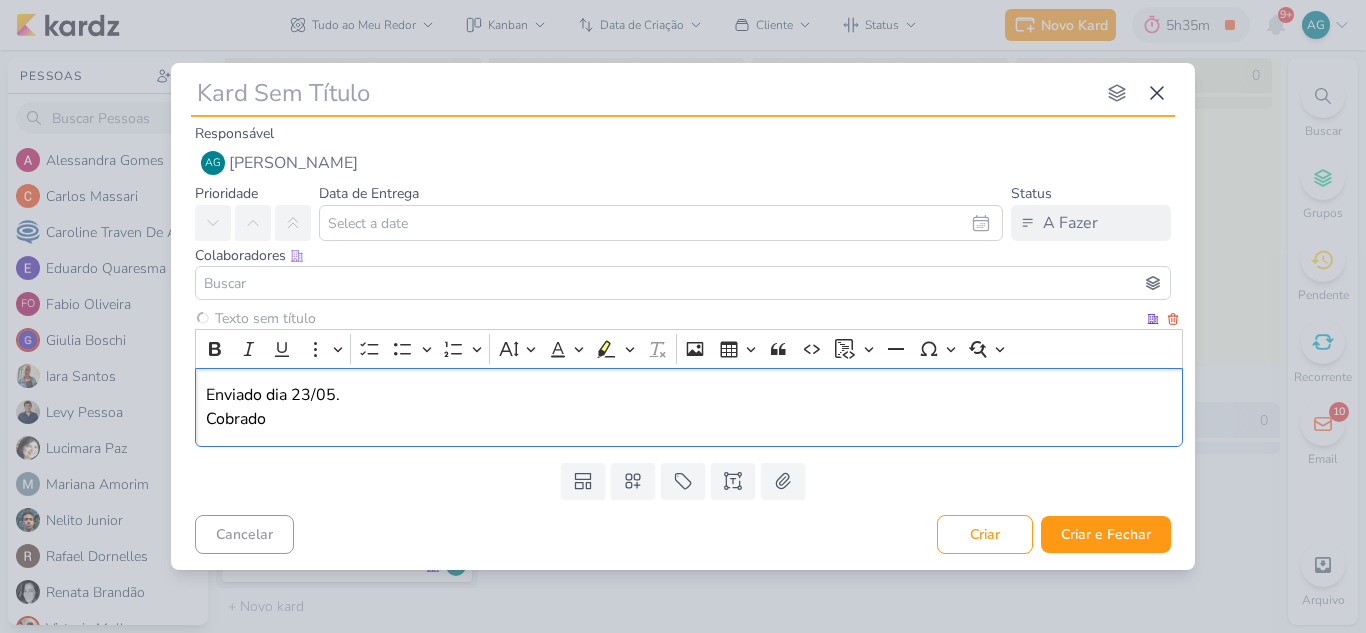 type 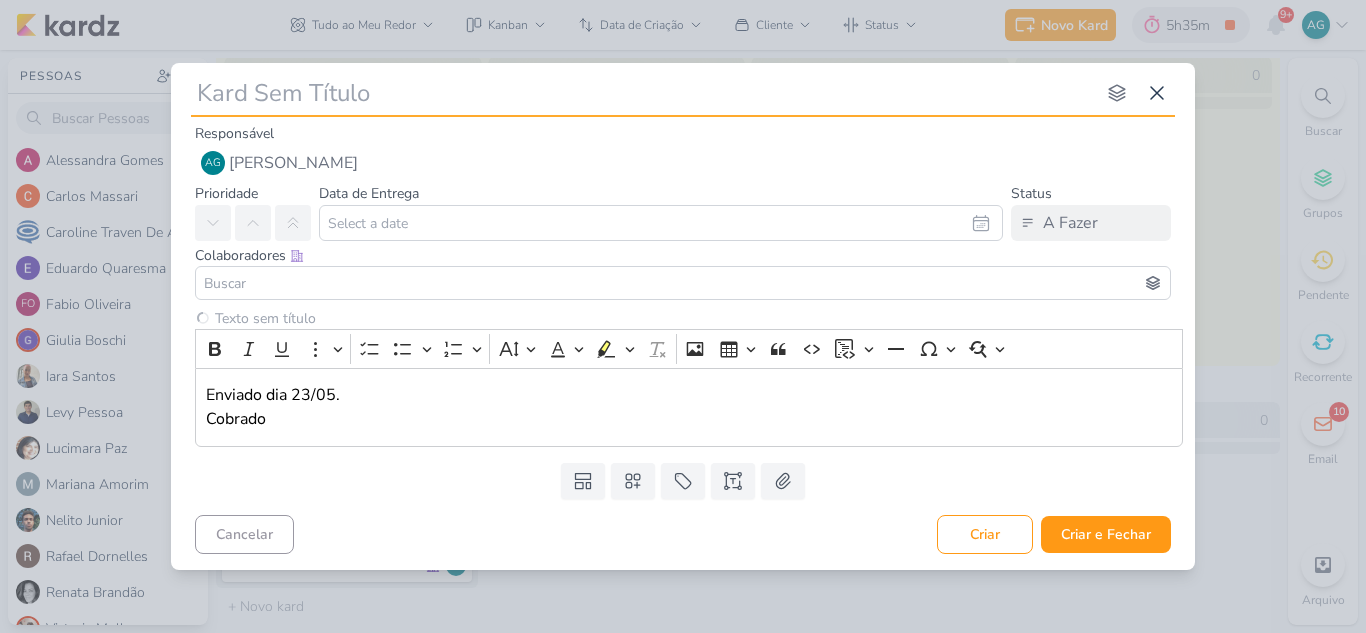 type 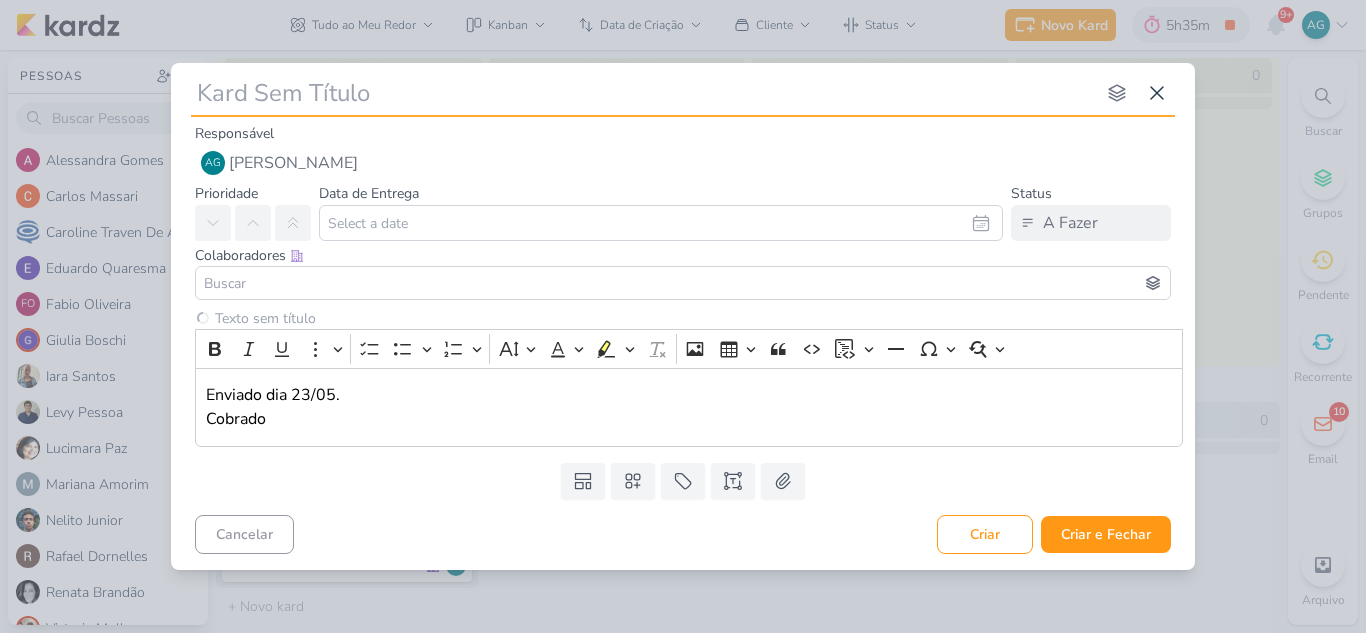 type 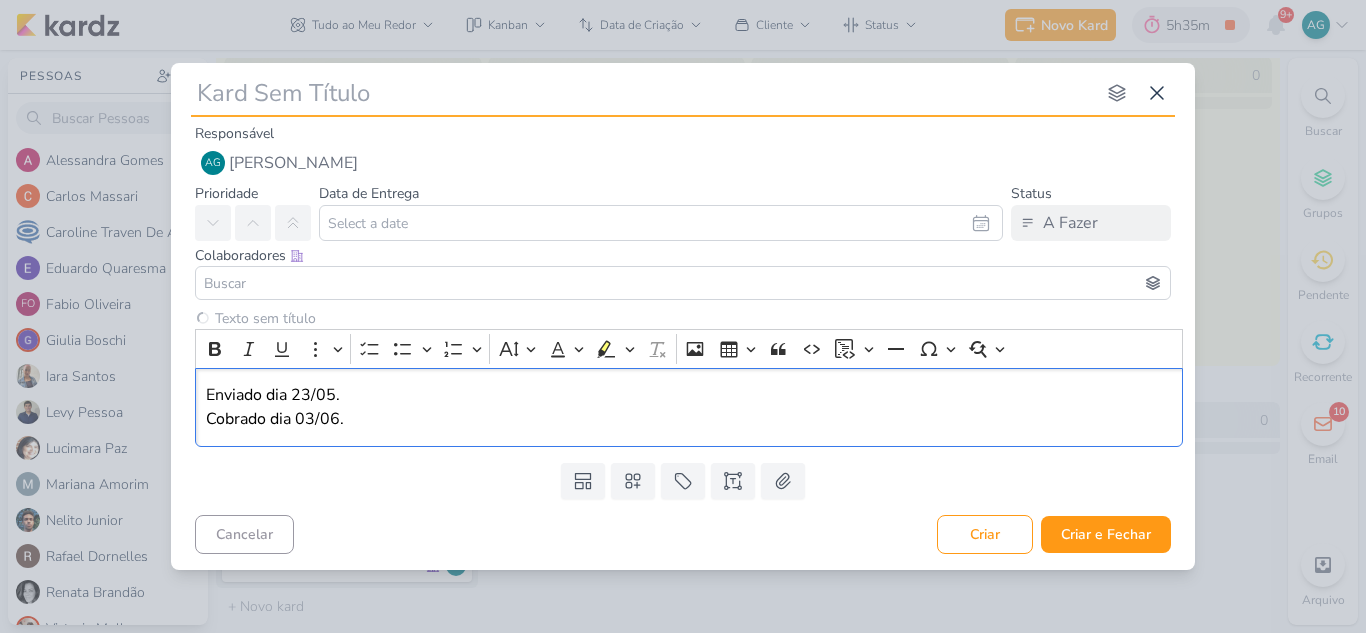 type 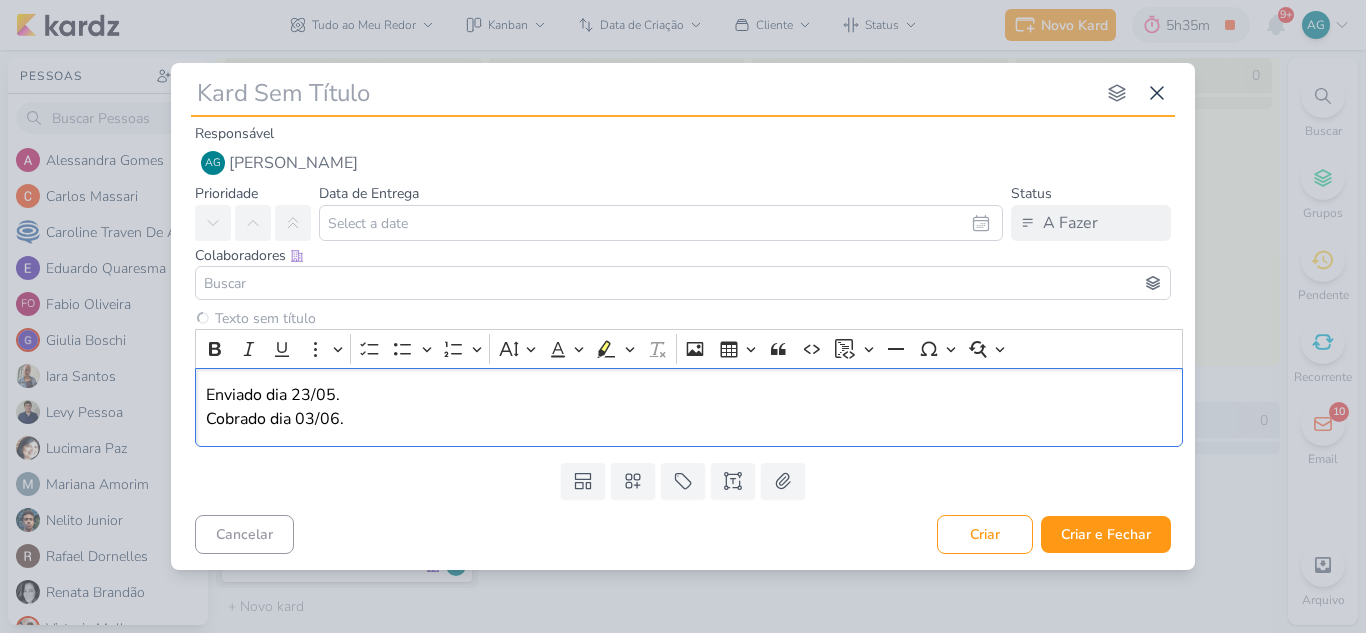 type 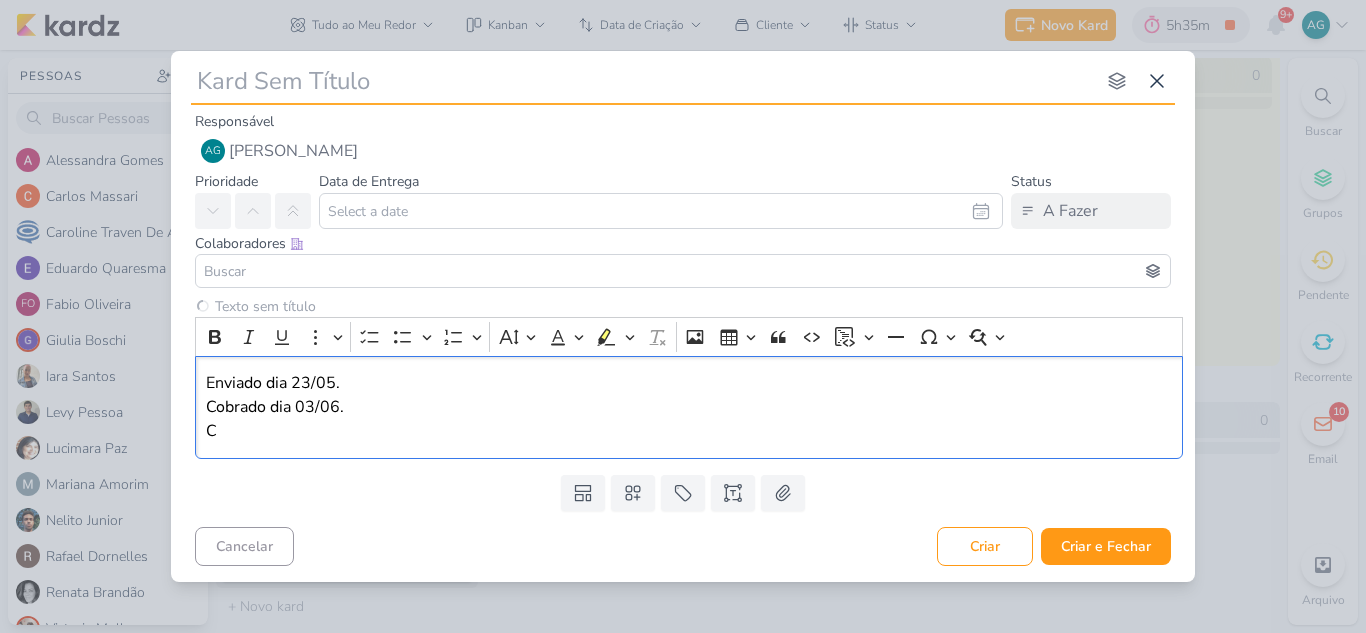 type 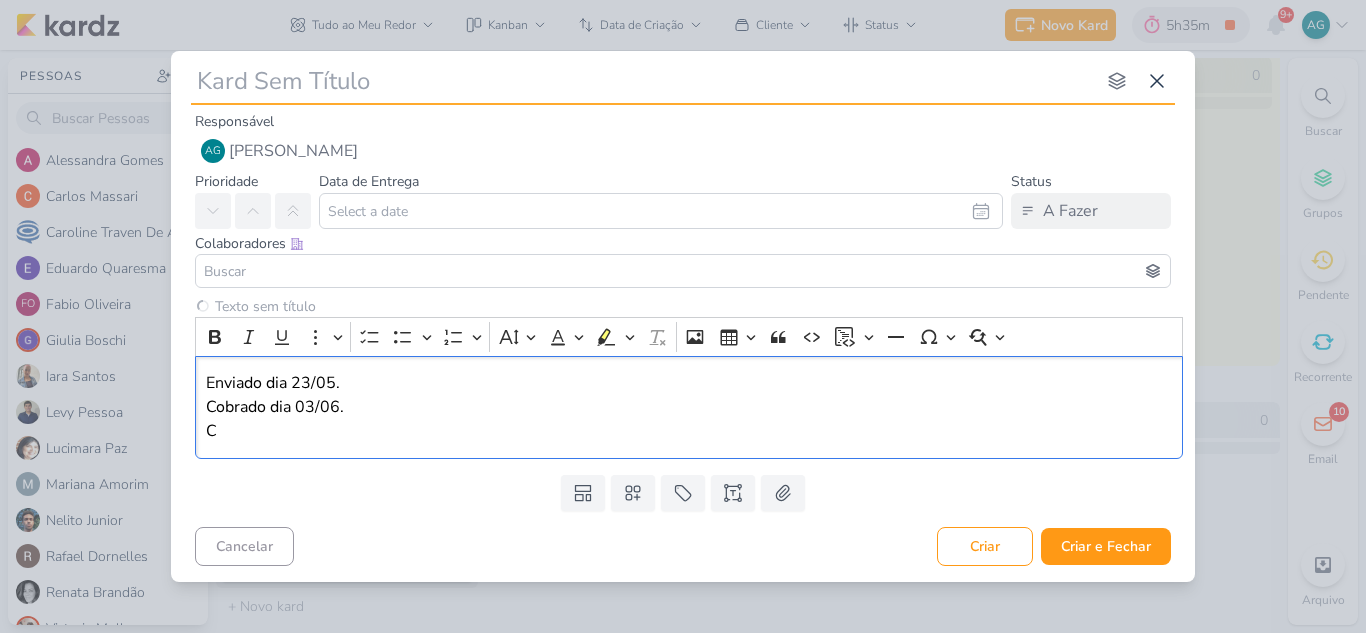 type 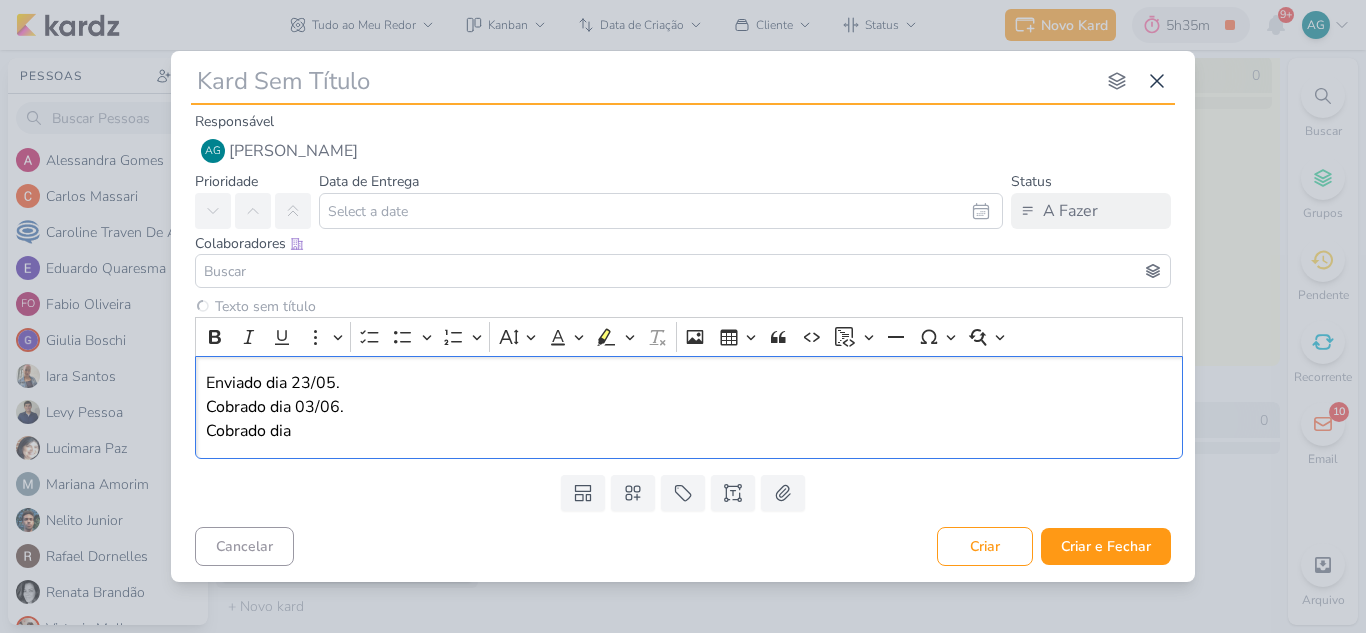type 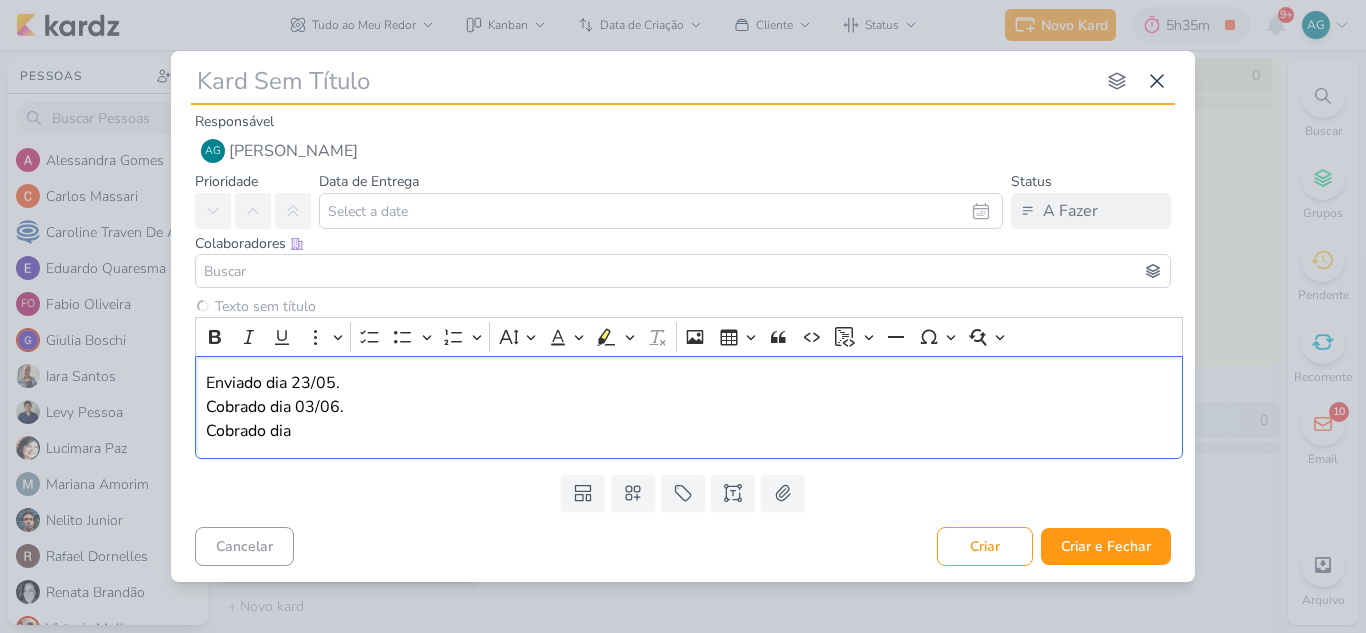 type 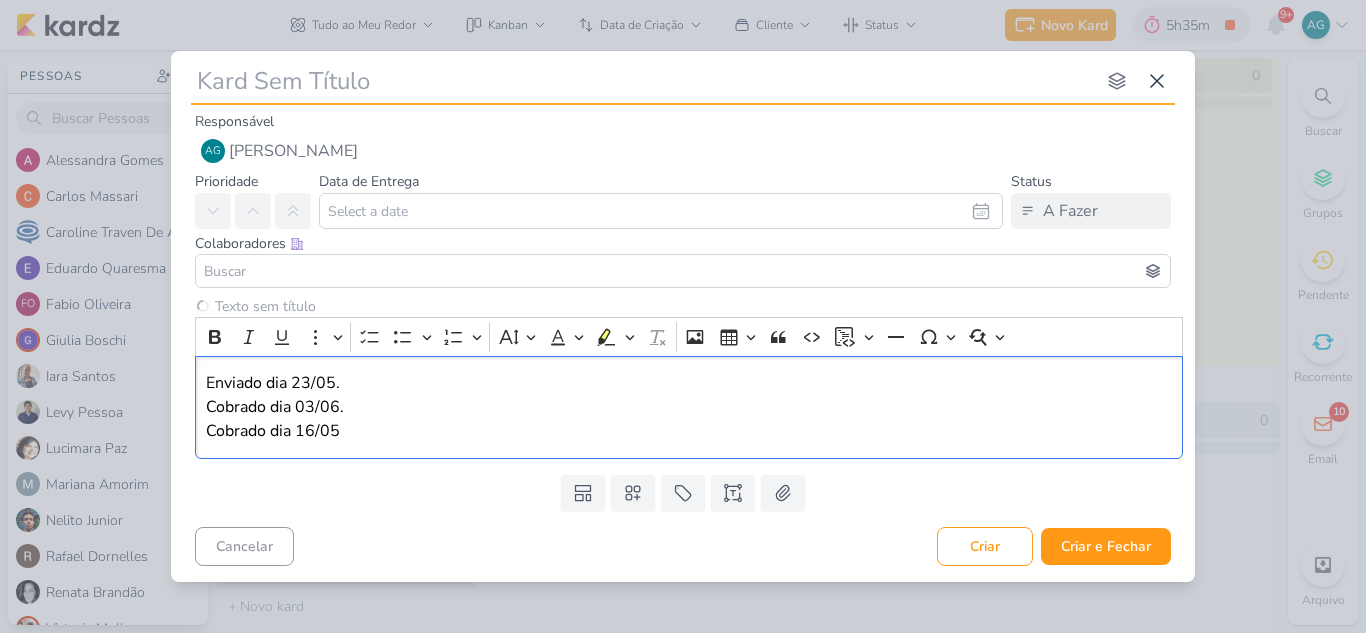 type 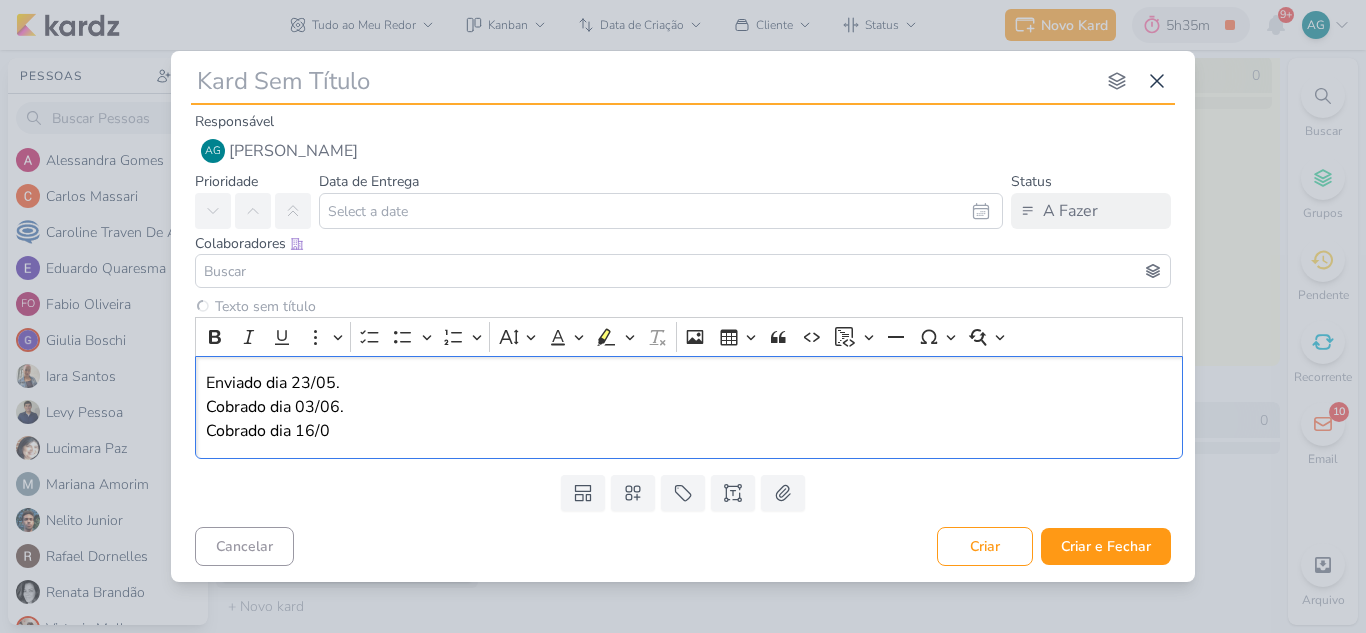 type 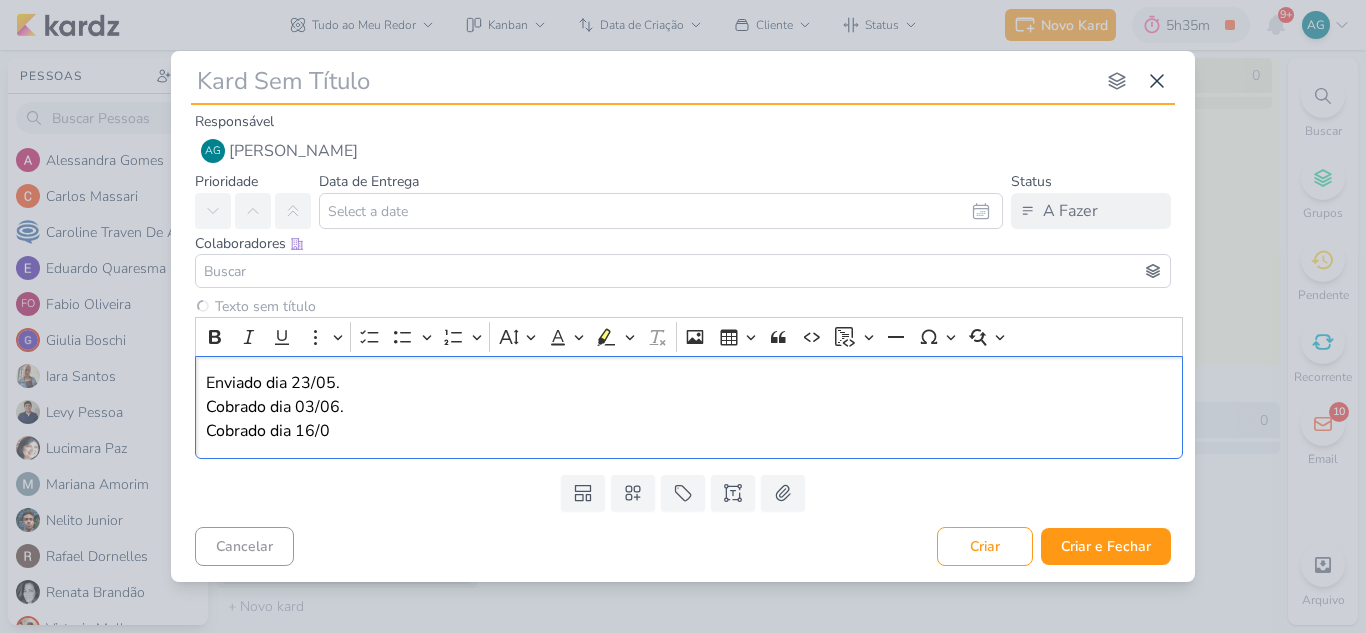 type 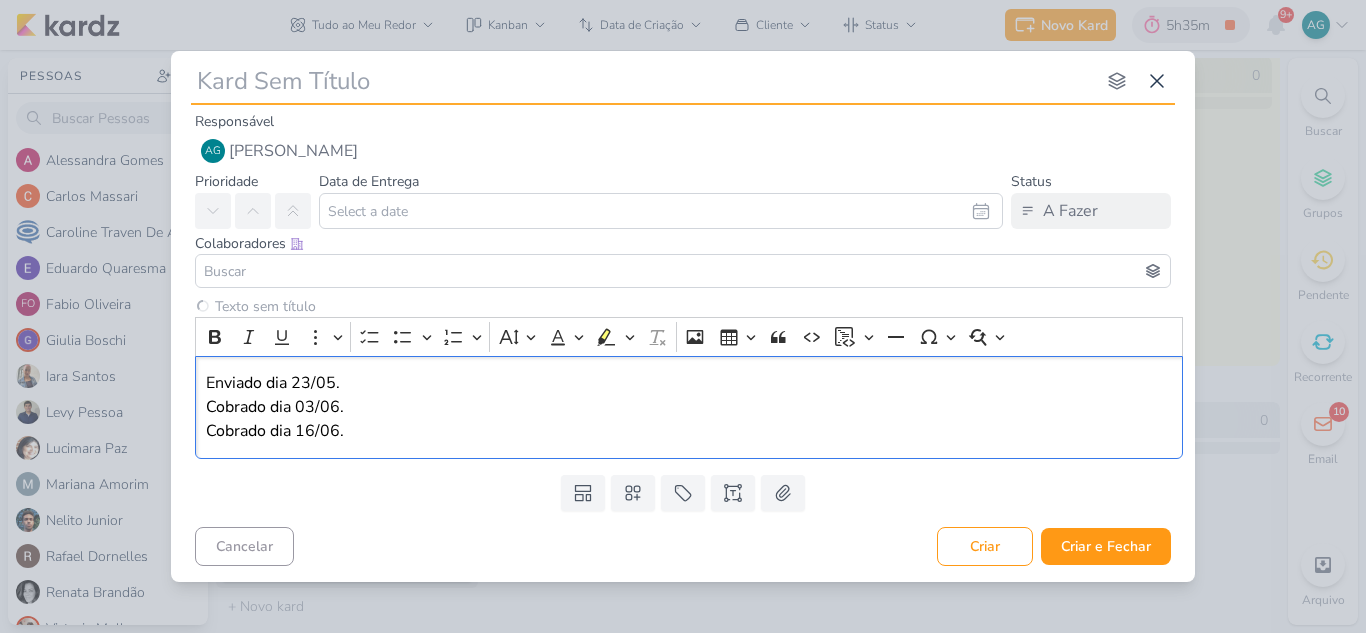 type 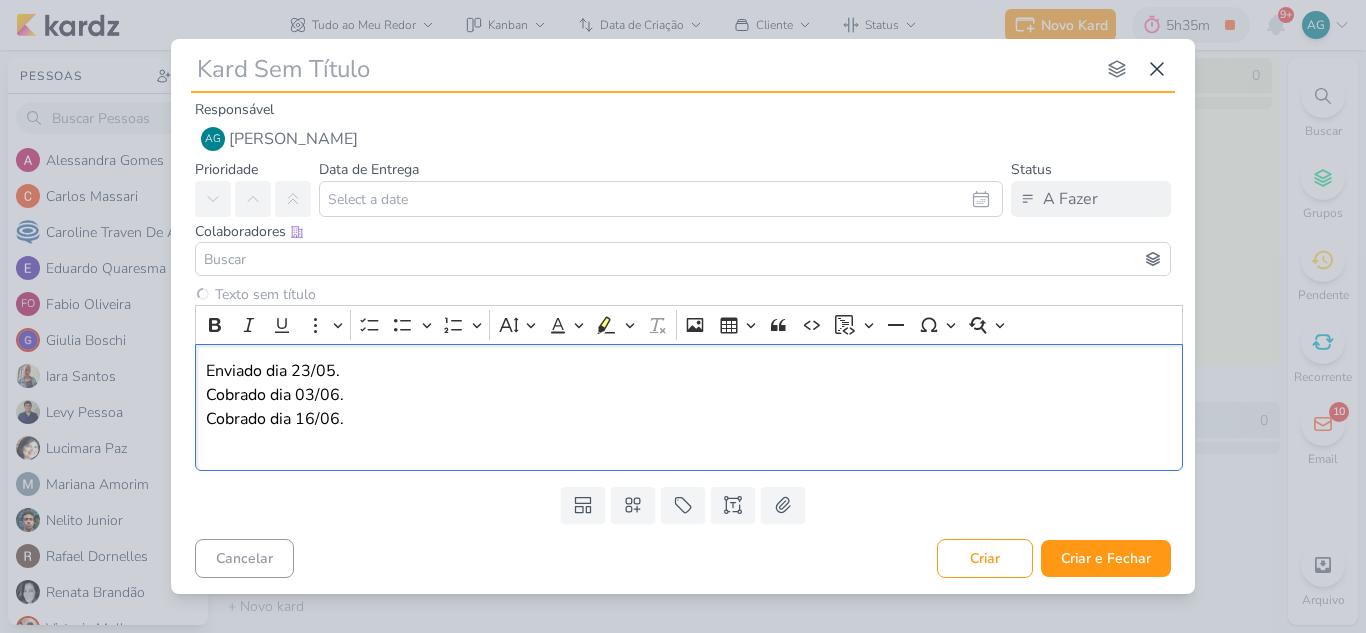 type 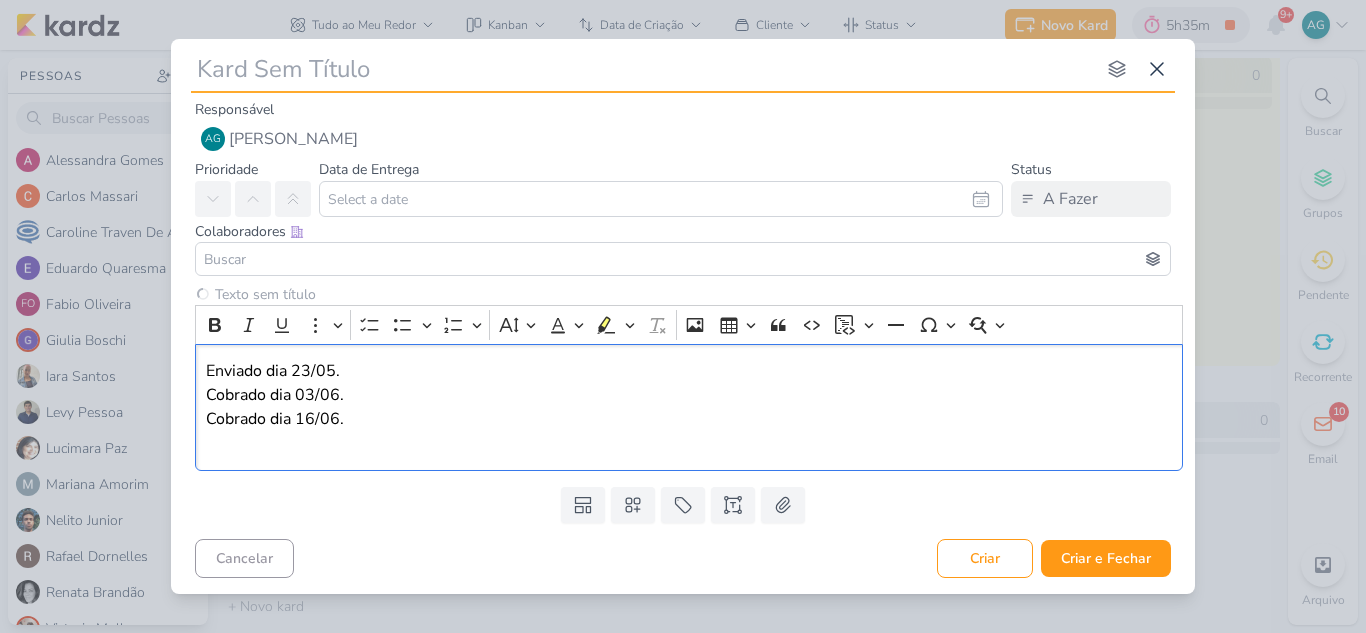 type 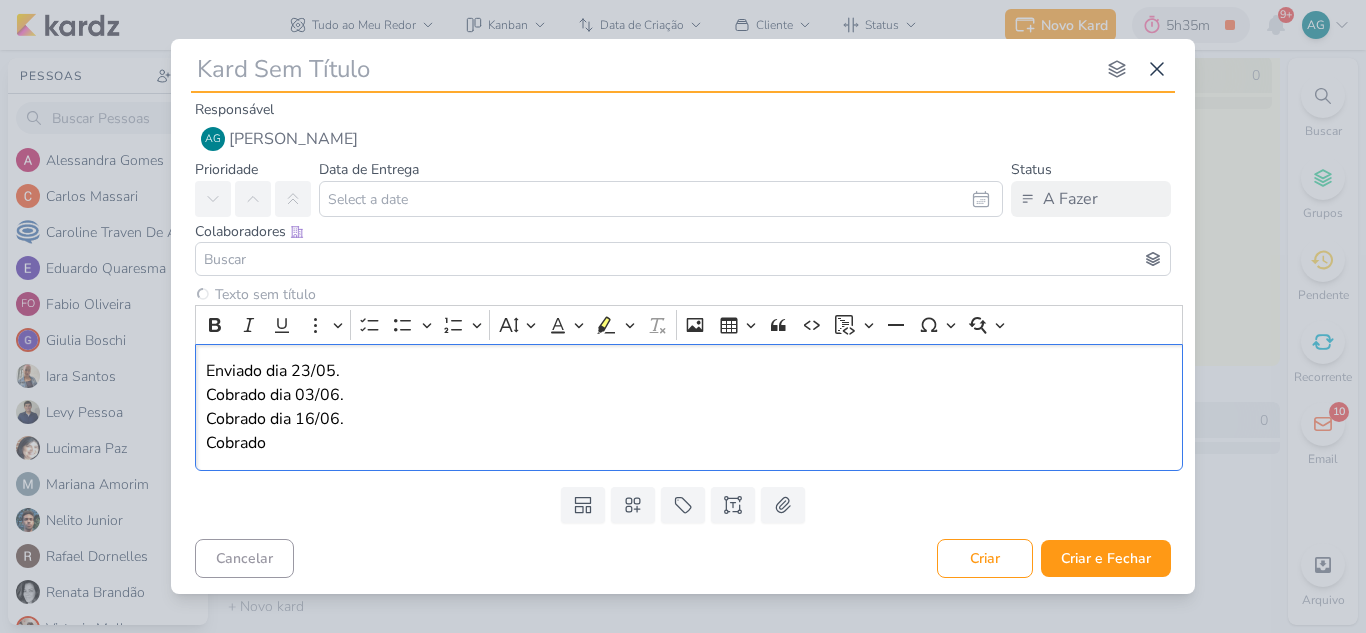type 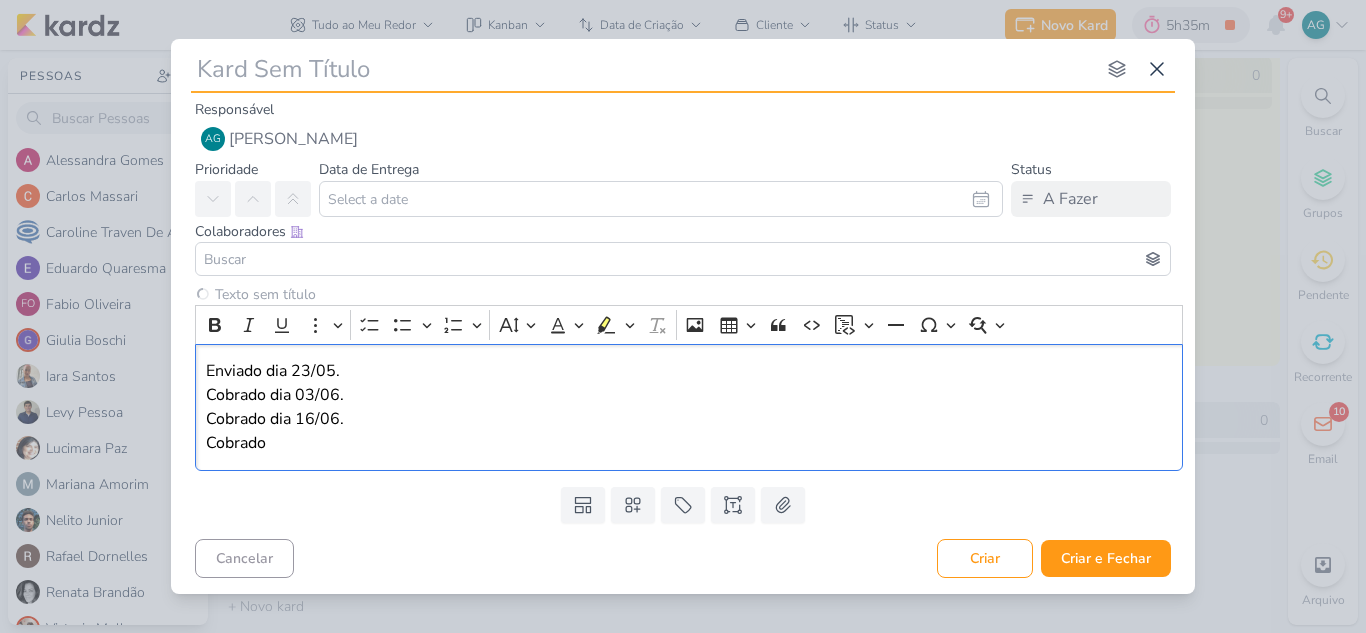 type 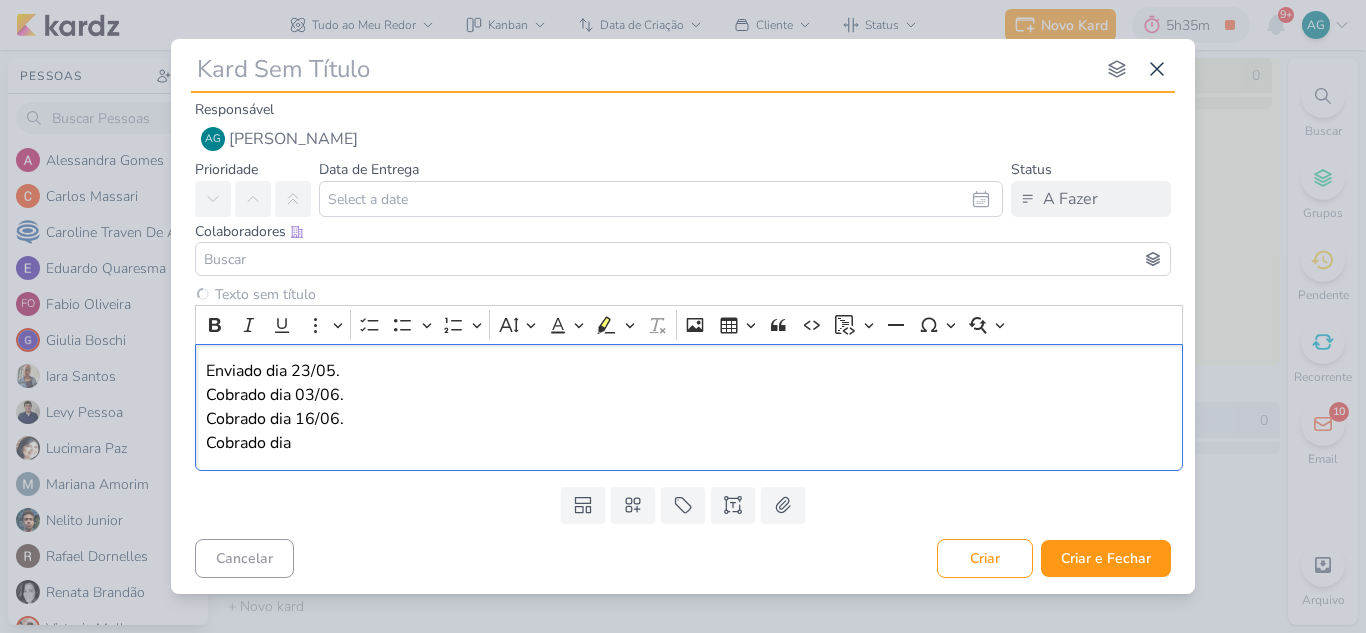 type 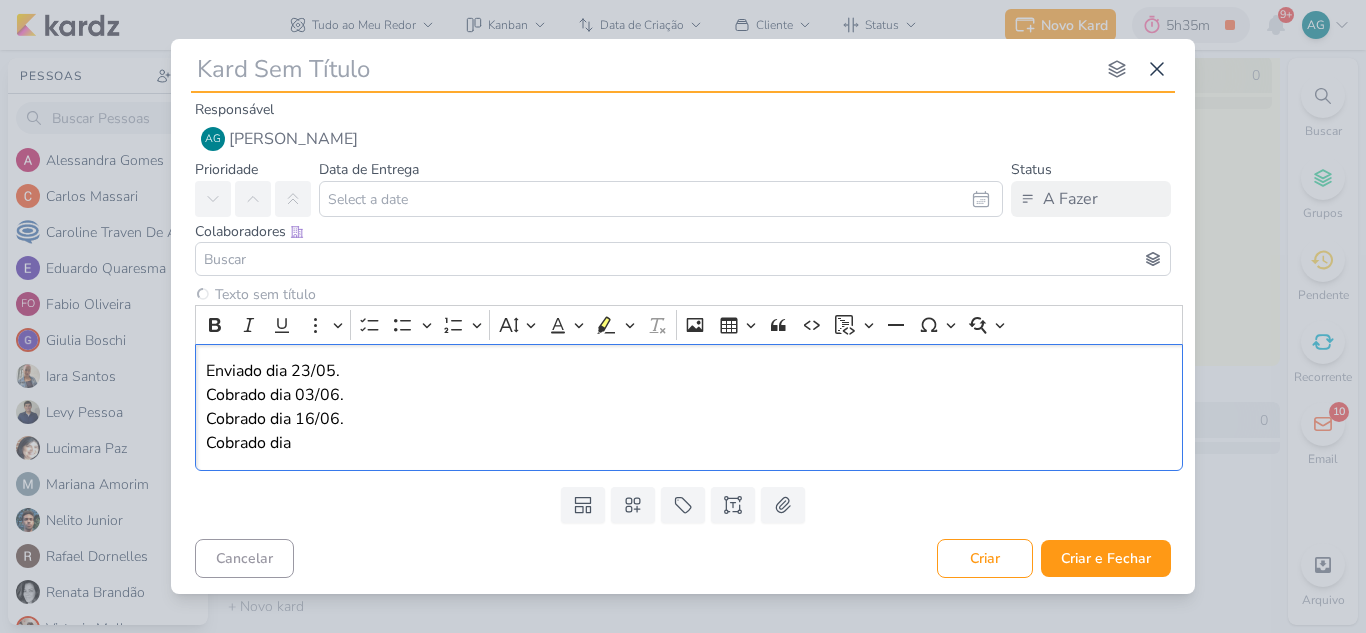 type 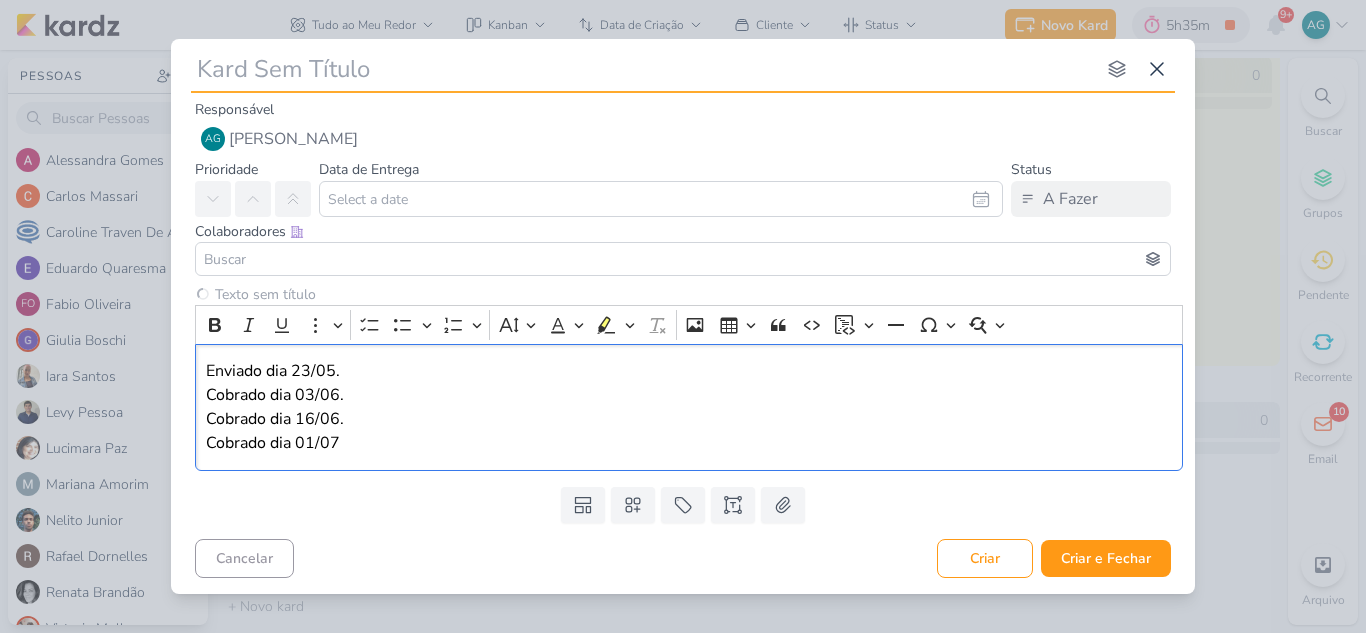 type 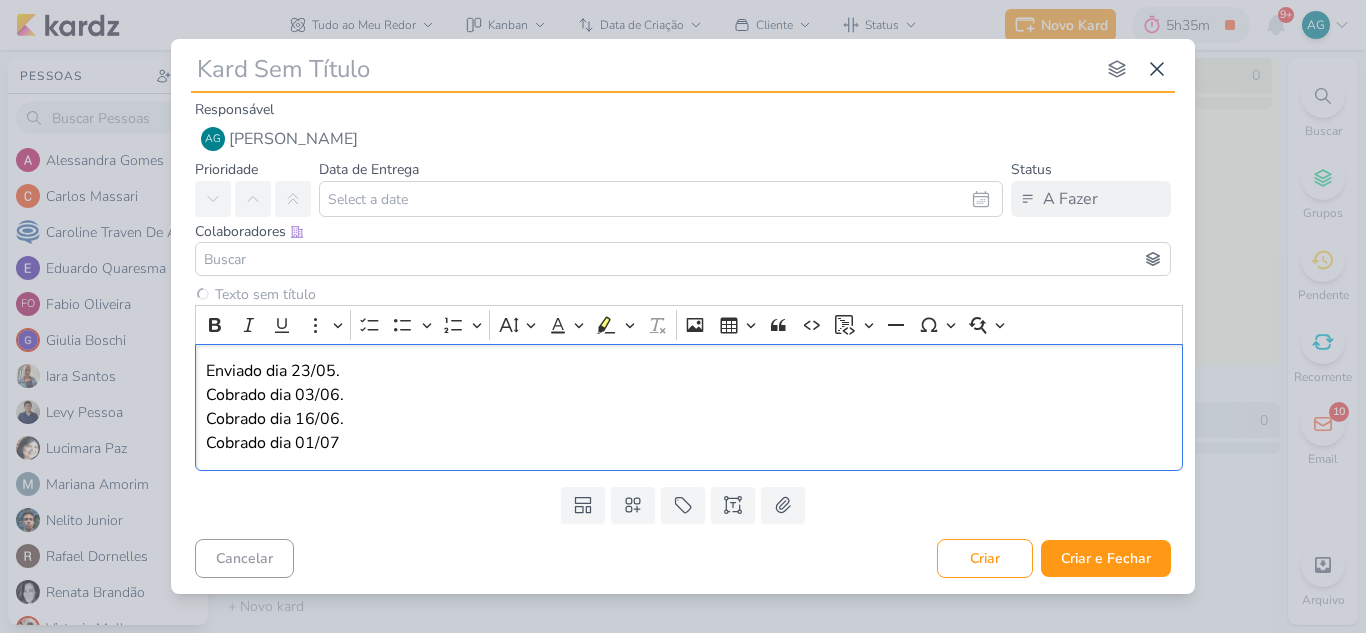 type 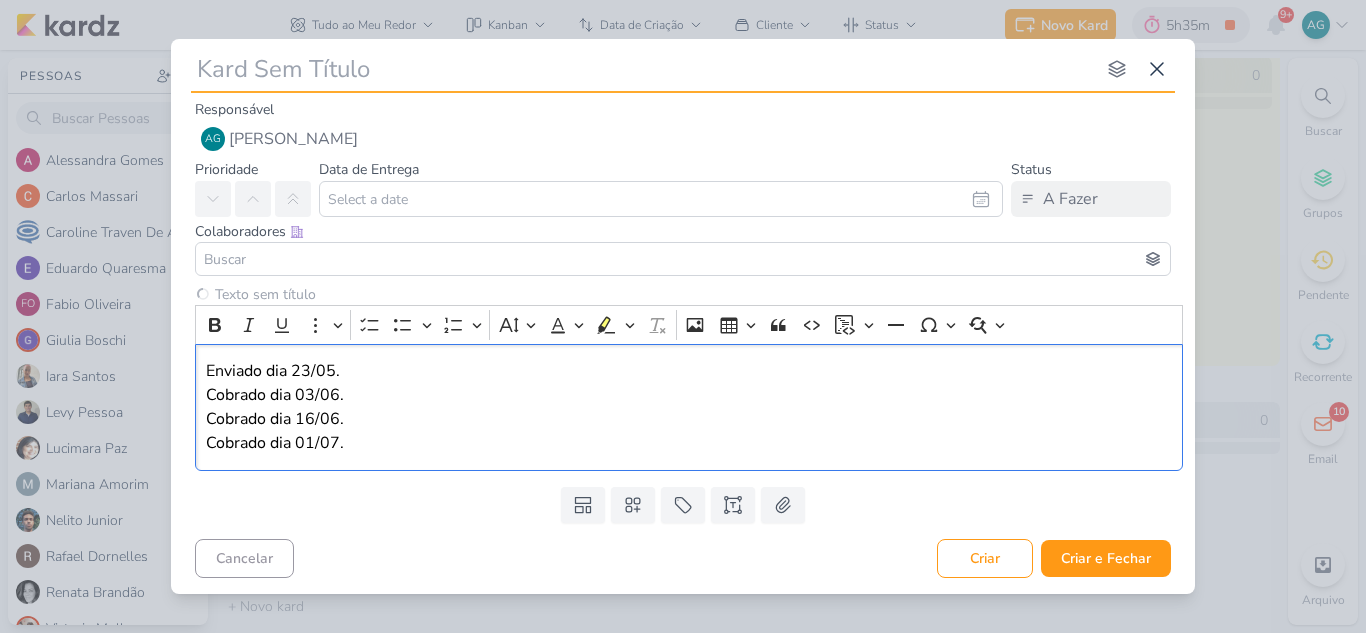 type 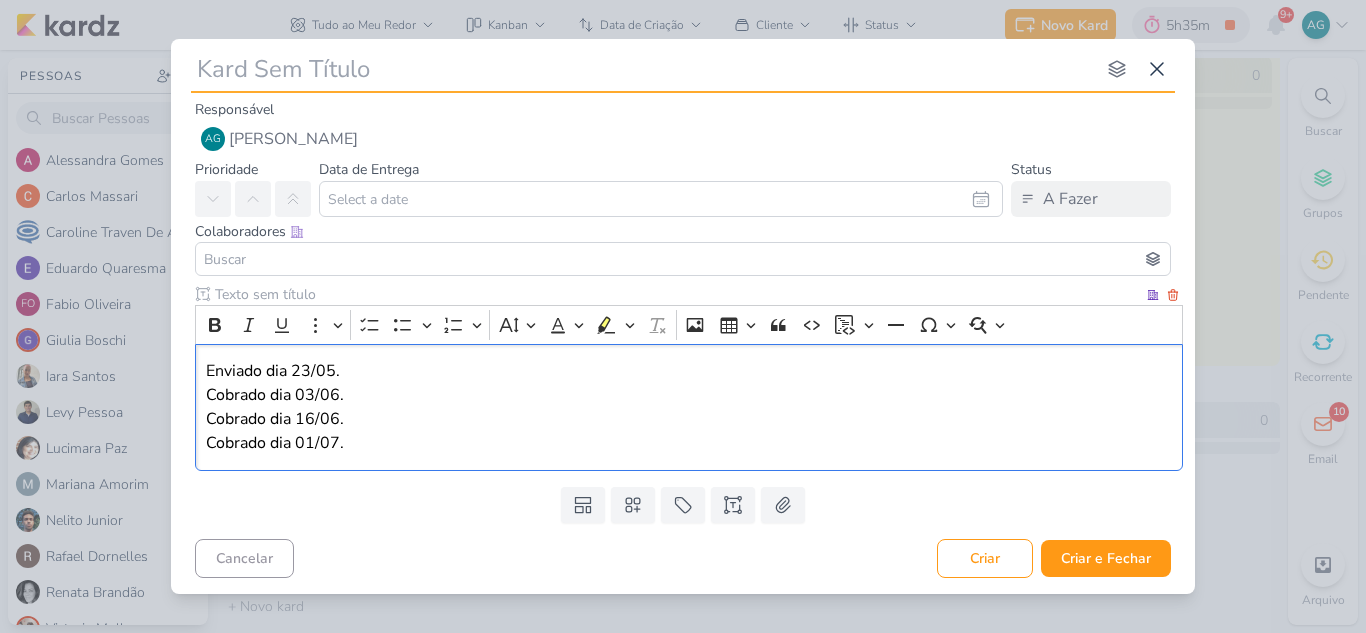 click on "Enviado dia 23/05. Cobrado dia 03/06. Cobrado dia 16/06. Cobrado dia 01/07." at bounding box center [689, 407] 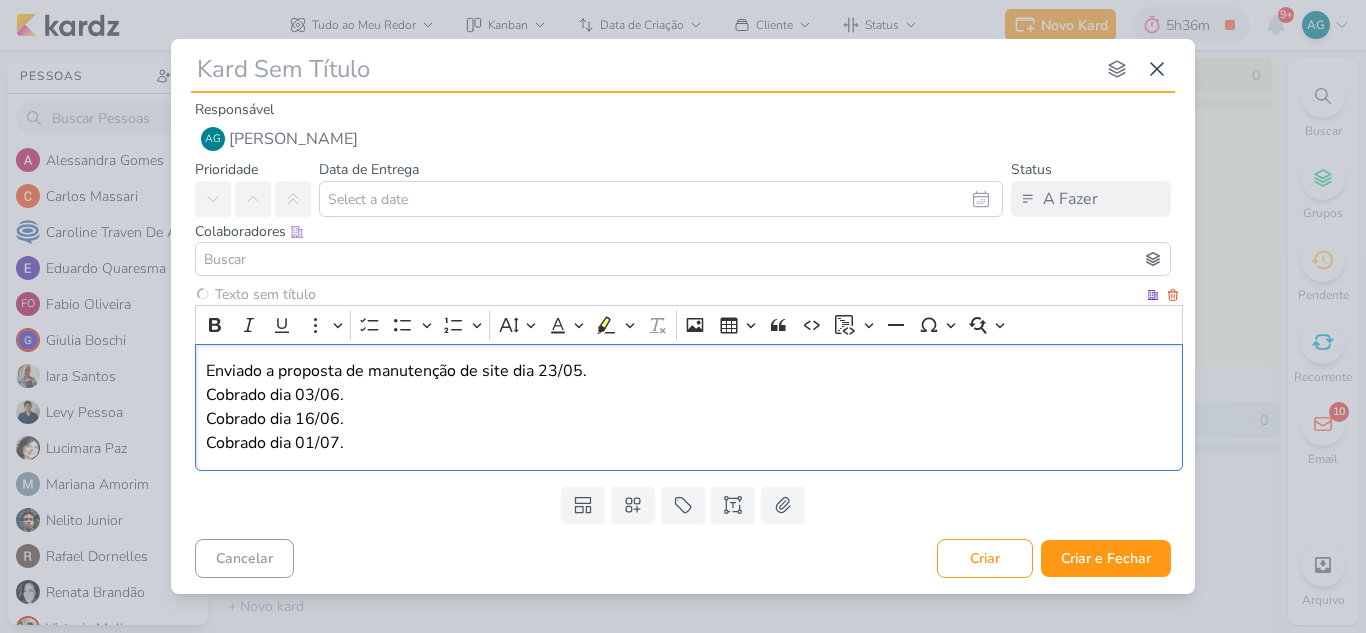 type 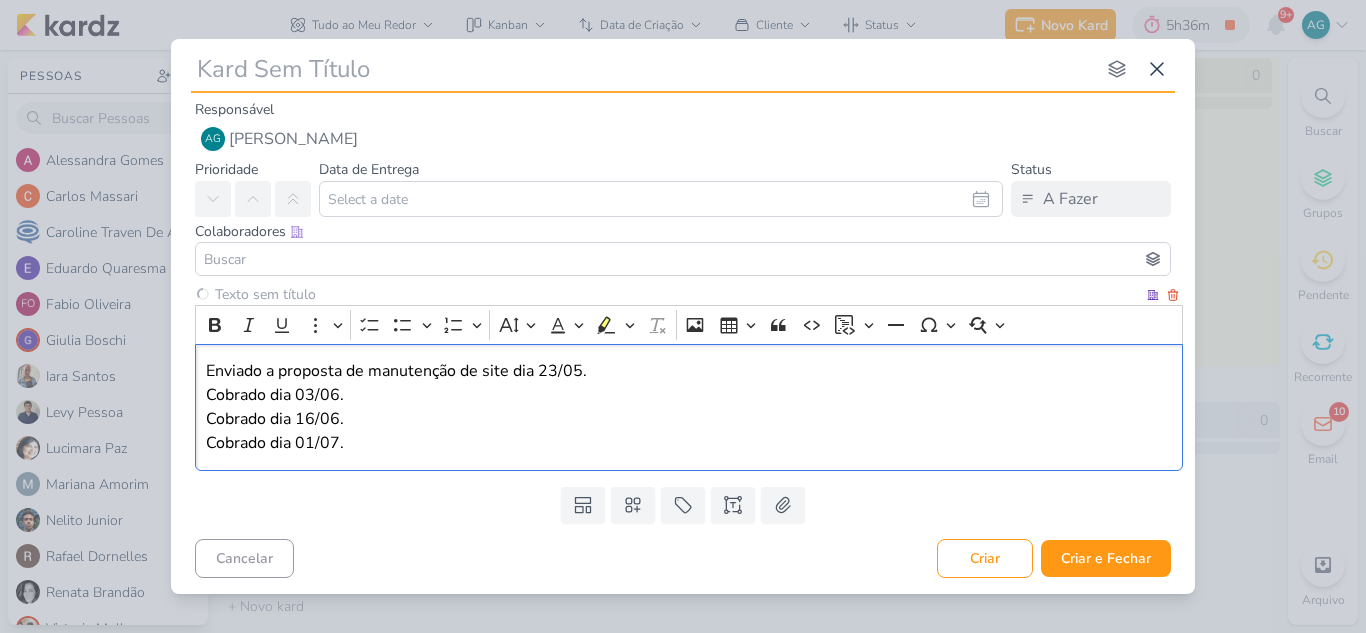 type 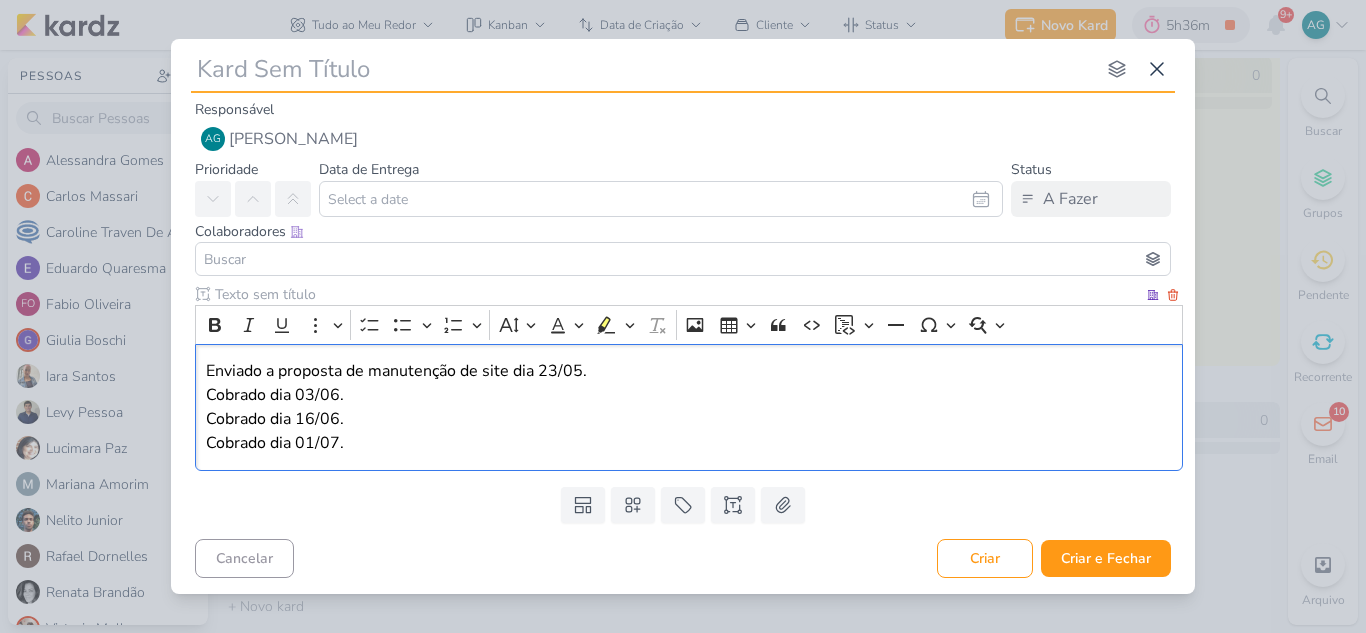 click on "Enviado a proposta de manutenção de site dia 23/05. Cobrado dia 03/06. Cobrado dia 16/06. Cobrado dia 01/07." at bounding box center [689, 407] 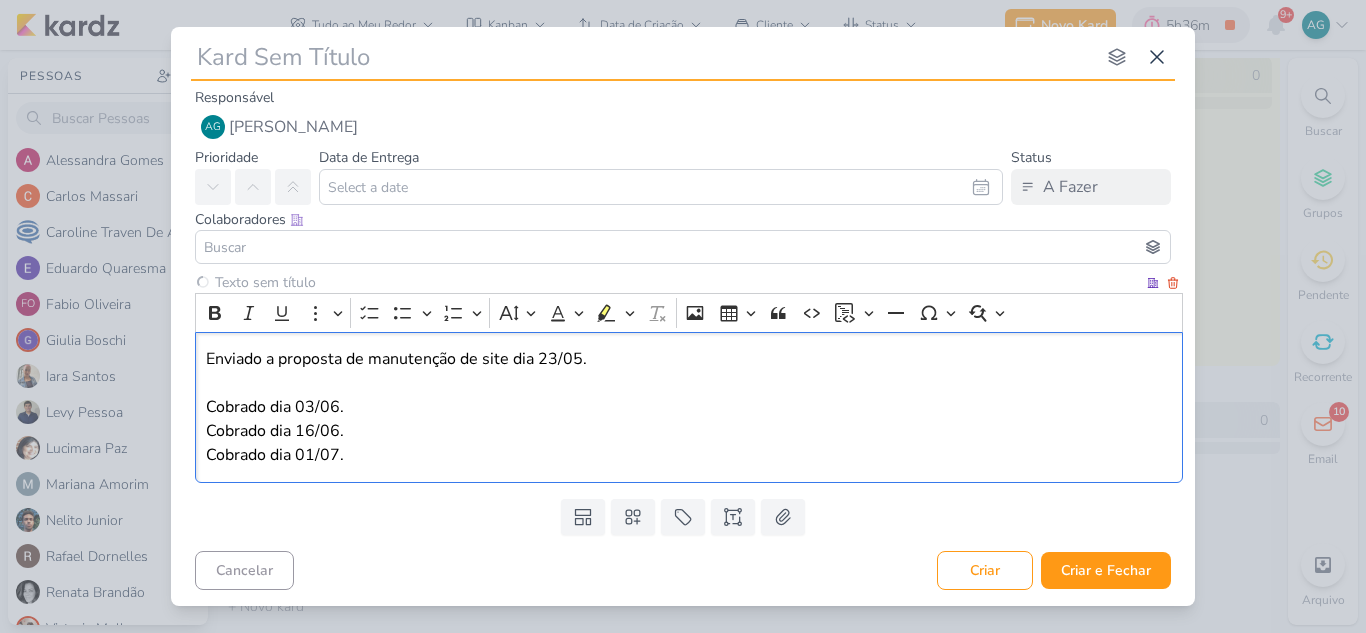 type 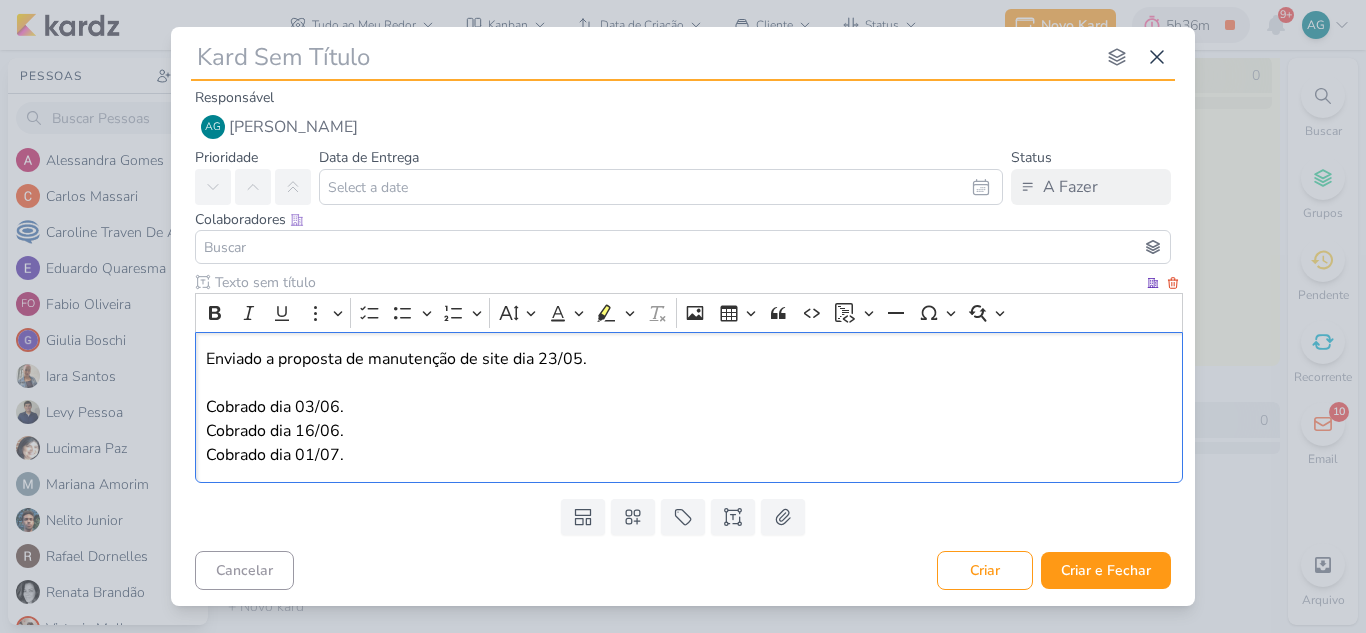 click on "Enviado a proposta de manutenção de site dia 23/05. ⁠⁠⁠⁠⁠⁠⁠ Cobrado dia 03/06. Cobrado dia 16/06. Cobrado dia 01/07." at bounding box center [689, 407] 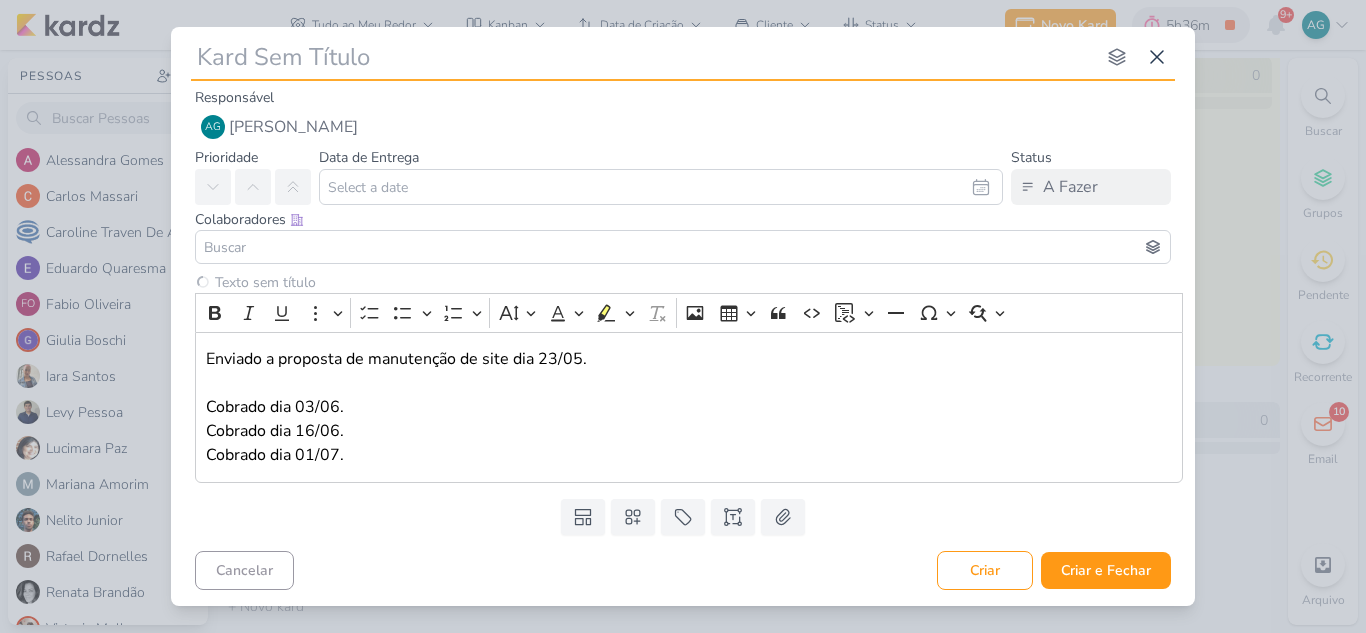 type 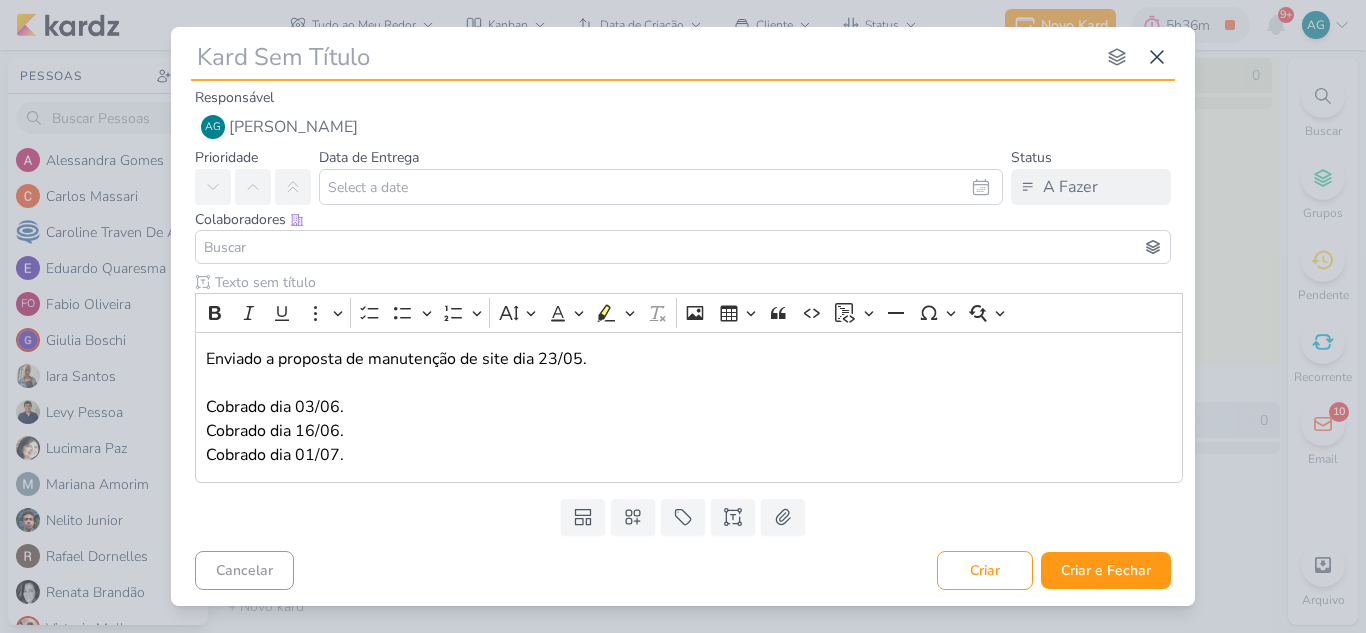 click at bounding box center (643, 57) 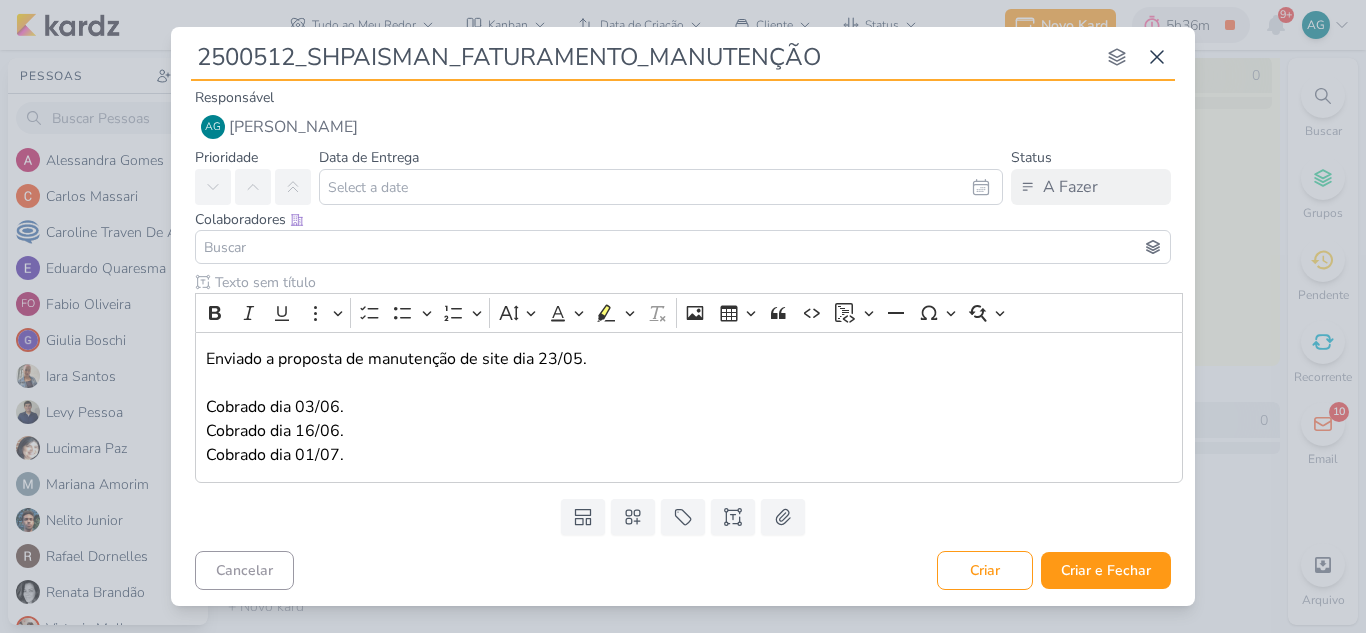 type 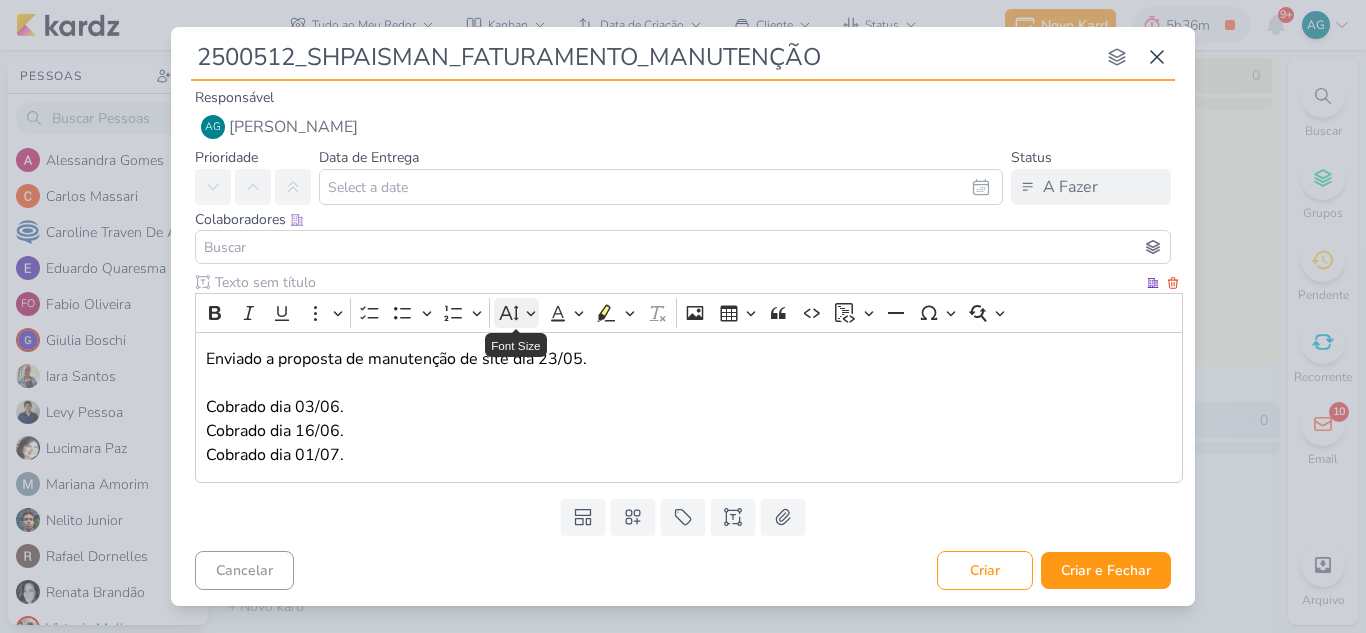 type on "2500512_SHPAISMAN_FATURAMENTO_MANUTENÇÃO_" 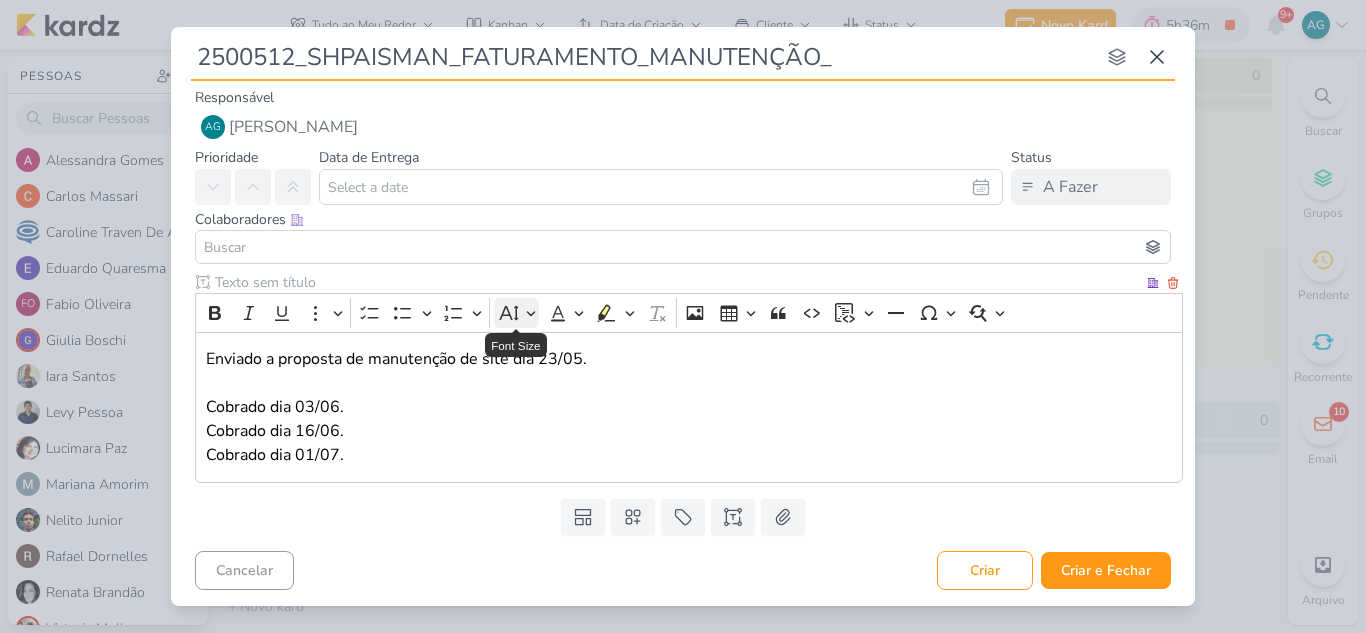 type 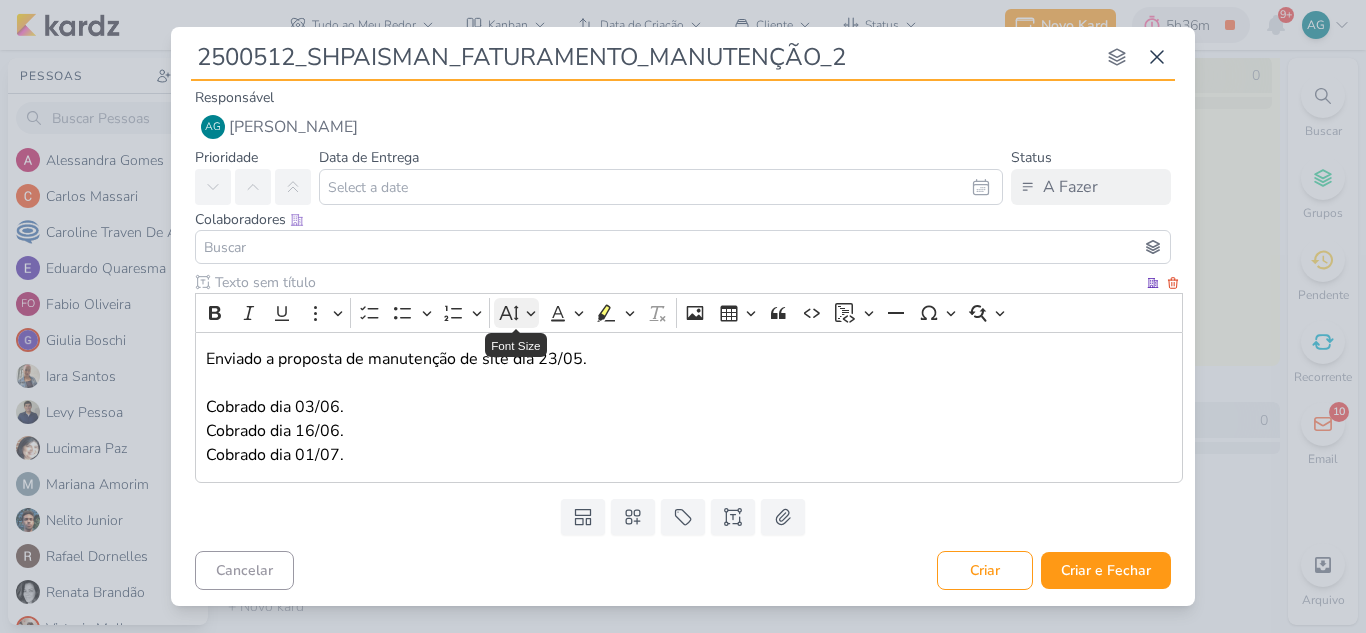 type on "2500512_SHPAISMAN_FATURAMENTO_MANUTENÇÃO_23" 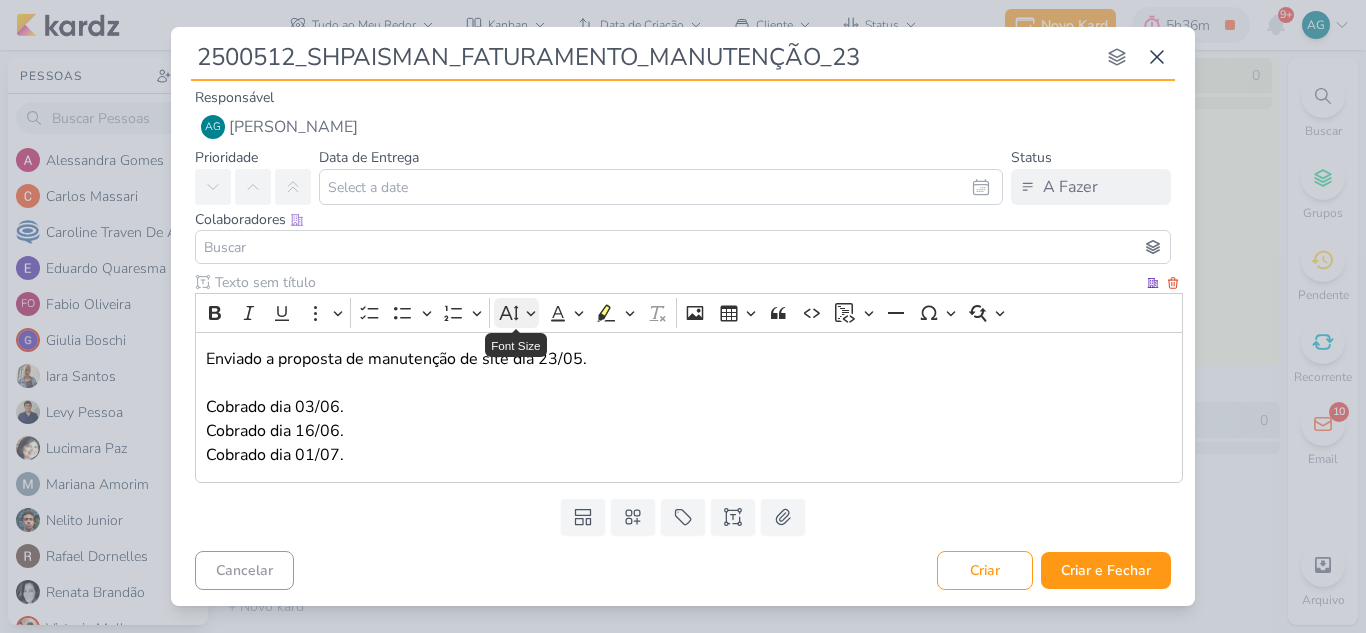 type 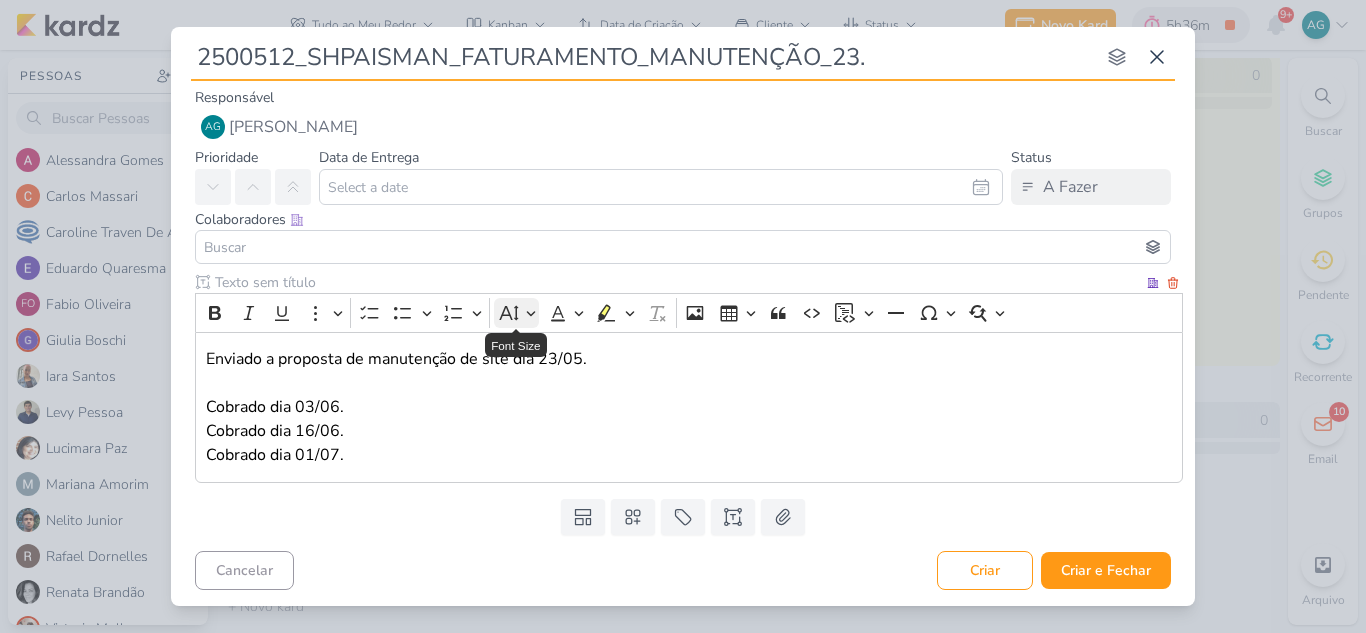 type on "2500512_SHPAISMAN_FATURAMENTO_MANUTENÇÃO_23.0" 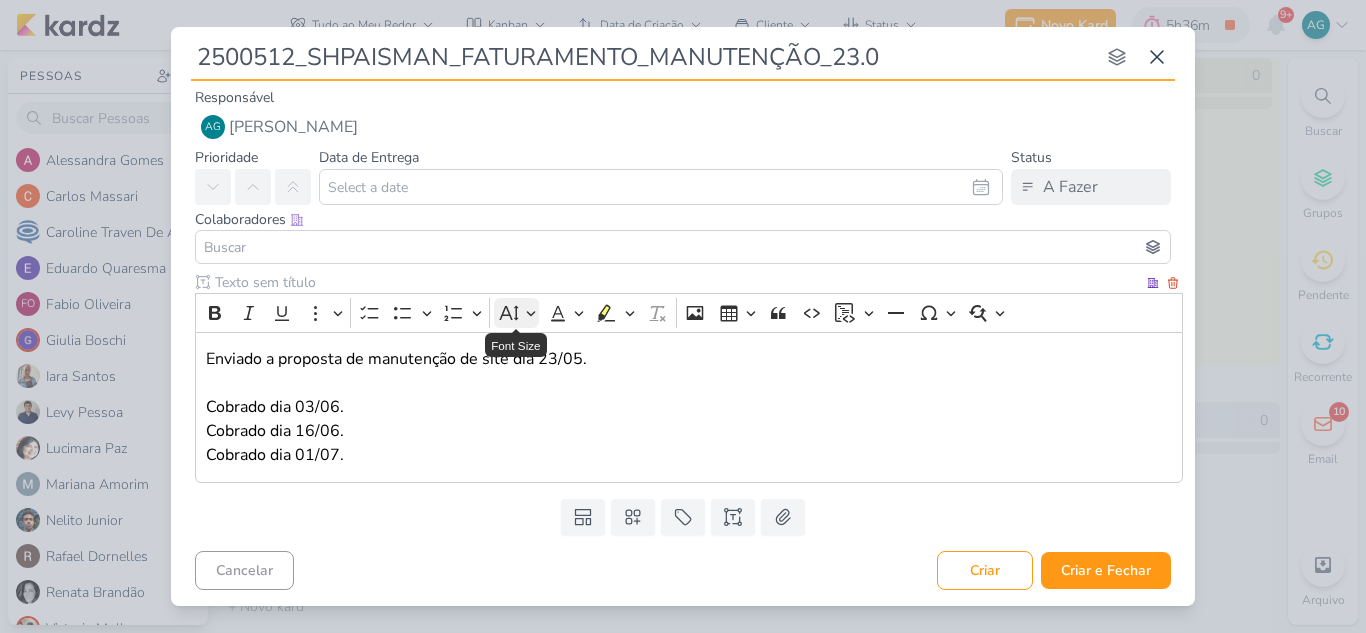 type on "2500512_SHPAISMAN_FATURAMENTO_MANUTENÇÃO_23.05" 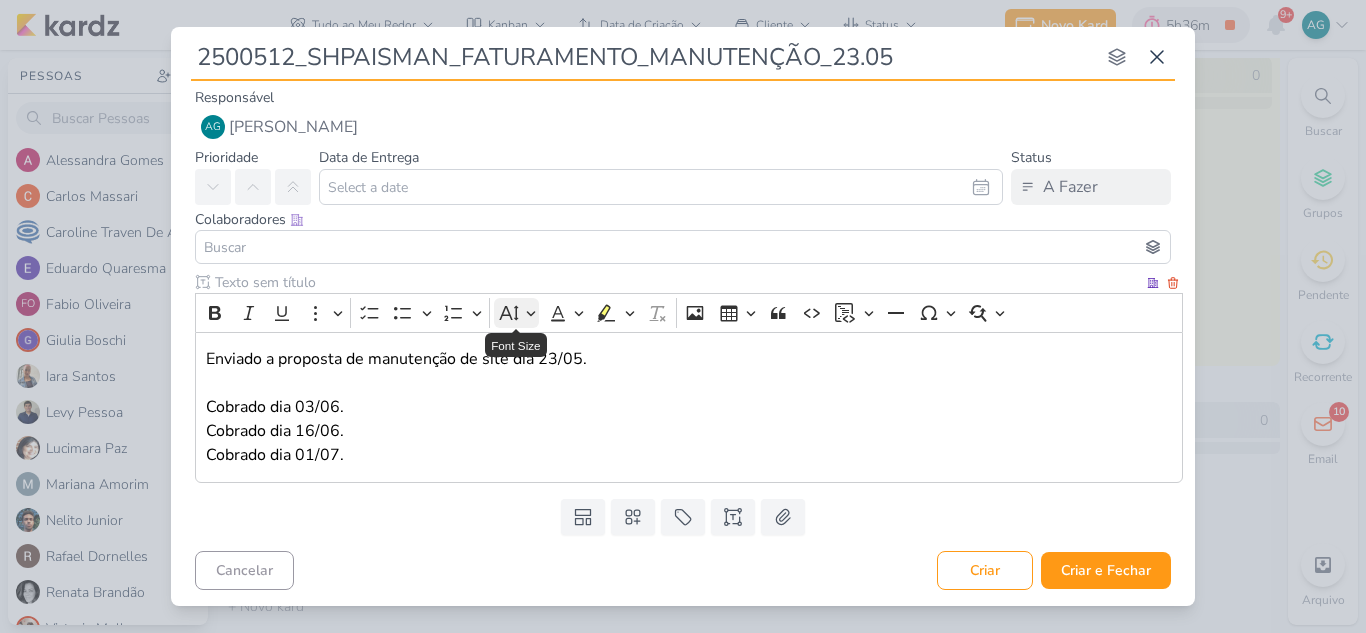 type 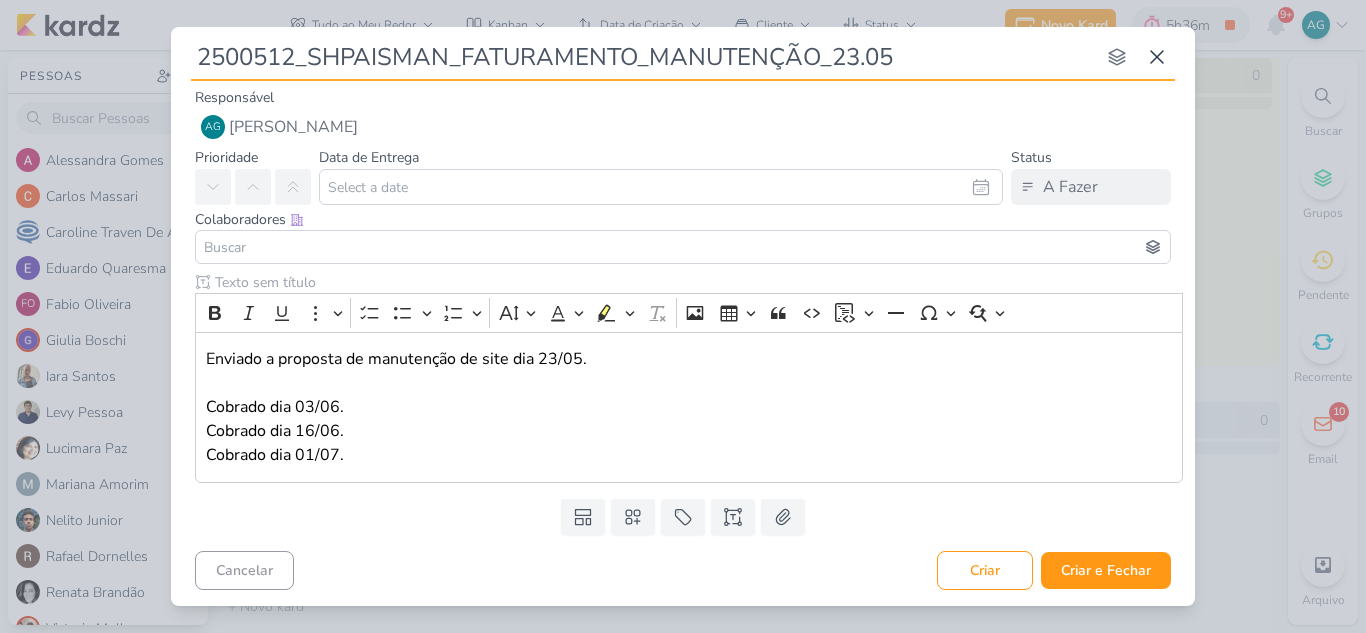 type on "2500512_SHPAISMAN_FATURAMENTO_MANUTENÇÃO_23.05" 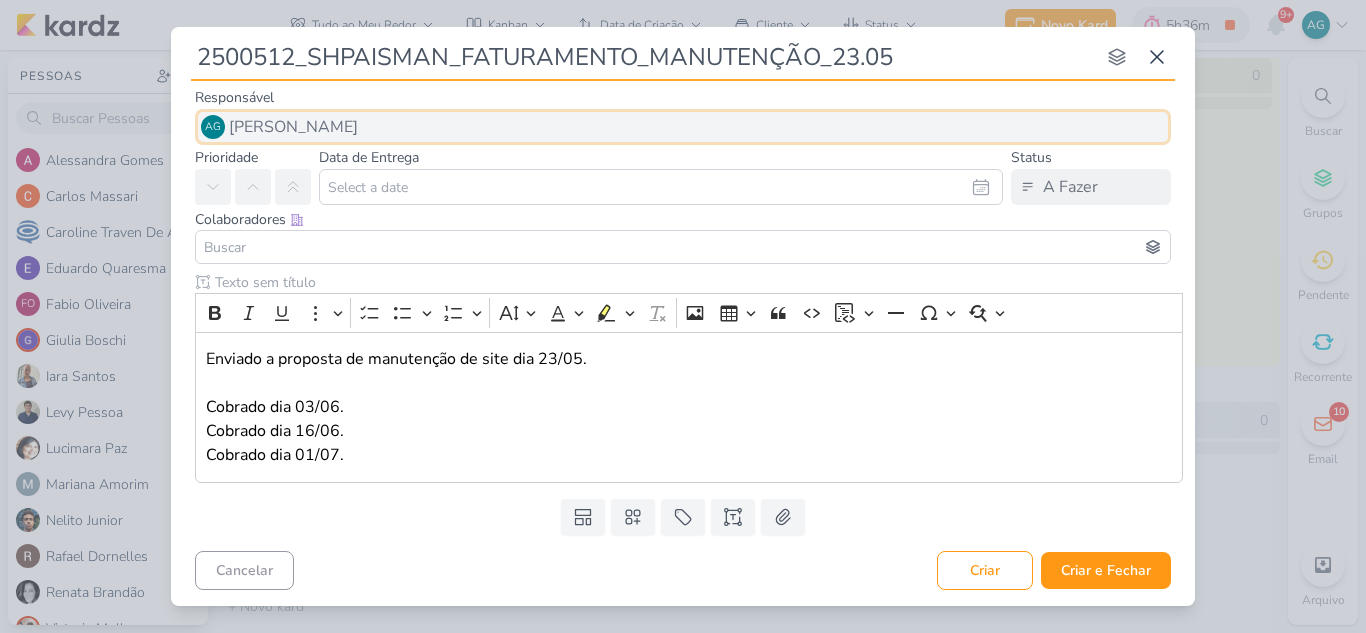 click on "[PERSON_NAME]" at bounding box center (293, 127) 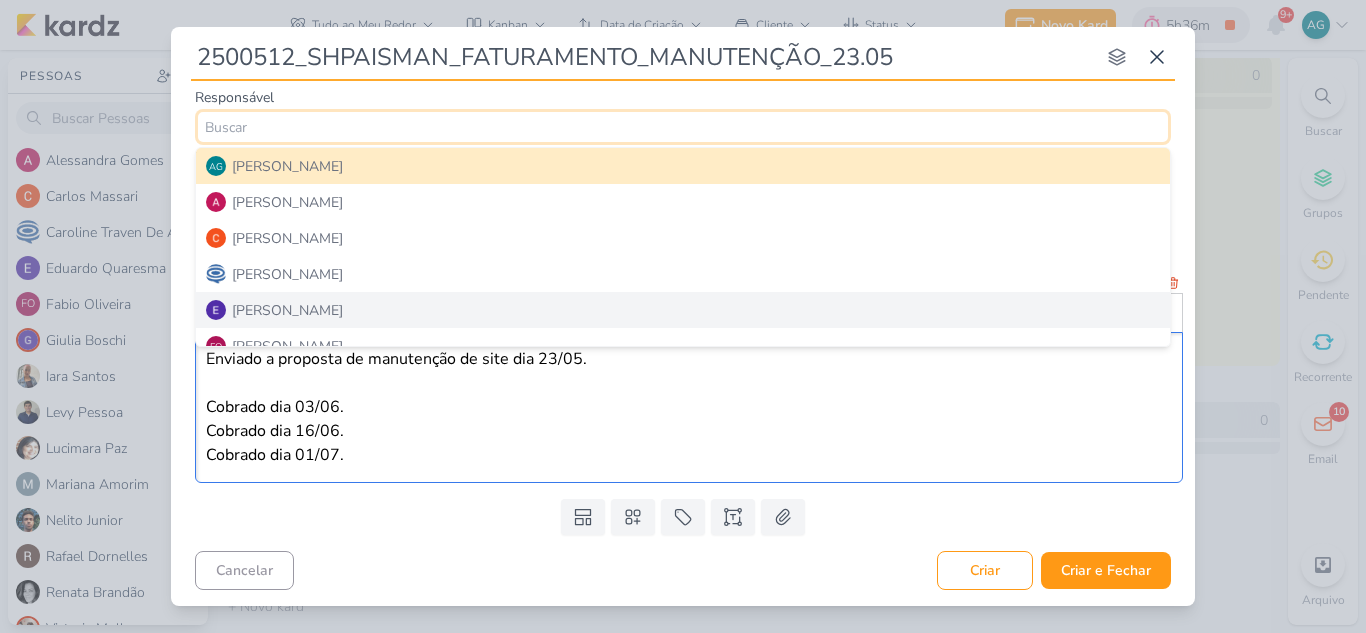 click on "Enviado a proposta de manutenção de site dia 23/05. Cobrado dia 03/06. Cobrado dia 16/06. Cobrado dia 01/07." at bounding box center [689, 407] 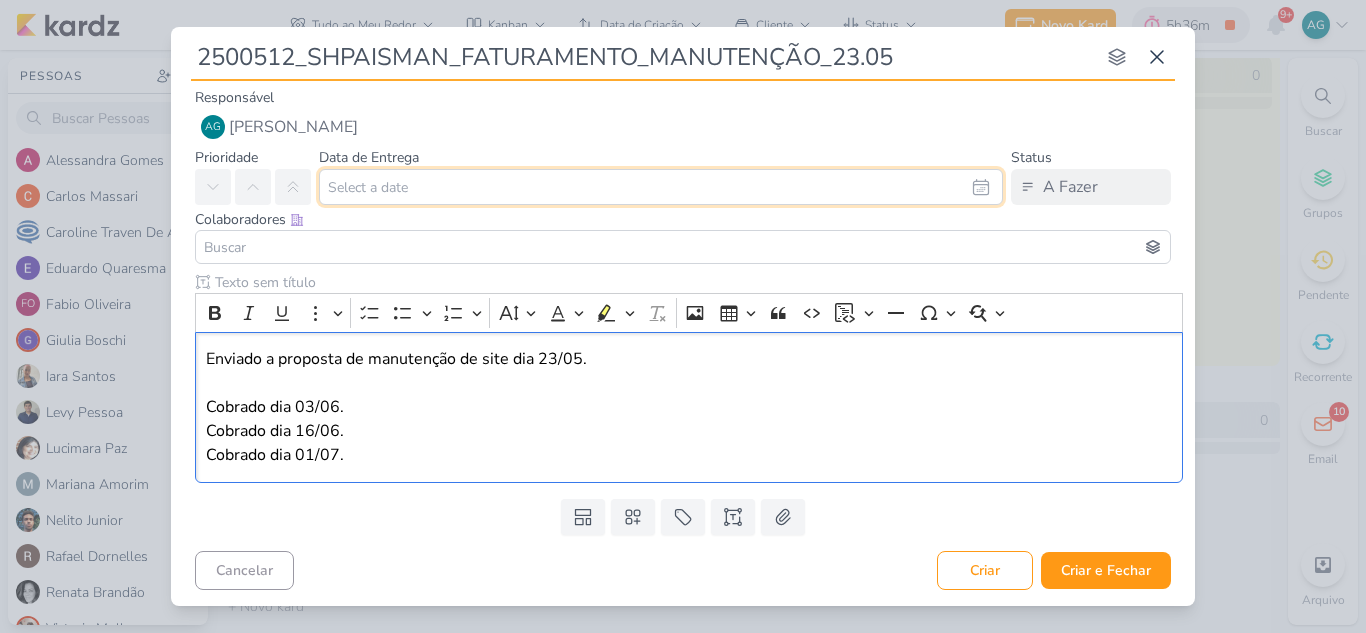 click at bounding box center [661, 187] 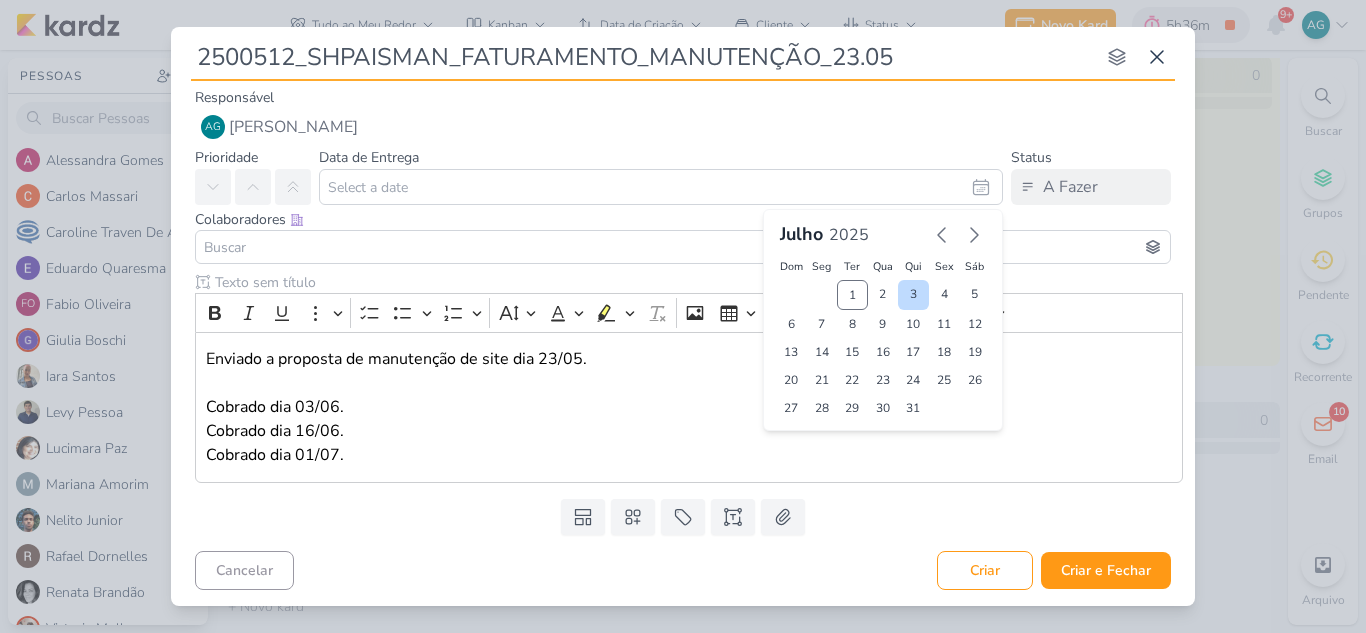 click on "3" at bounding box center (913, 295) 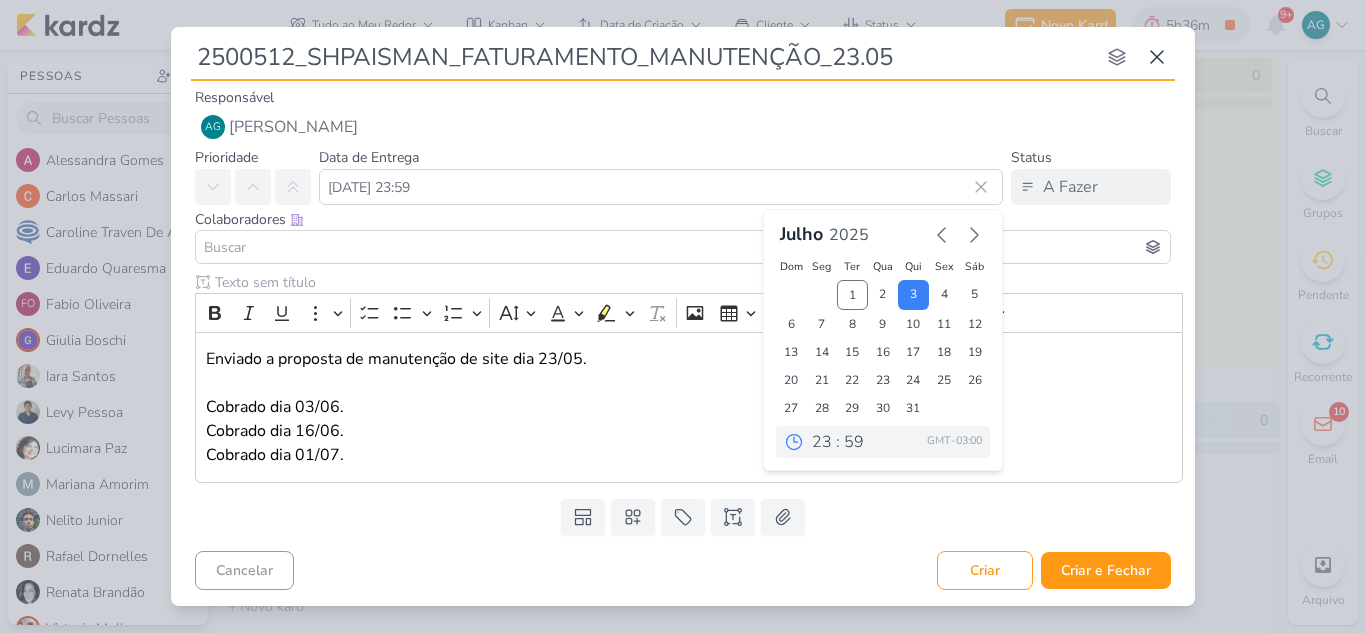 click at bounding box center (683, 247) 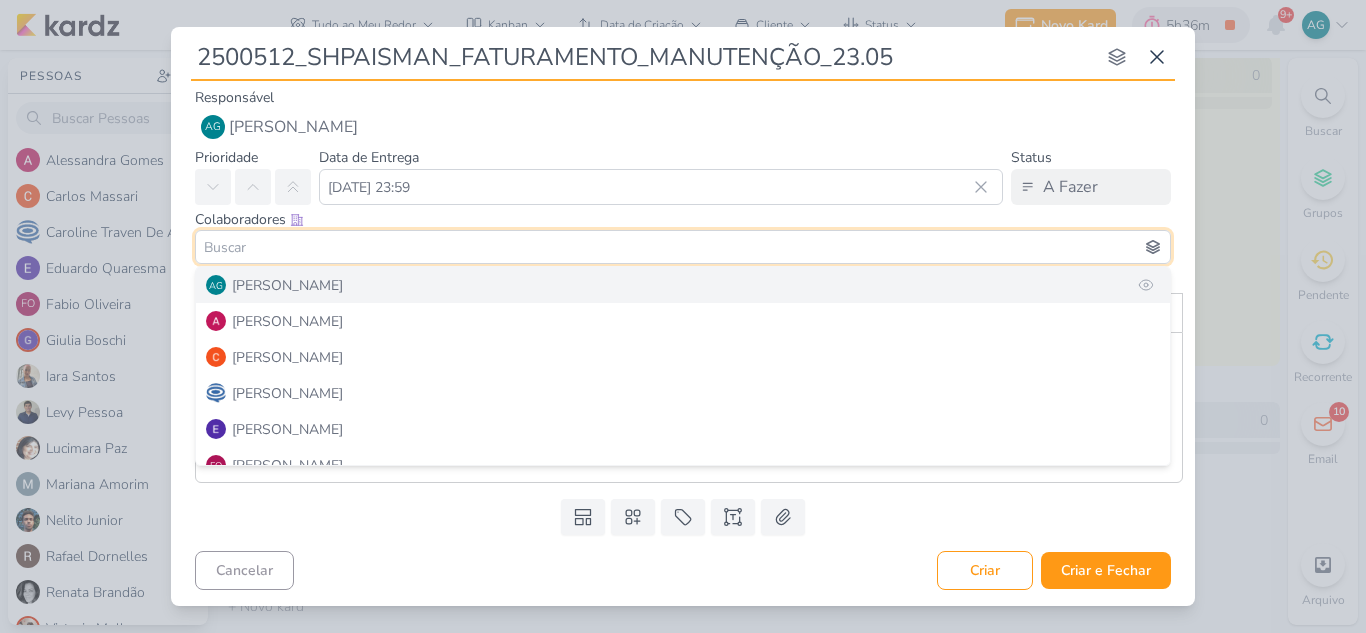 click on "AG
Aline Gimenez Graciano" at bounding box center [683, 285] 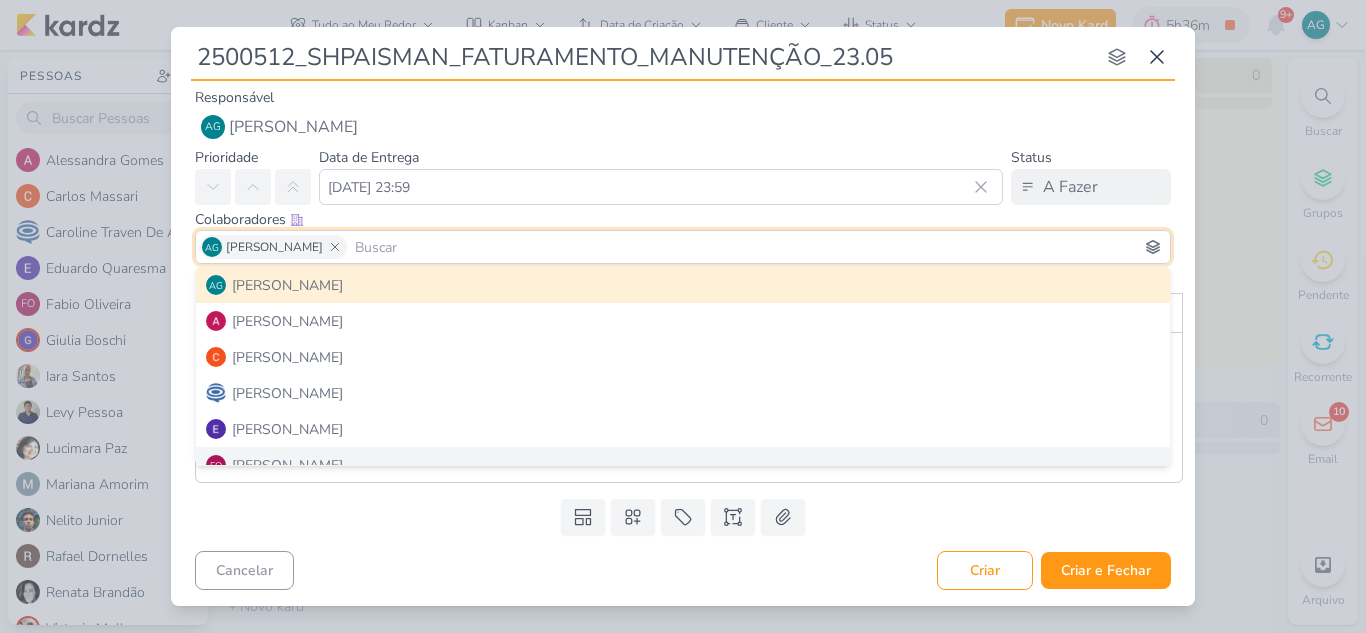 click on "Cancelar
Criar
Criar e Fechar
Ctrl + Enter" at bounding box center [683, 568] 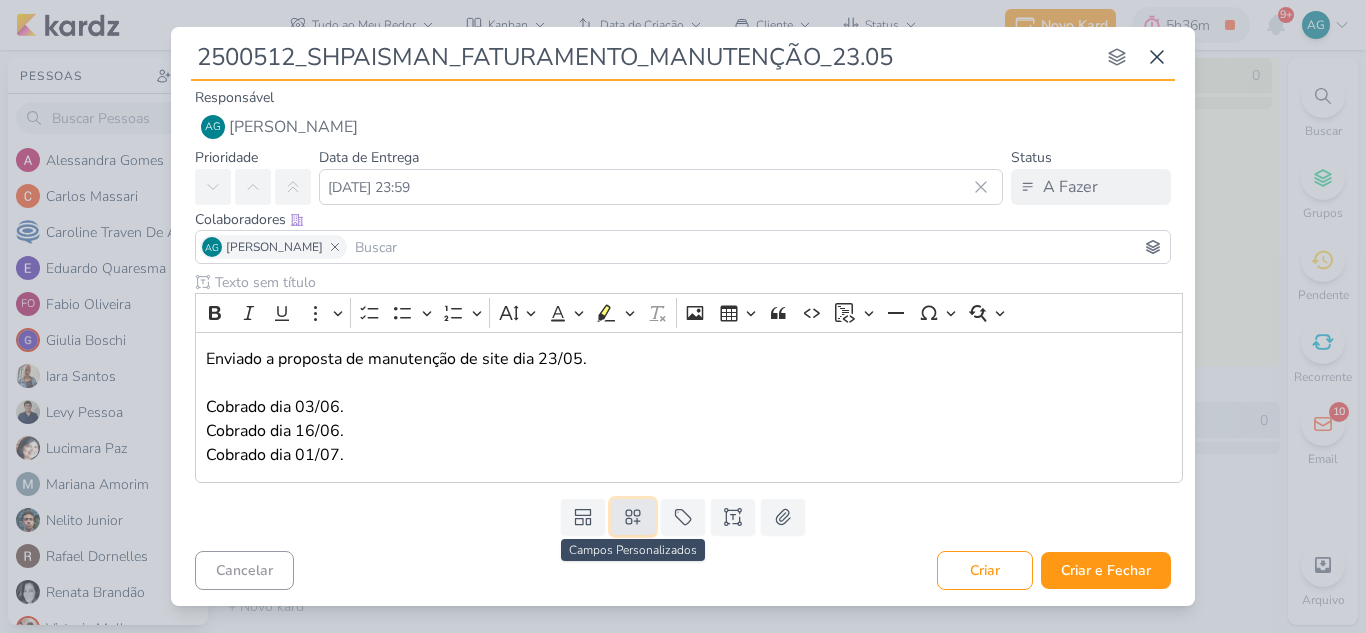 click 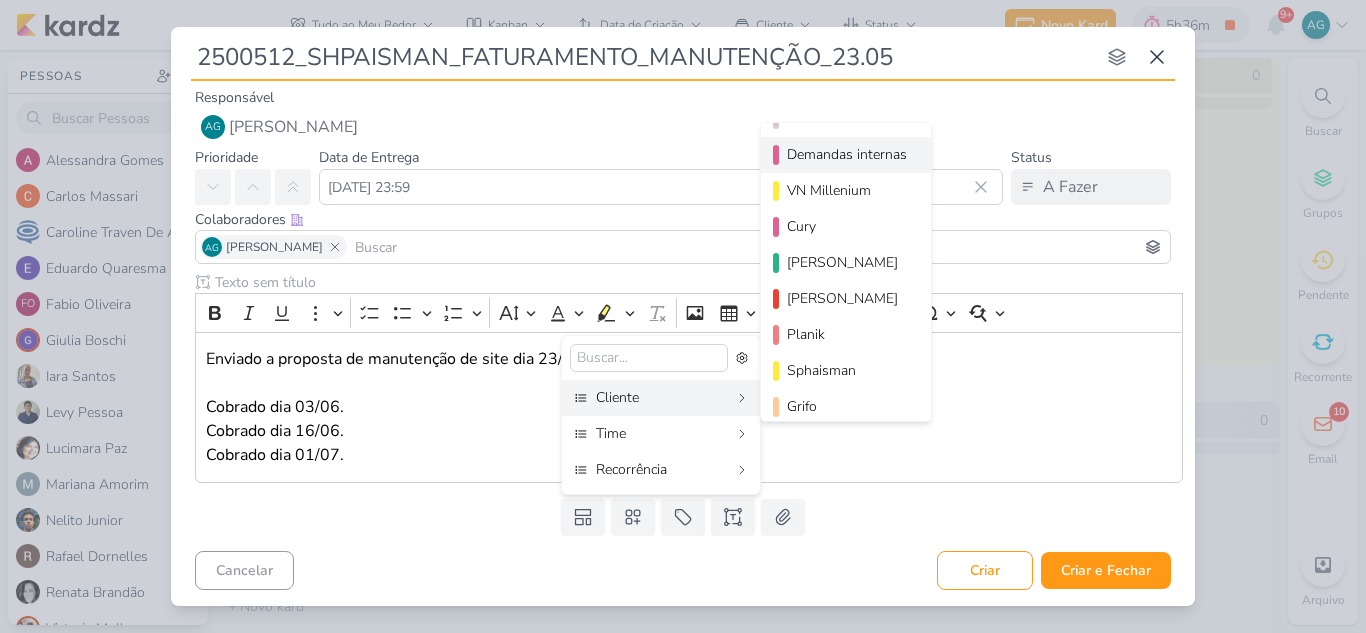 scroll, scrollTop: 218, scrollLeft: 0, axis: vertical 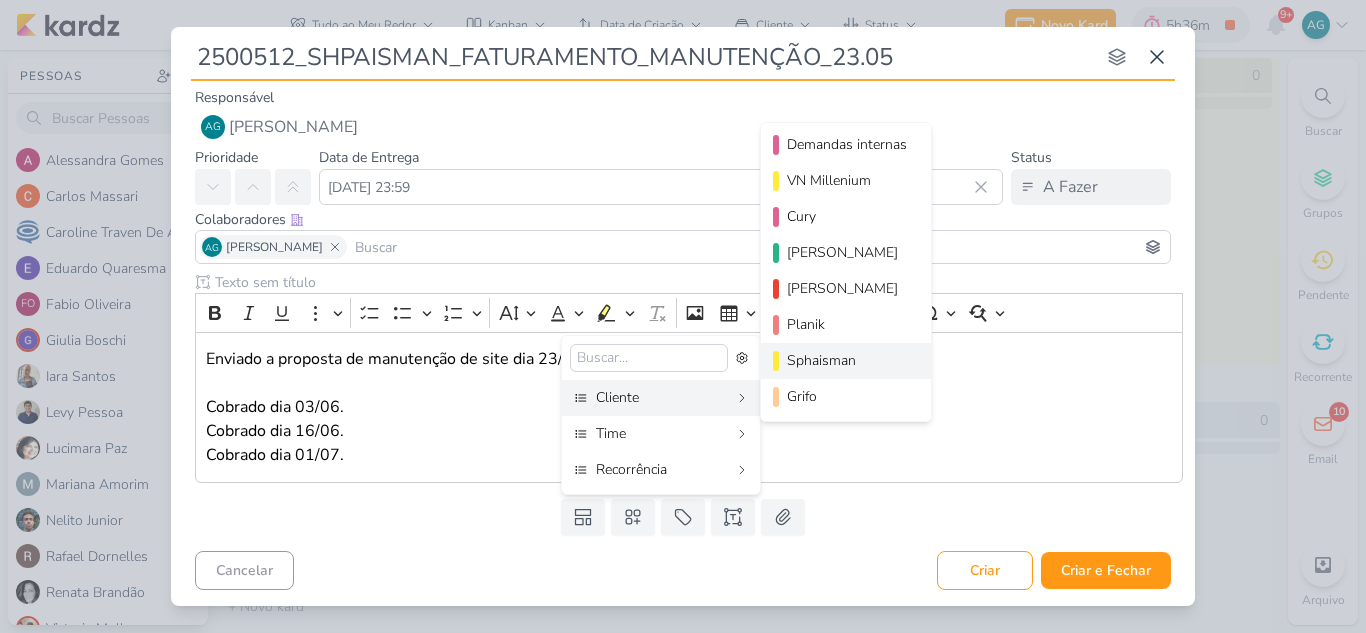 click on "Sphaisman" at bounding box center (847, 360) 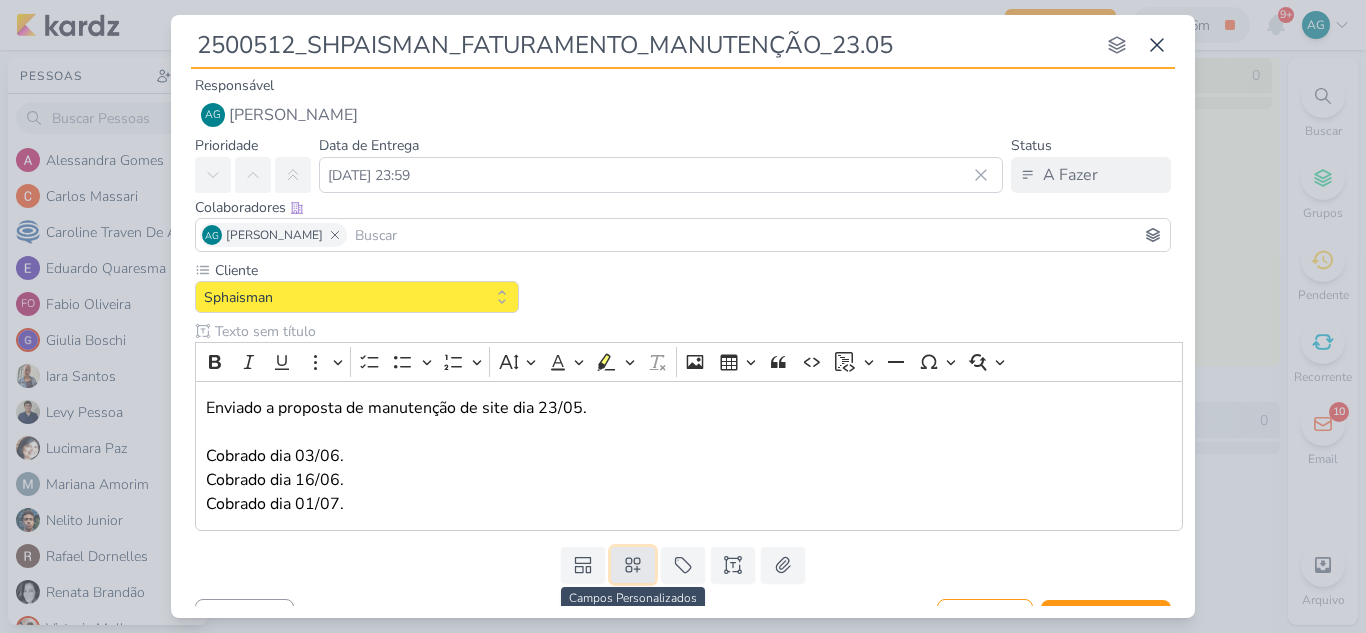 click 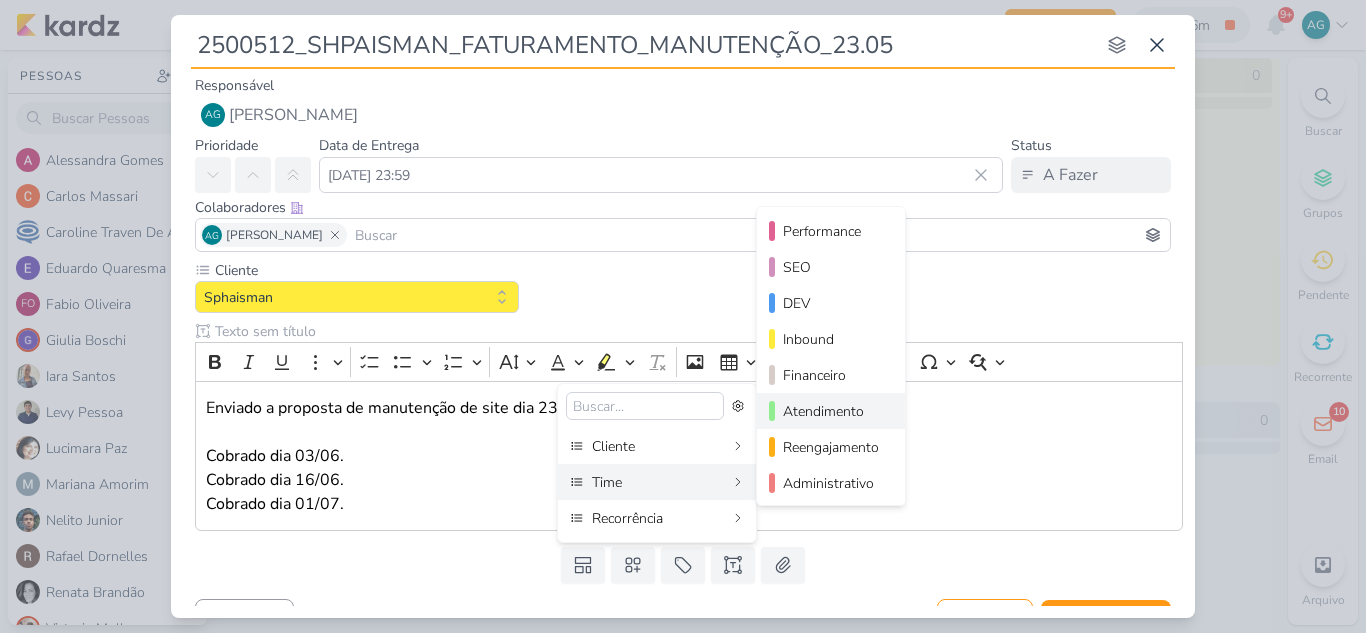 click on "Atendimento" at bounding box center [832, 411] 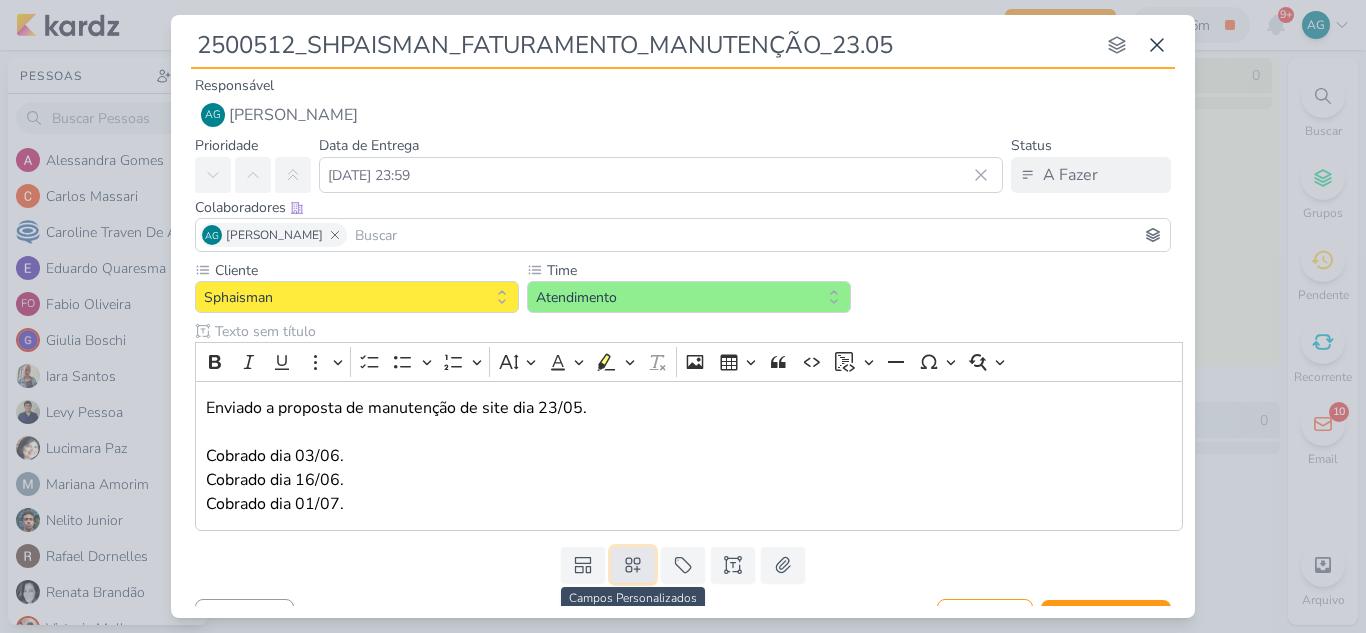 click 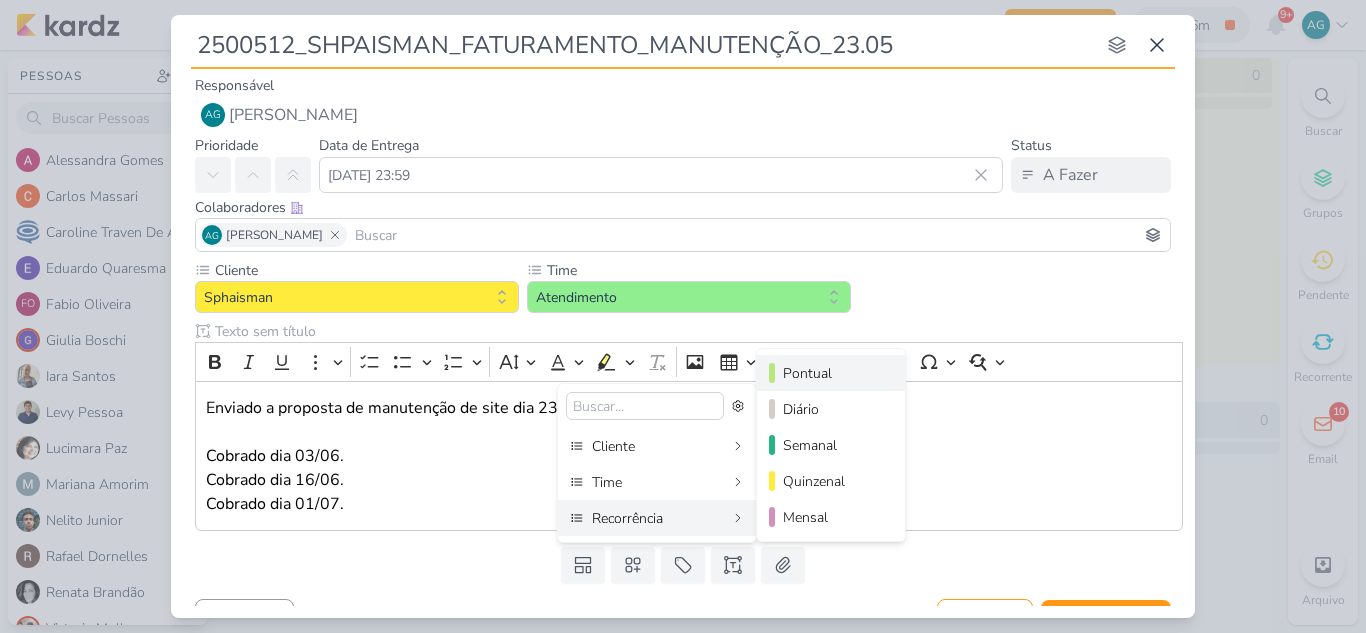 click on "Pontual" at bounding box center [832, 373] 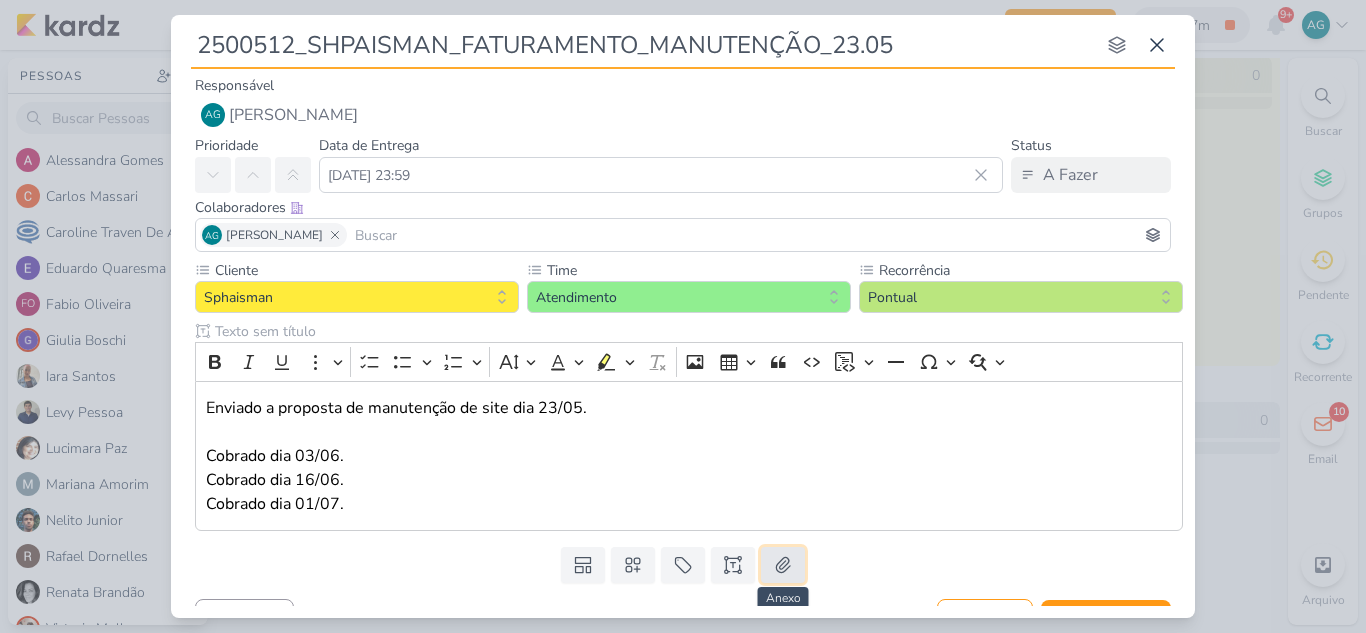 click 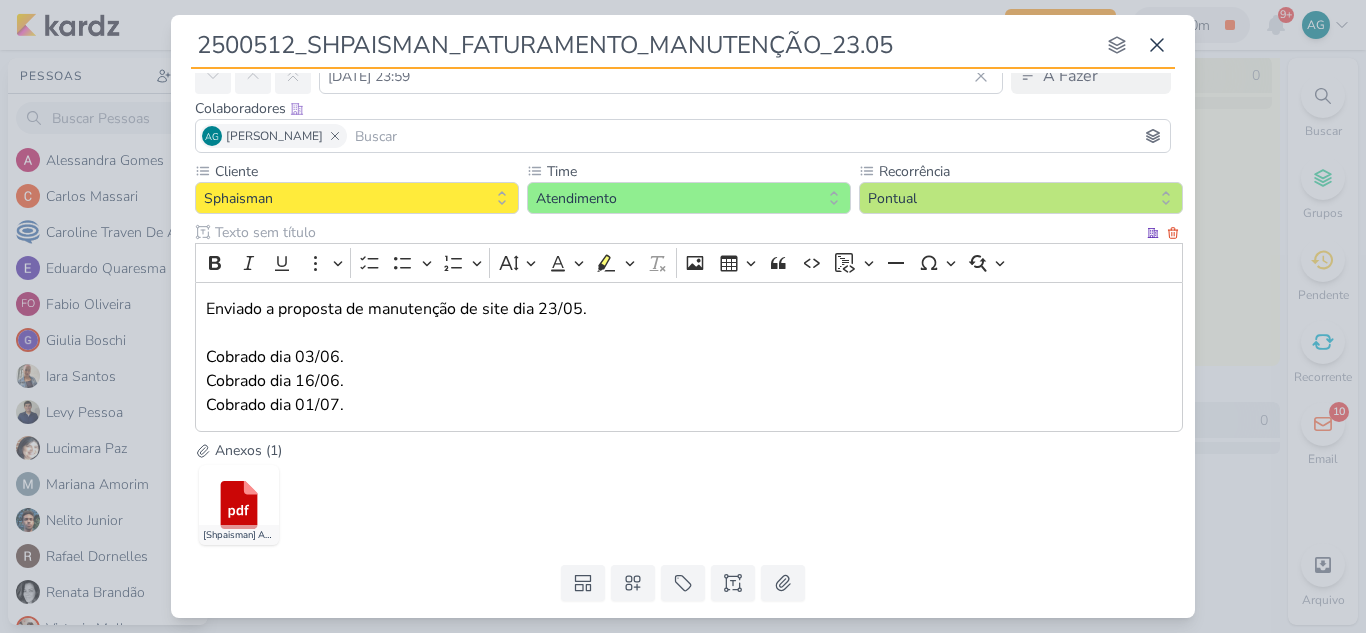 scroll, scrollTop: 100, scrollLeft: 0, axis: vertical 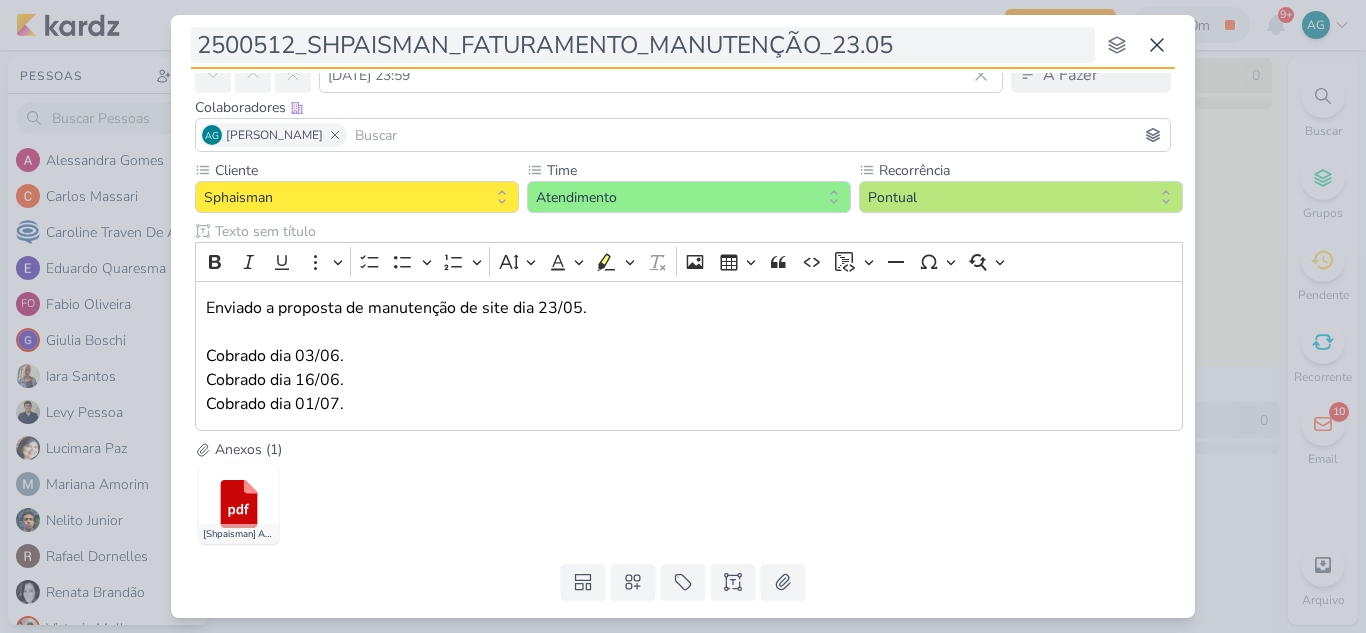 click on "2500512_SHPAISMAN_FATURAMENTO_MANUTENÇÃO_23.05" at bounding box center (643, 45) 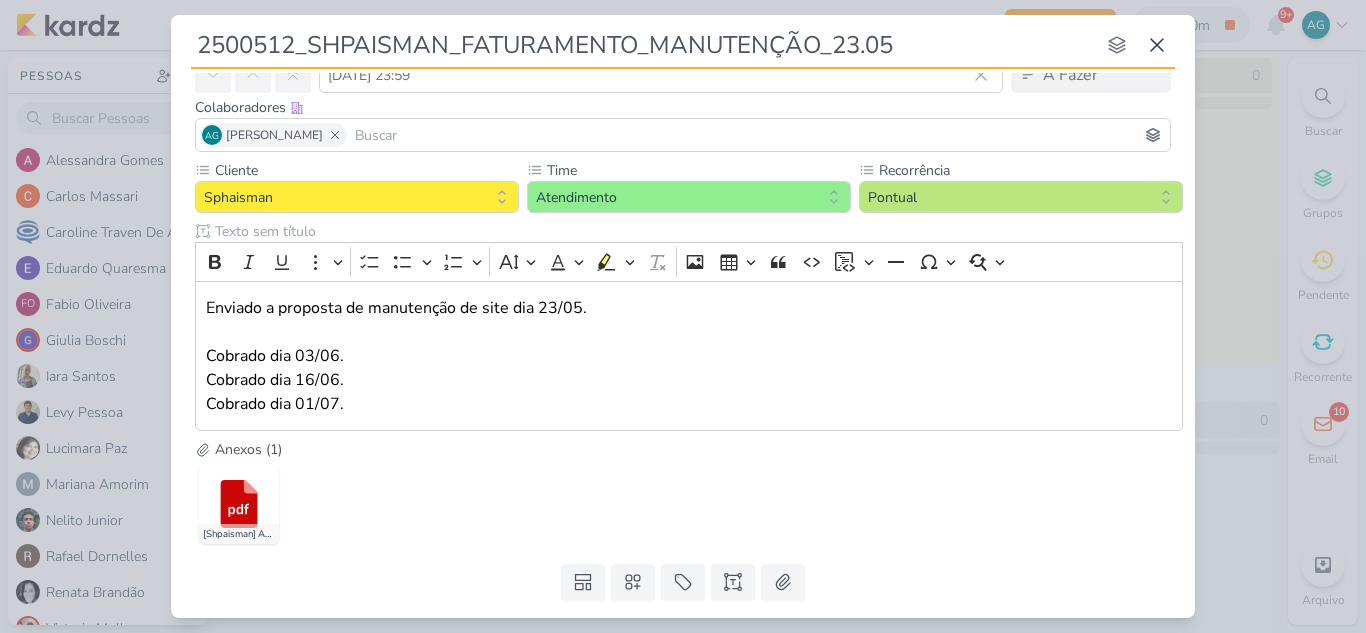 click on "2500512_SHPAISMAN_FATURAMENTO_MANUTENÇÃO_23.05" at bounding box center (643, 45) 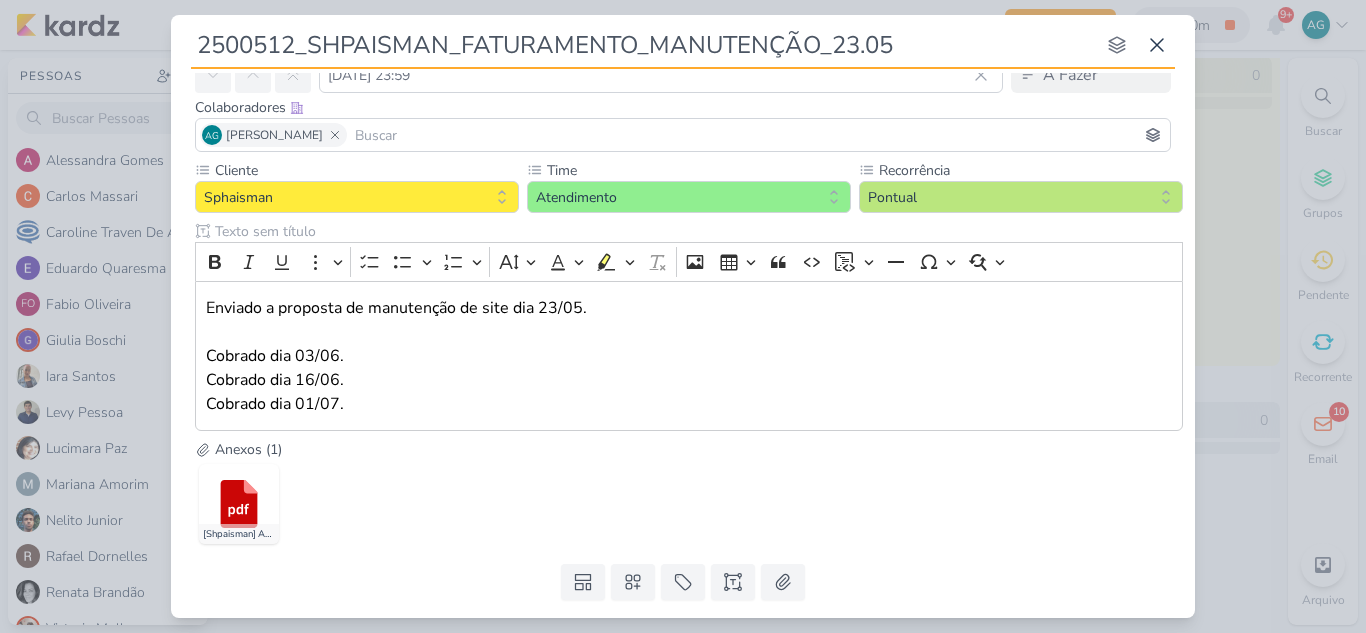 drag, startPoint x: 653, startPoint y: 49, endPoint x: 816, endPoint y: 48, distance: 163.00307 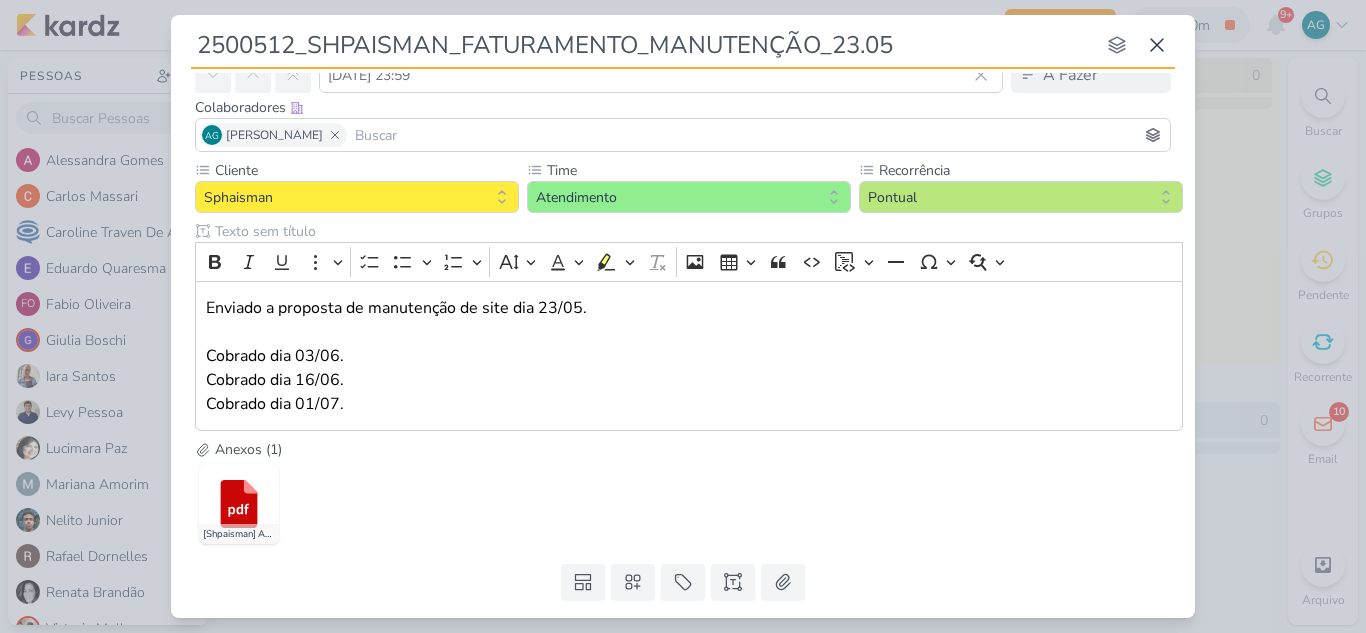 click on "2500512_SHPAISMAN_FATURAMENTO_MANUTENÇÃO_23.05" at bounding box center [643, 45] 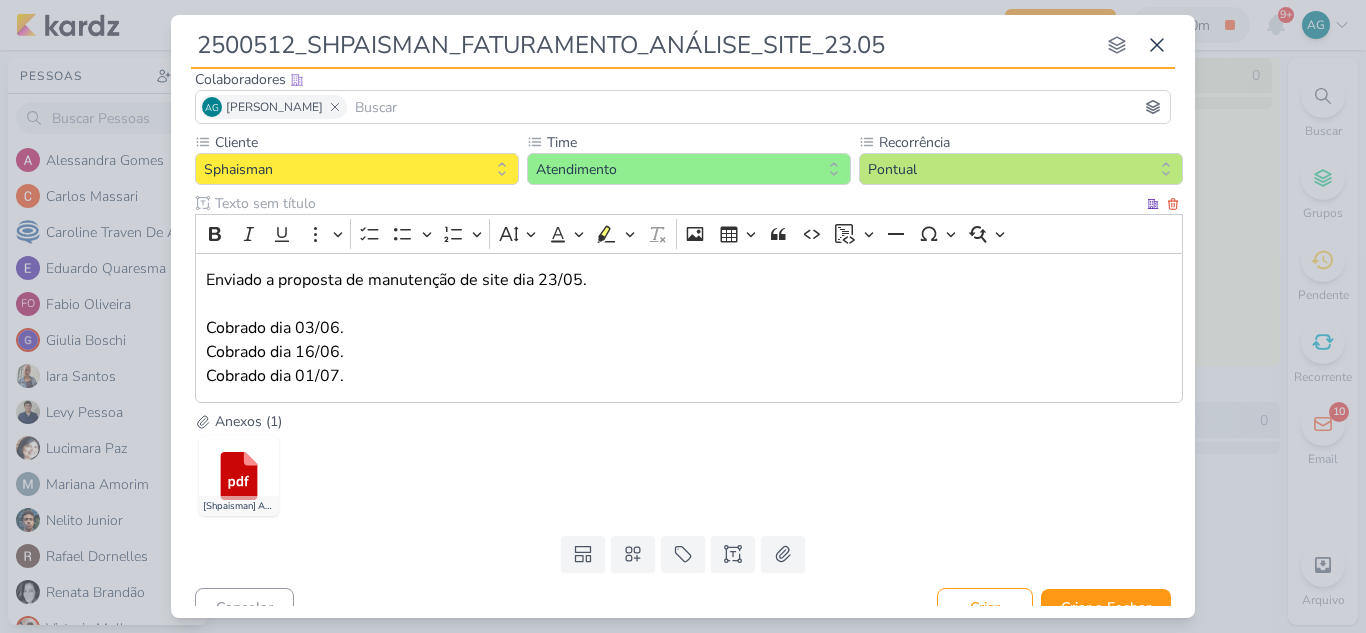 scroll, scrollTop: 153, scrollLeft: 0, axis: vertical 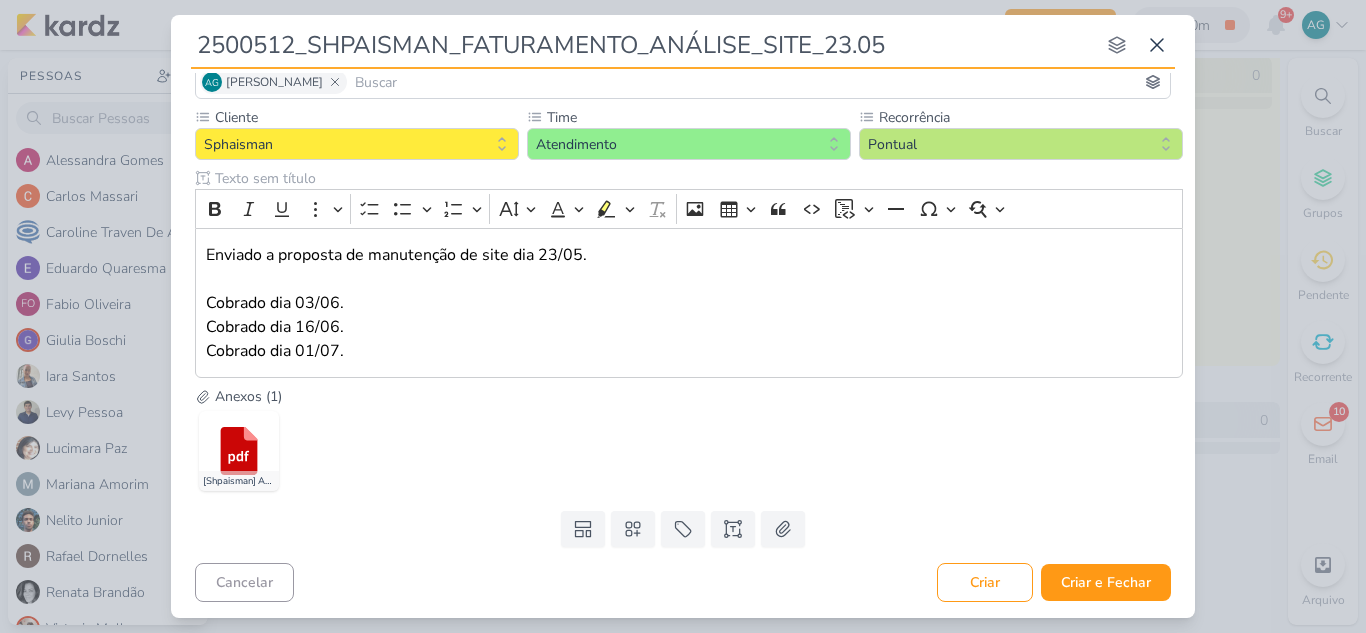type on "2500512_SHPAISMAN_FATURAMENTO_ANÁLISE_SITE_23.05" 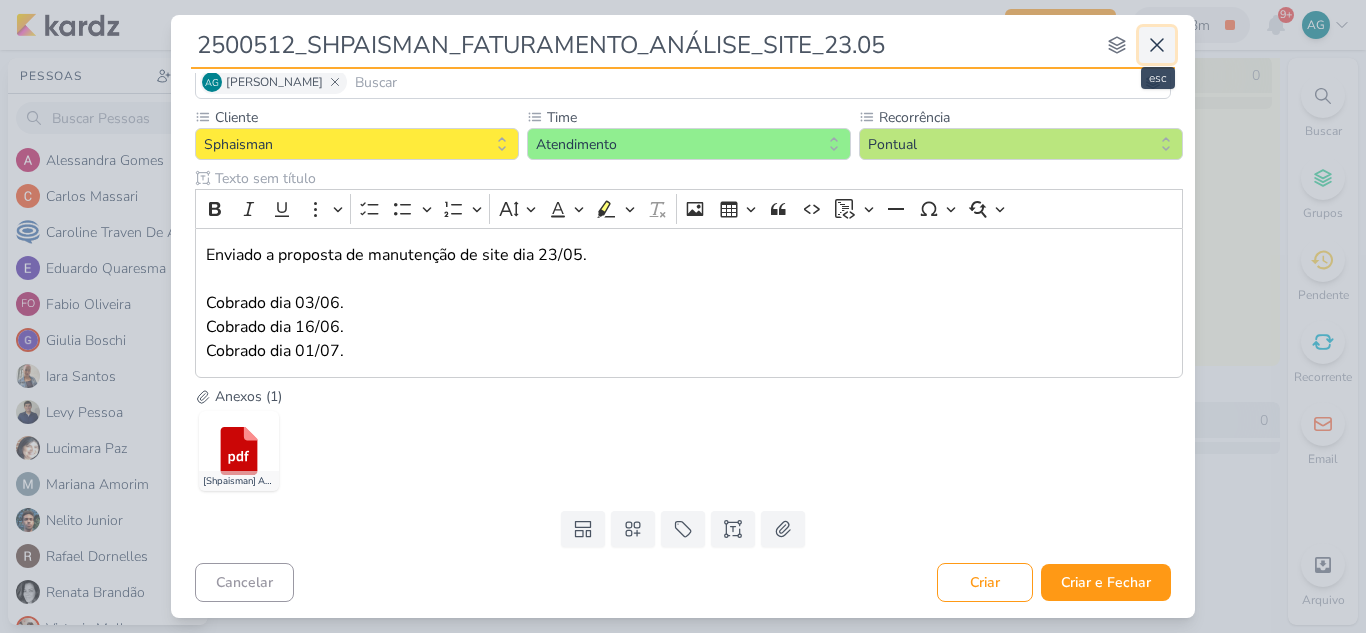 click 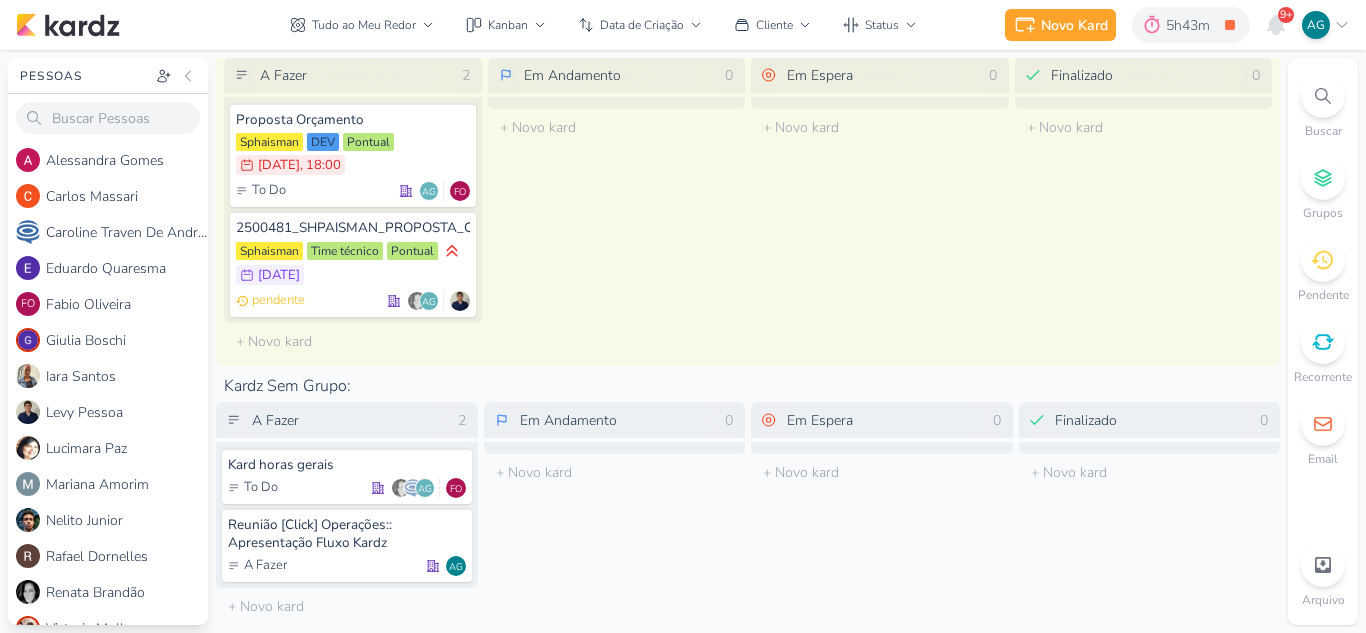 click 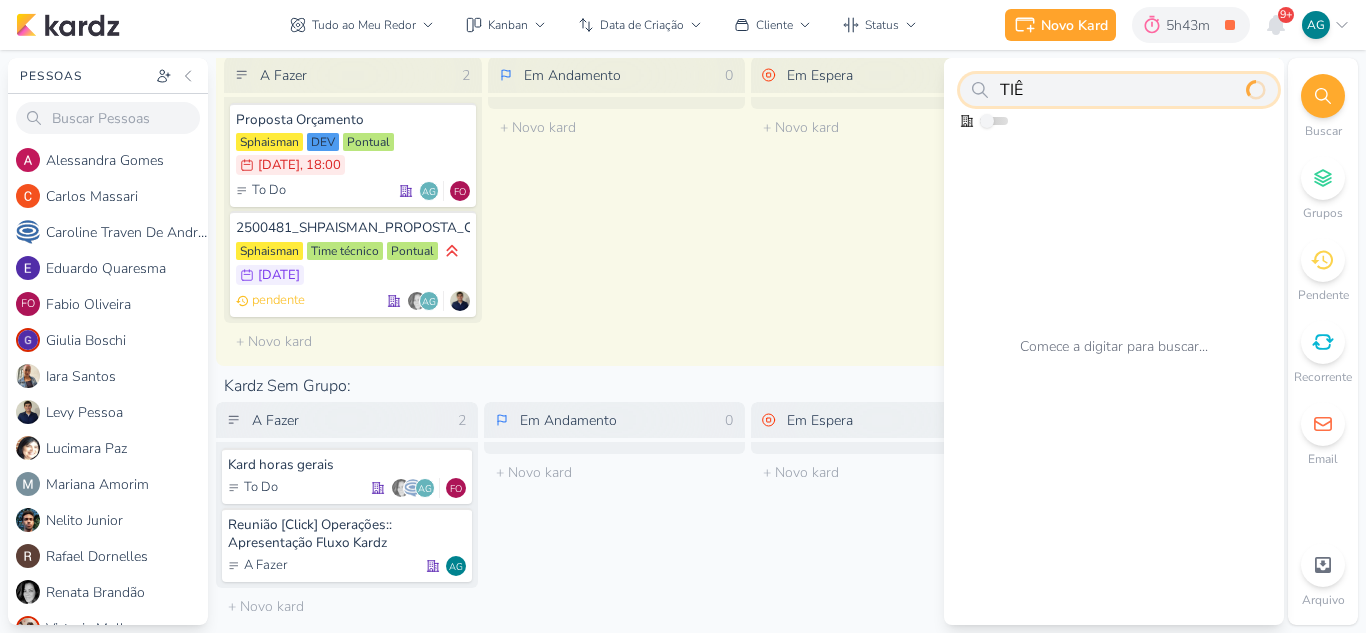type on "TIÊ" 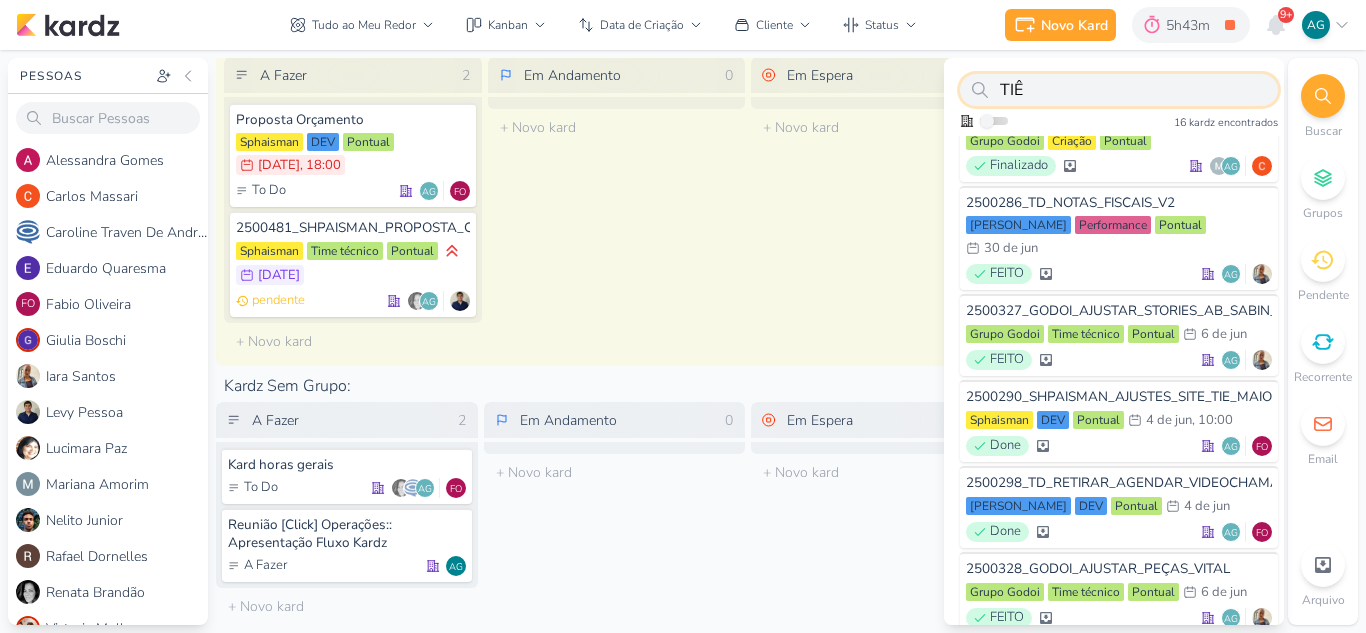 scroll, scrollTop: 500, scrollLeft: 0, axis: vertical 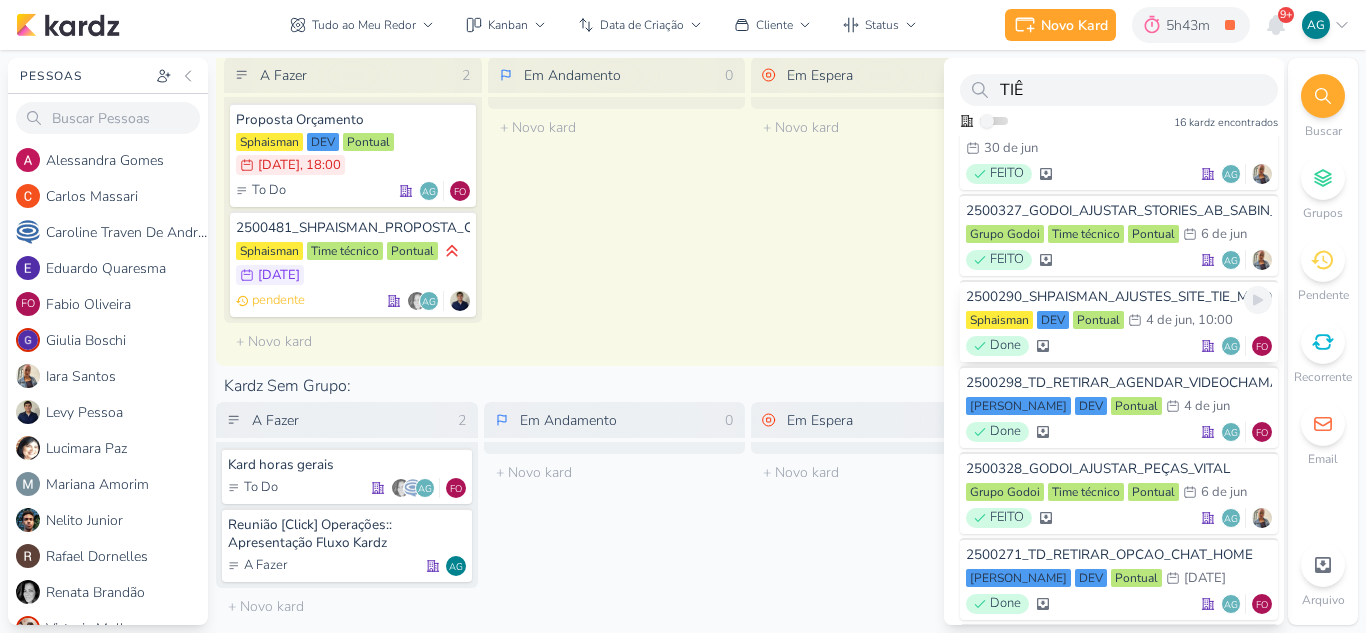 click on "2500290_SHPAISMAN_AJUSTES_SITE_TIE_MAIO" at bounding box center (1119, 297) 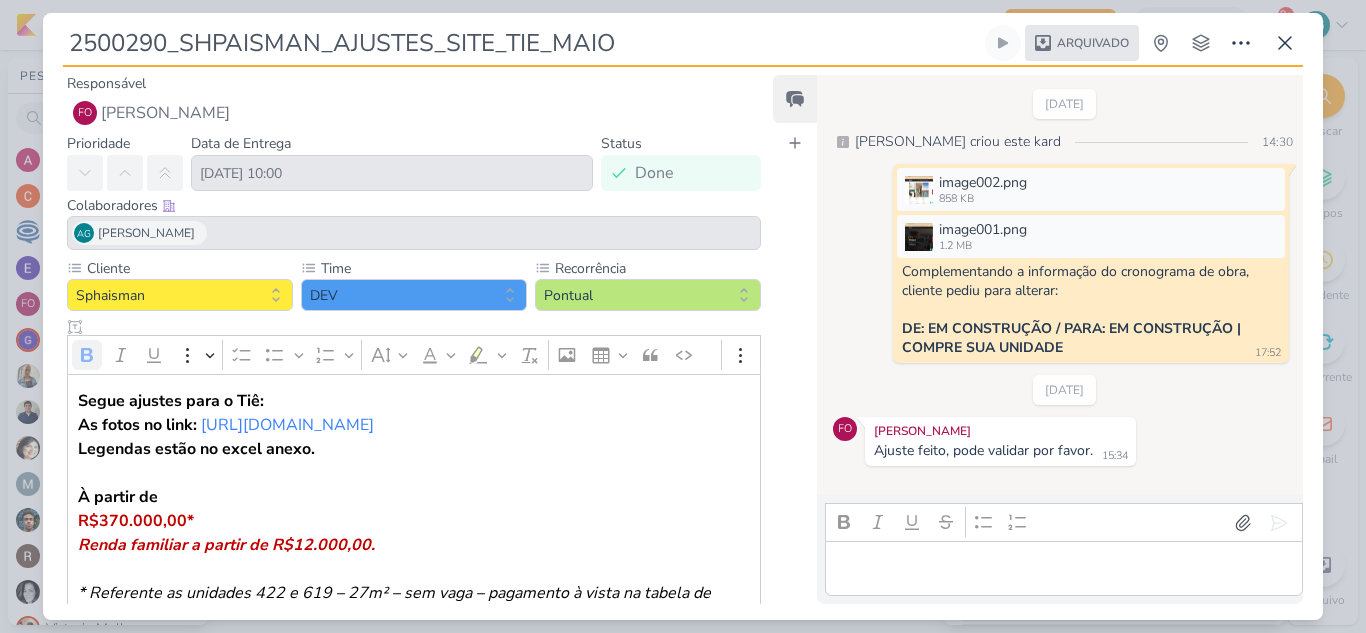 click on "2500290_SHPAISMAN_AJUSTES_SITE_TIE_MAIO
Arquivado
Criado por mim
nenhum grupo disponível" at bounding box center [683, 322] 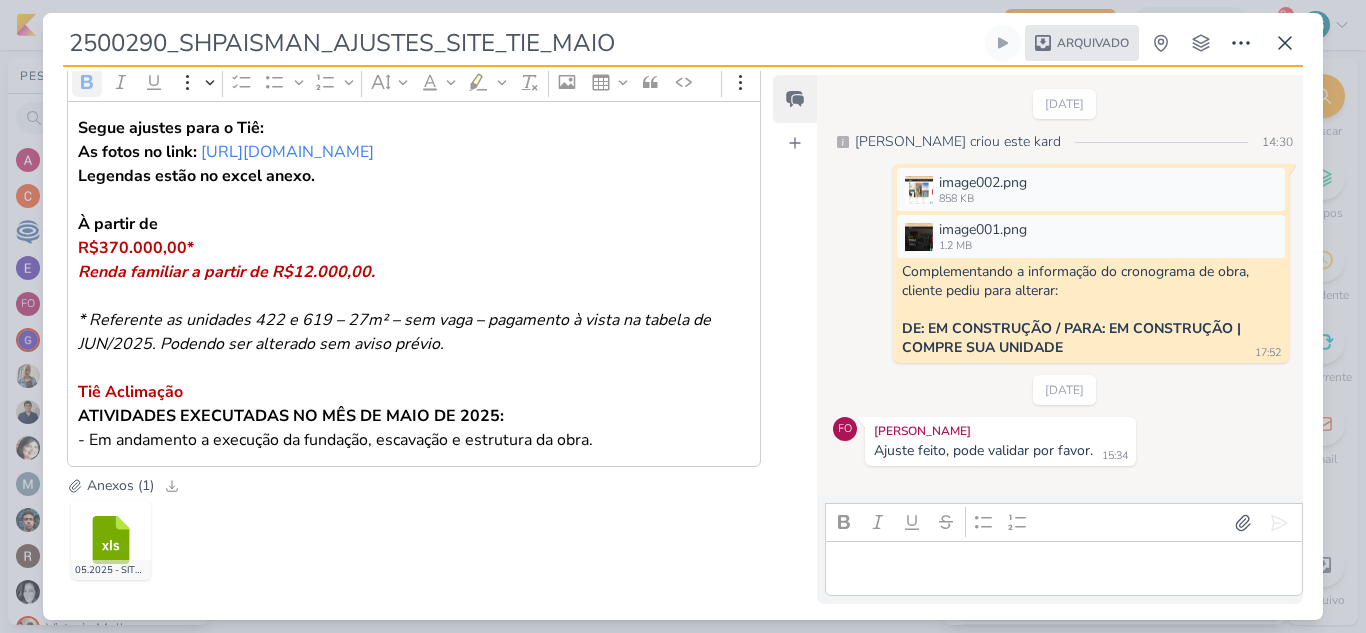 scroll, scrollTop: 321, scrollLeft: 0, axis: vertical 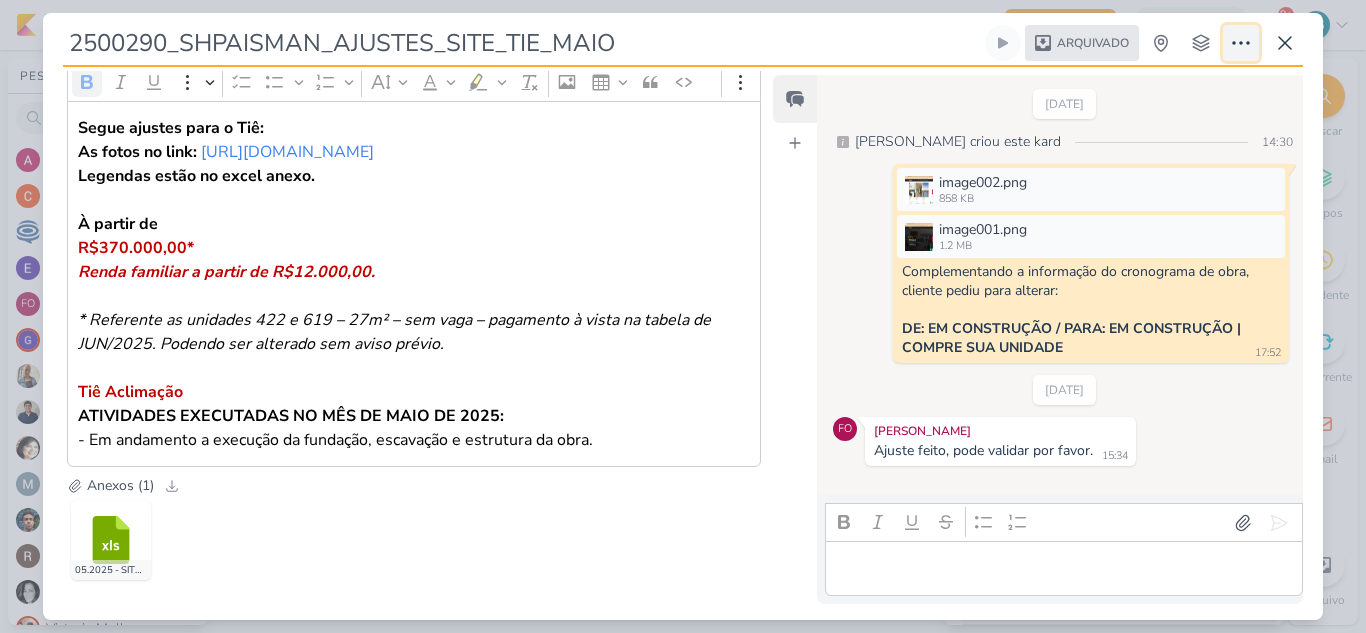 click at bounding box center [1241, 43] 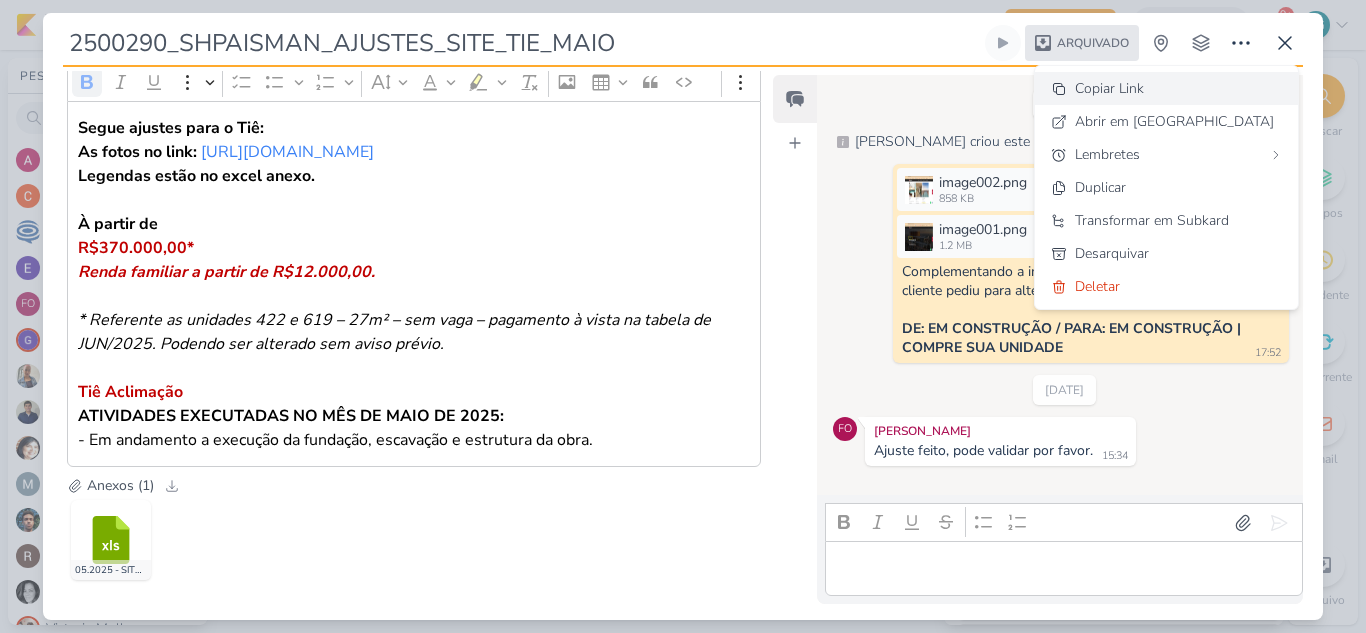 click on "Copiar Link" at bounding box center (1109, 88) 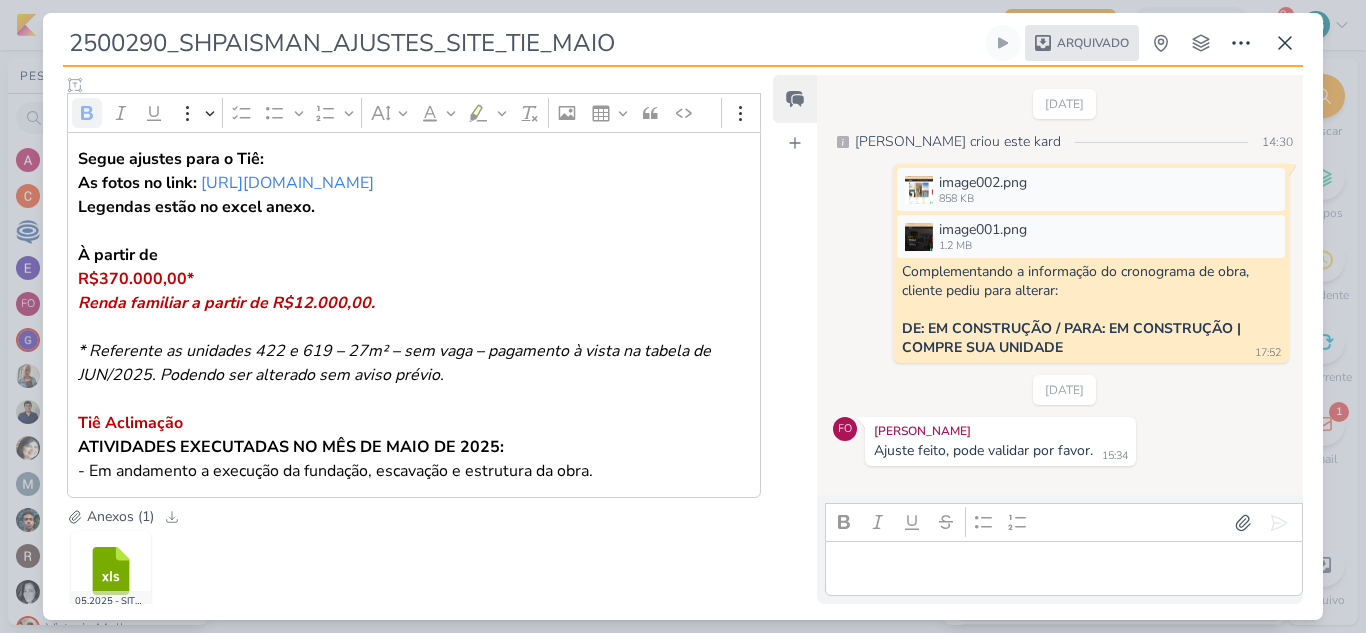scroll, scrollTop: 21, scrollLeft: 0, axis: vertical 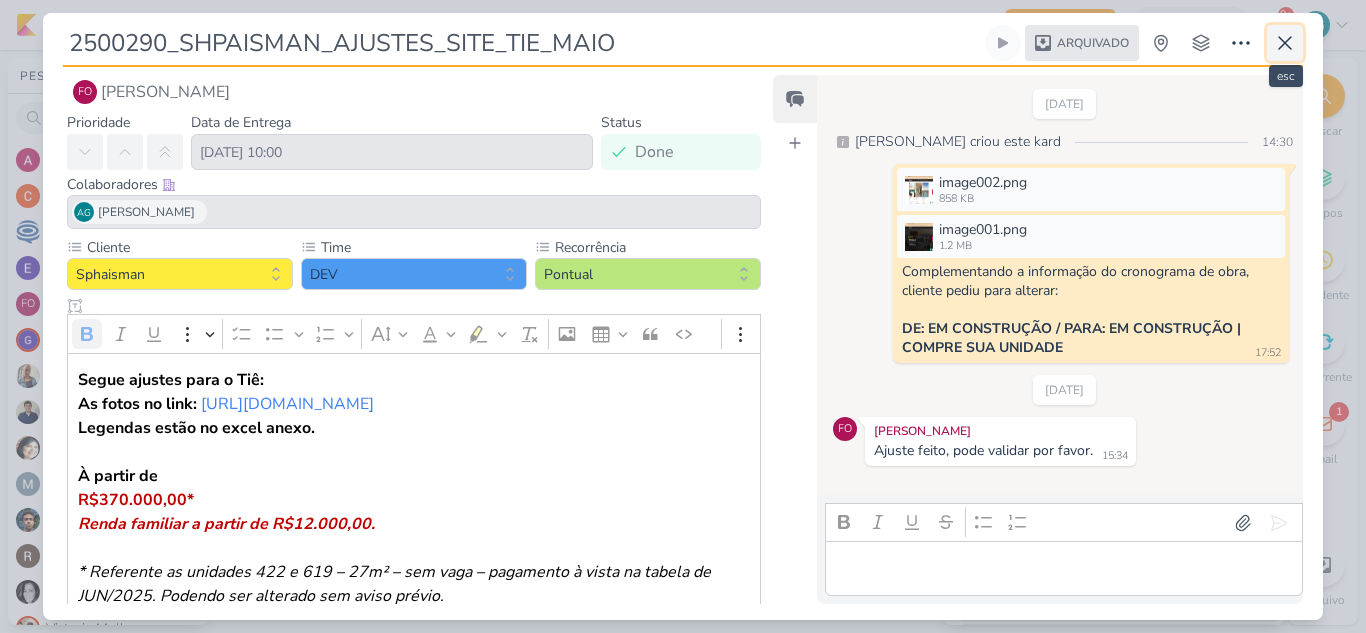 click 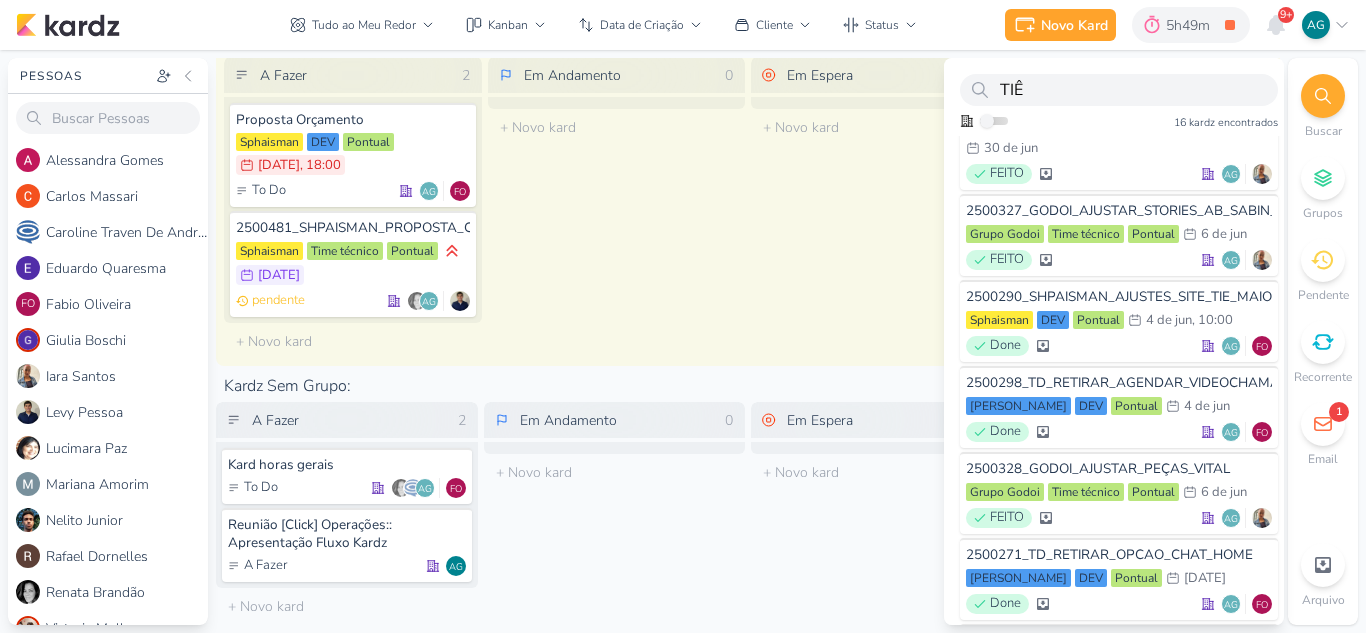 click on "Tudo ao Meu Redor
visão
Caixa de Entrada
A caixa de entrada mostra todos os kardz que você é o responsável
Enviados
A visão de enviados contém os kardz que você criou e designou à outra pessoa
Colaboração" at bounding box center (603, 25) 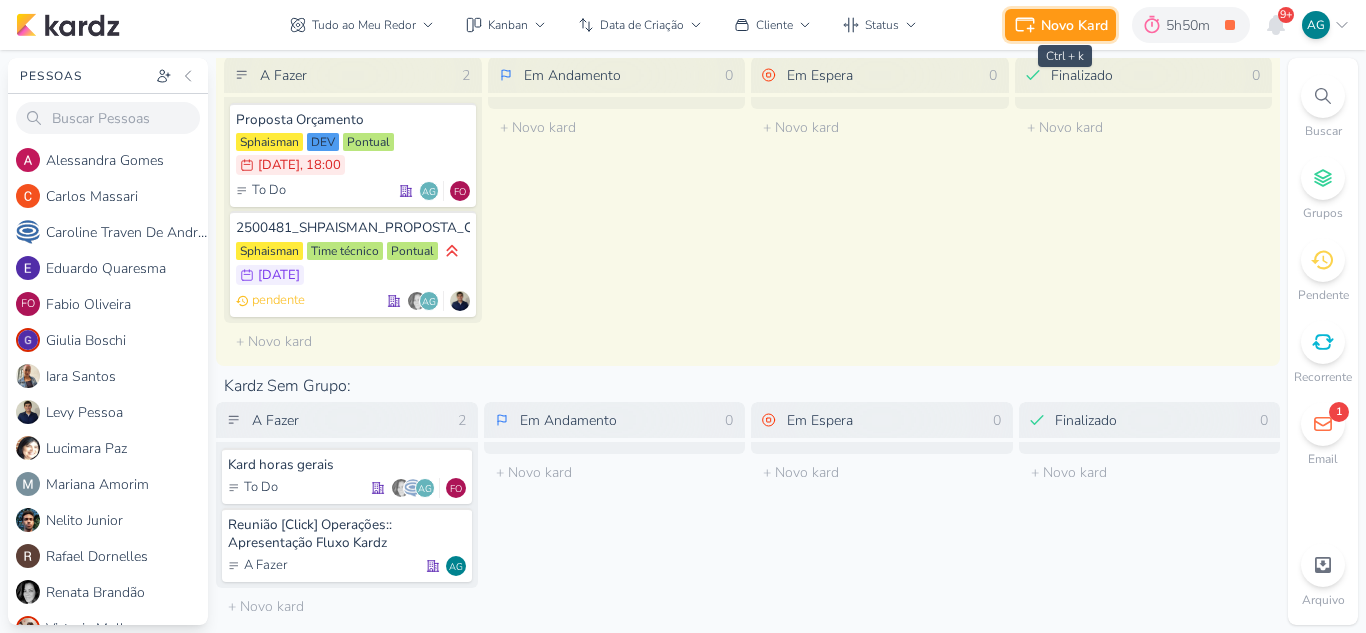 click on "Novo Kard" at bounding box center (1074, 25) 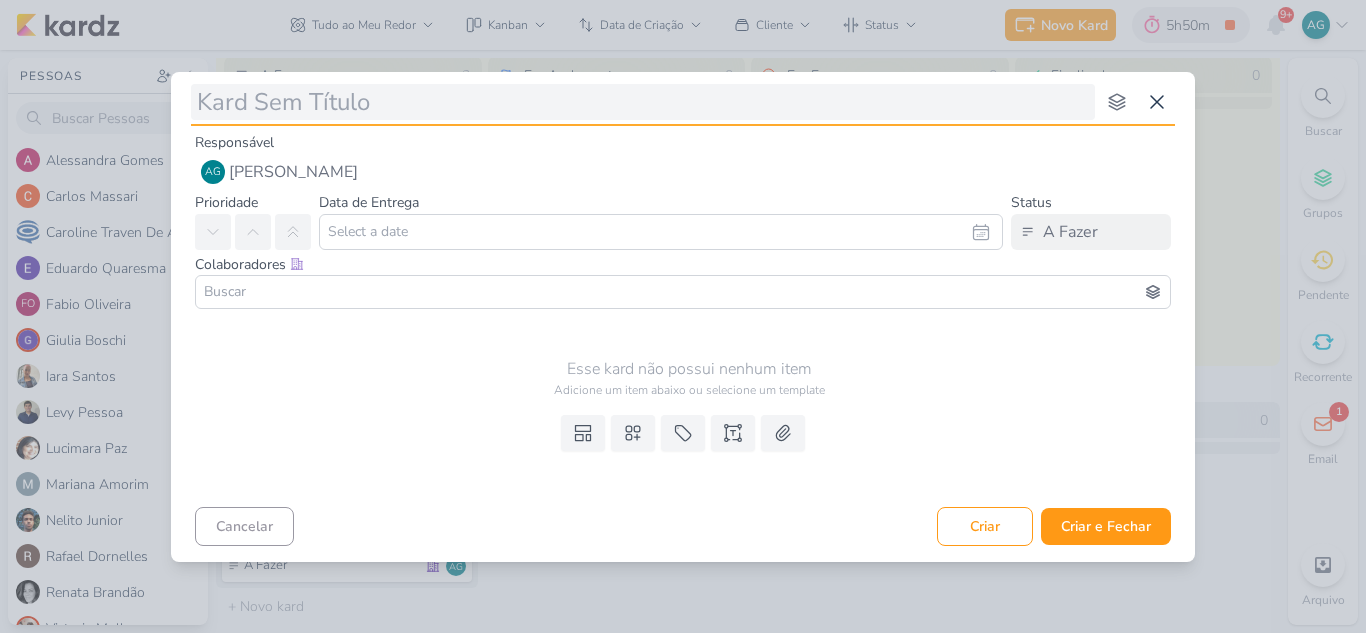 type on "11307011_SHPAISMAN_AJUSTES_SITE_TIE_JUNHO" 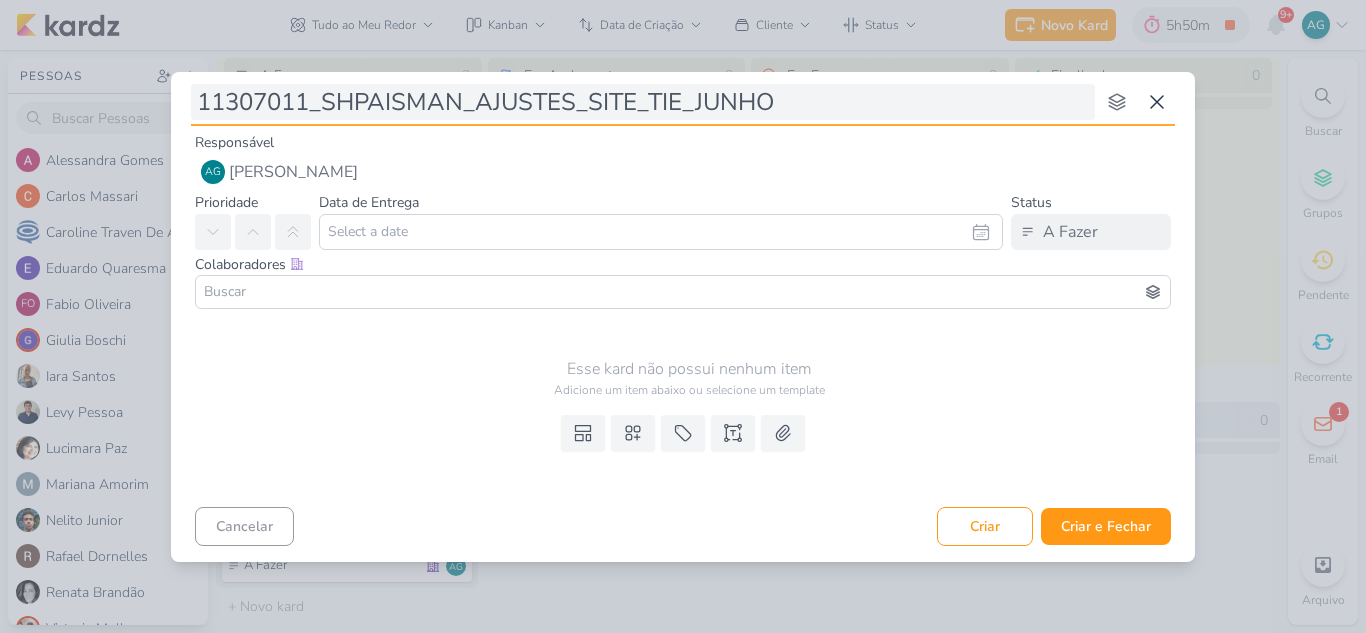 type 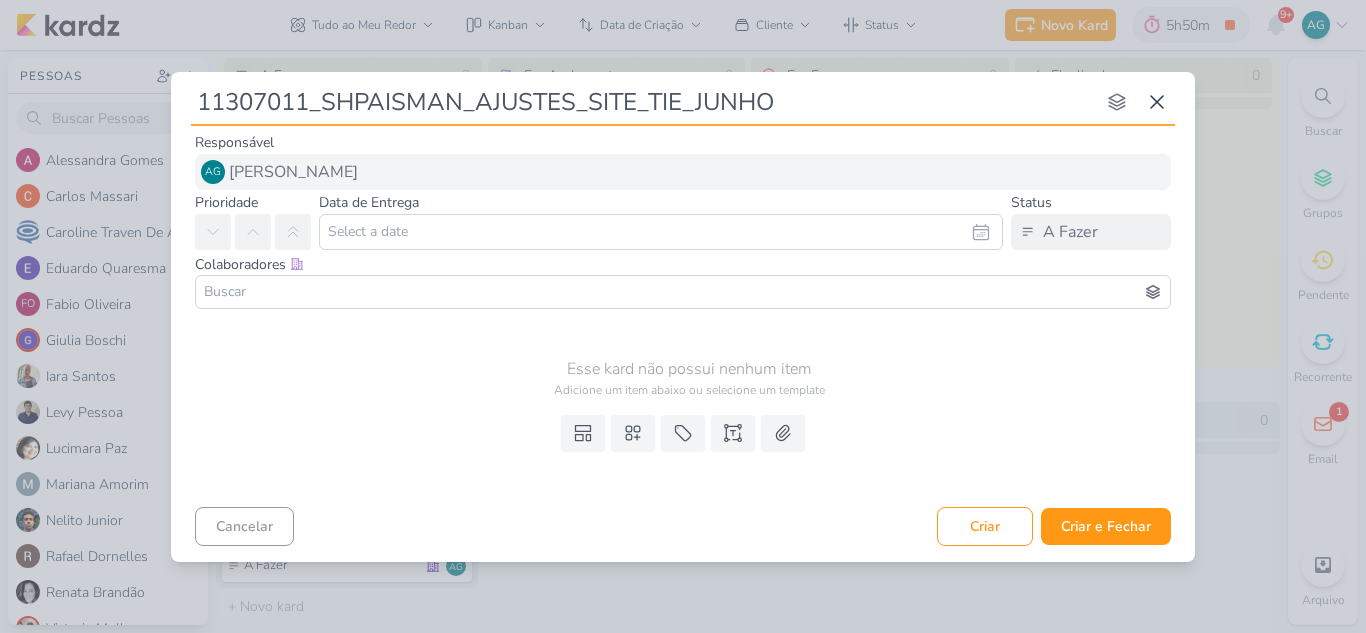 type on "11307011_SHPAISMAN_AJUSTES_SITE_TIE_JUNHO" 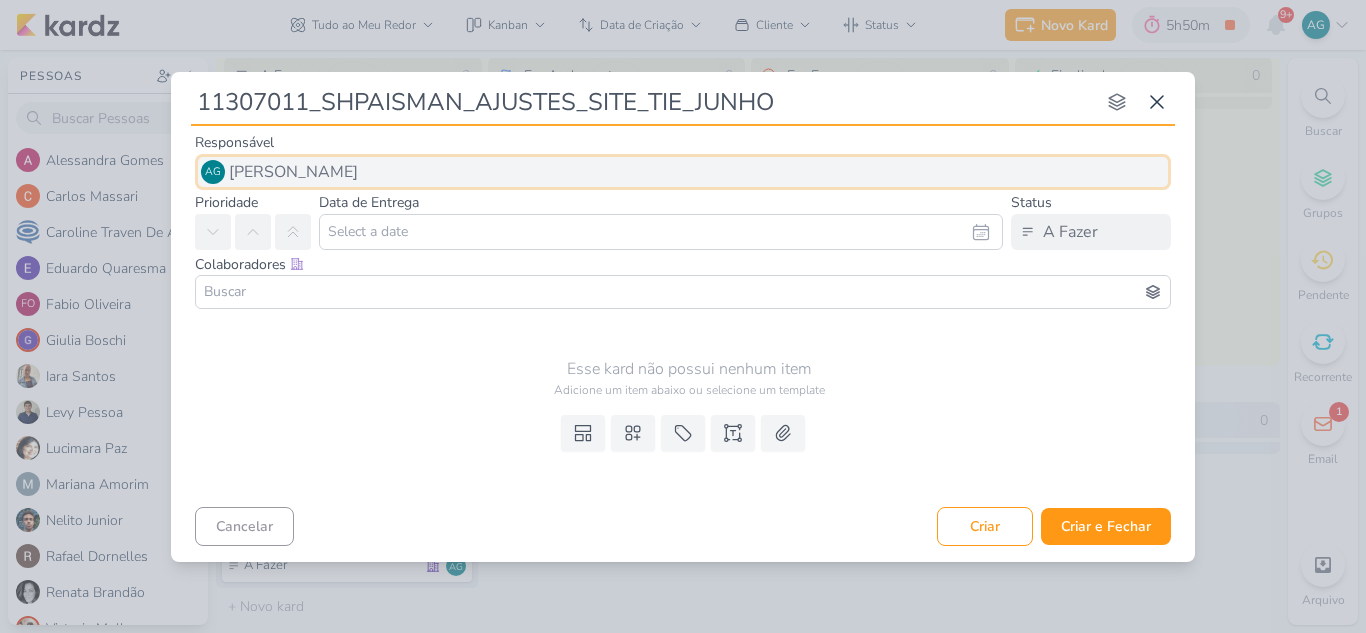 click on "[PERSON_NAME]" at bounding box center (293, 172) 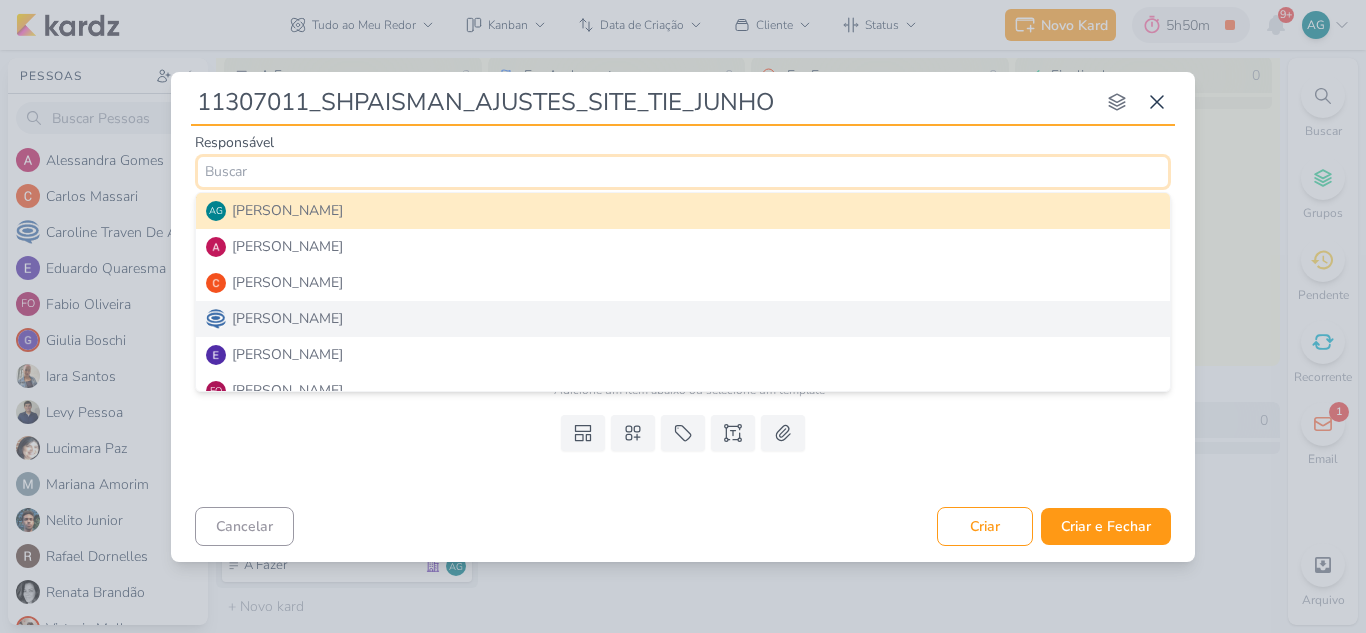 scroll, scrollTop: 100, scrollLeft: 0, axis: vertical 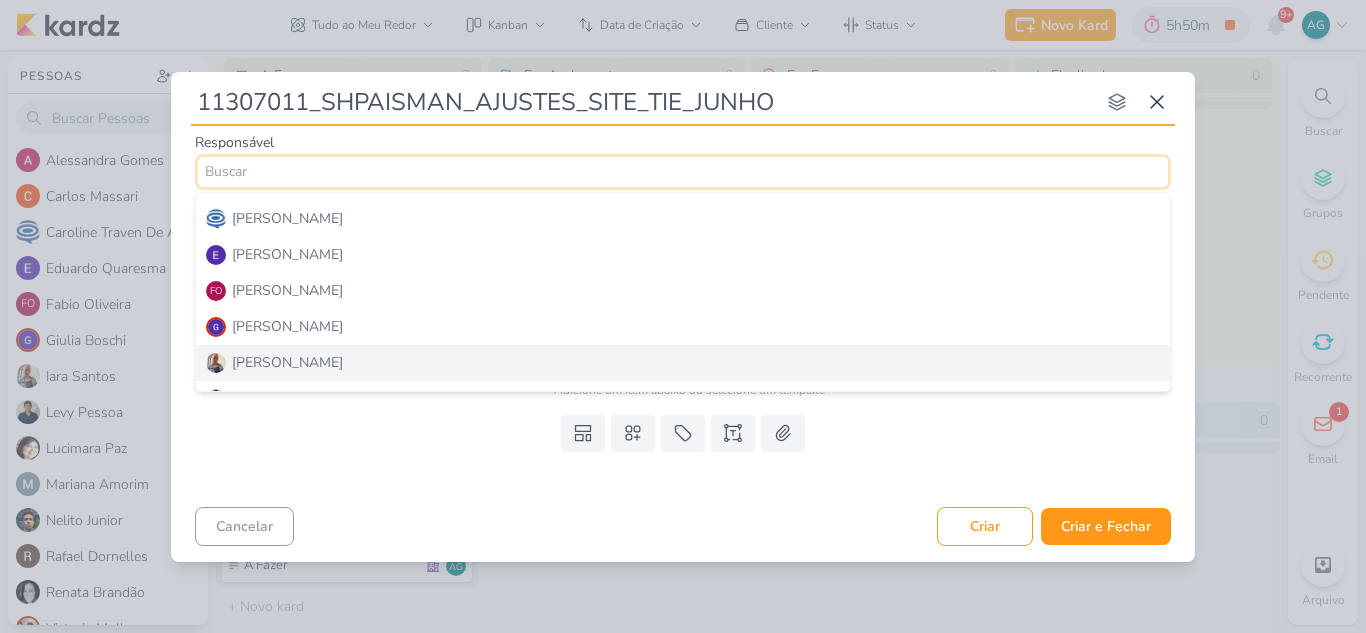 click on "Iara Santos" at bounding box center (683, 363) 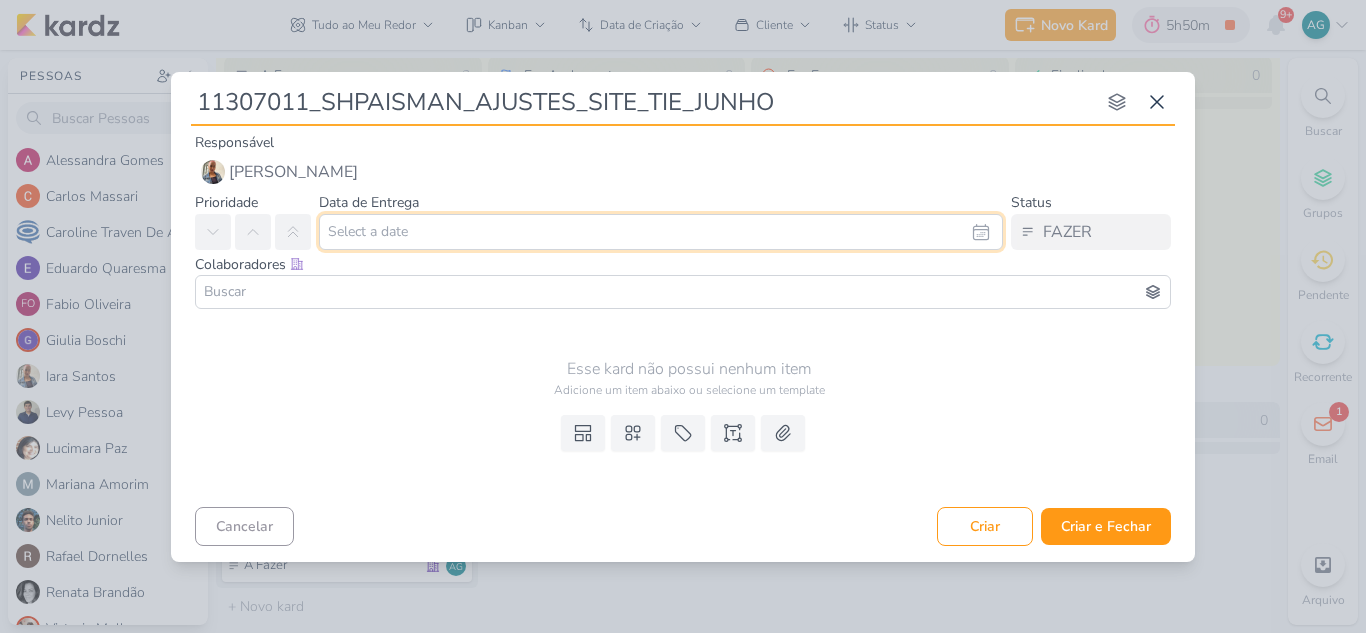 click at bounding box center [661, 232] 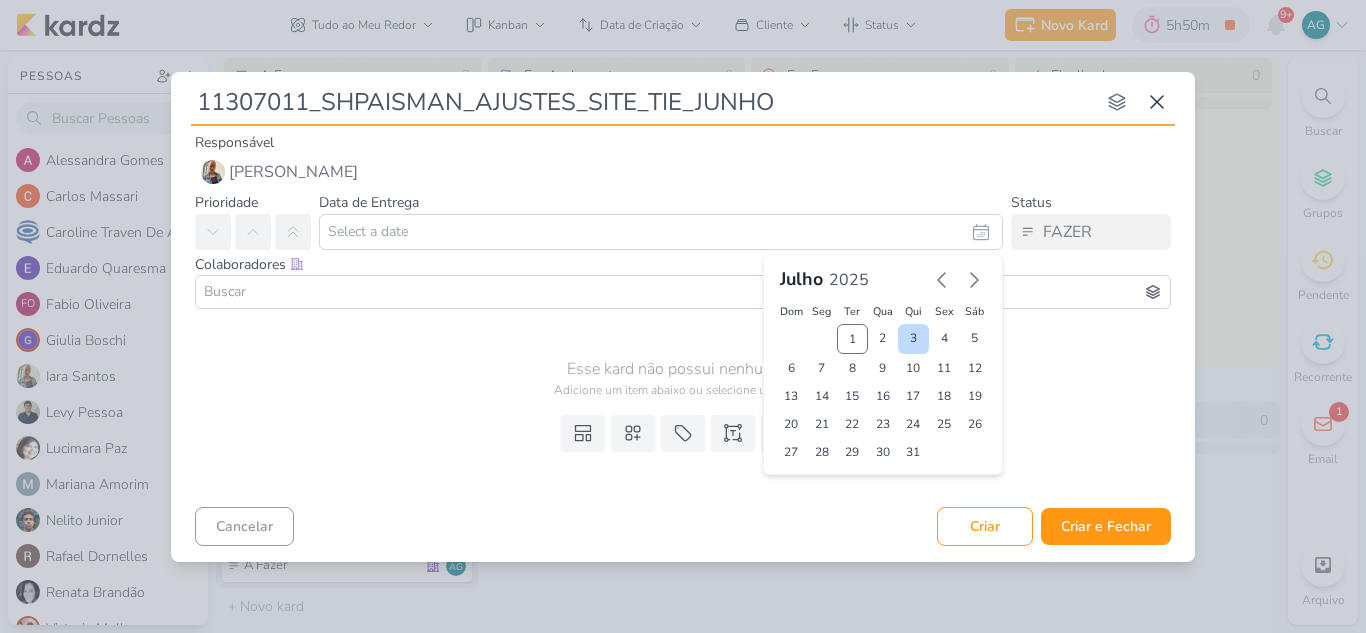 click on "3" at bounding box center [913, 339] 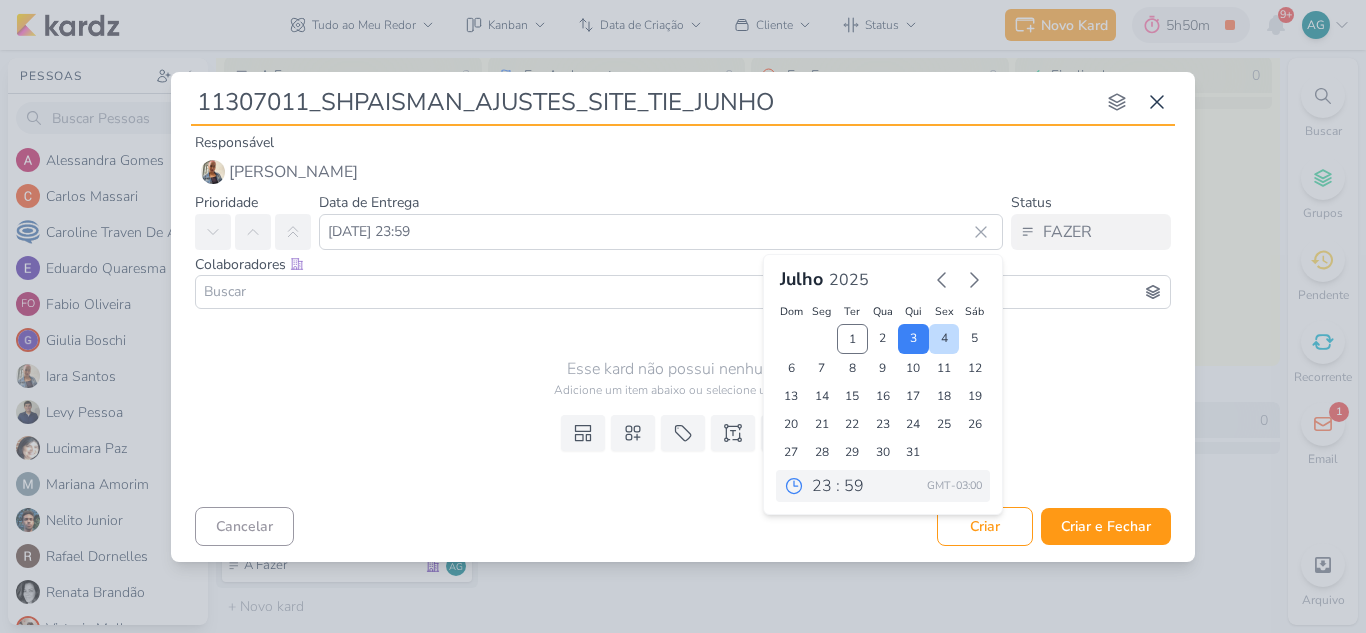 click on "4" at bounding box center (944, 339) 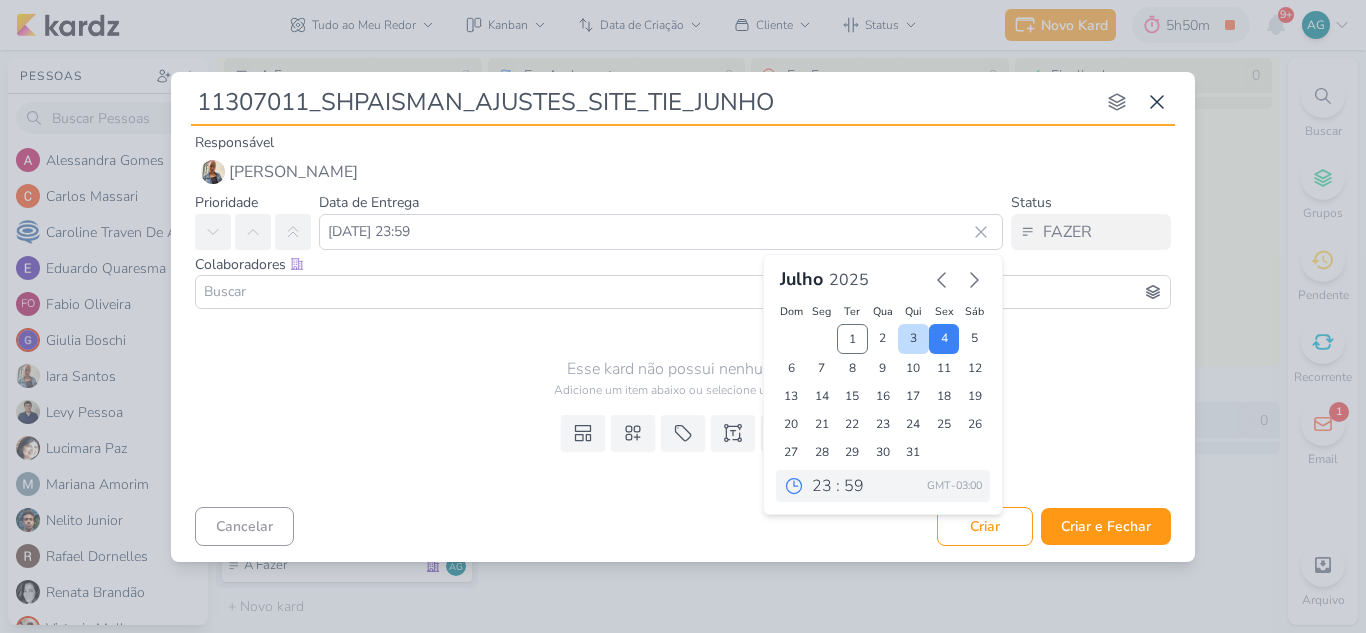 click on "3" at bounding box center [913, 339] 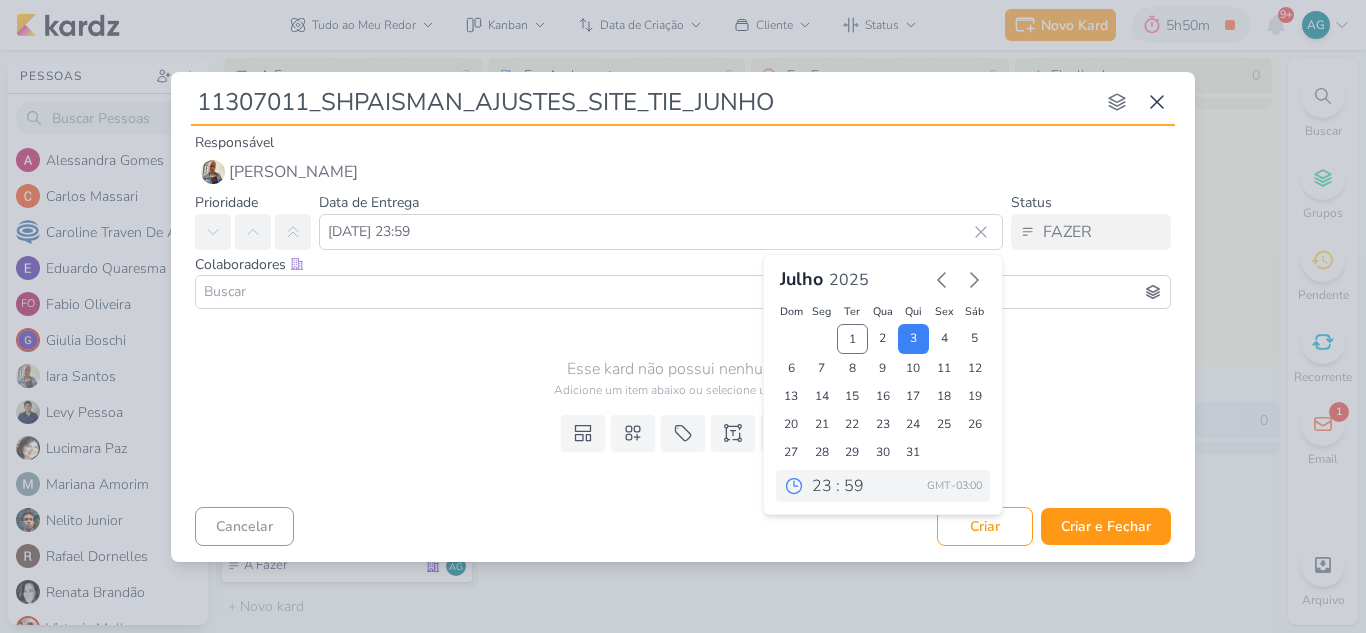 click at bounding box center (683, 292) 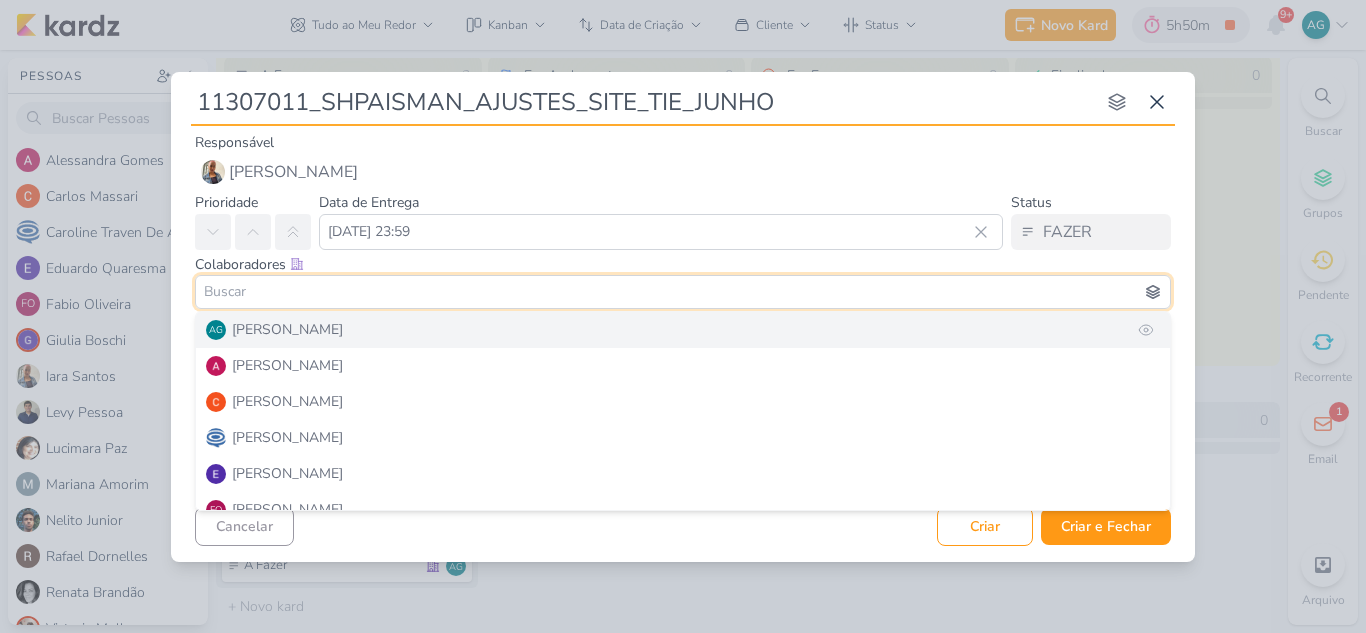 click on "AG
Aline Gimenez Graciano" at bounding box center [683, 330] 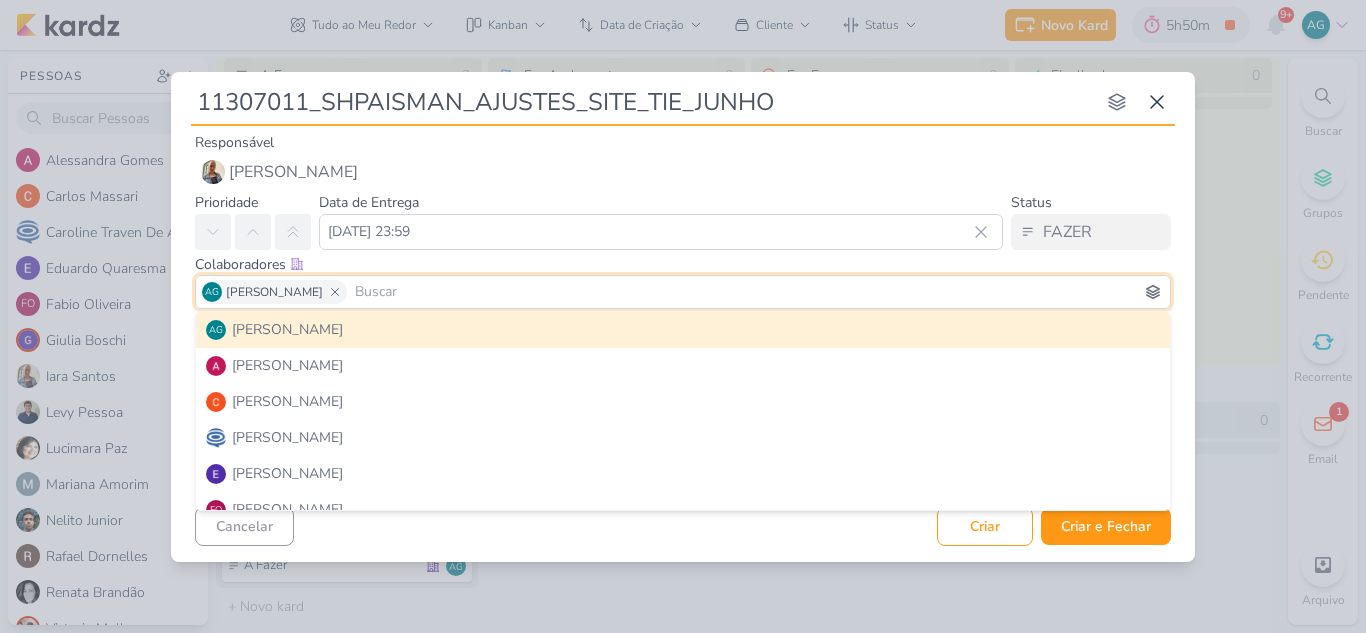 click at bounding box center [758, 292] 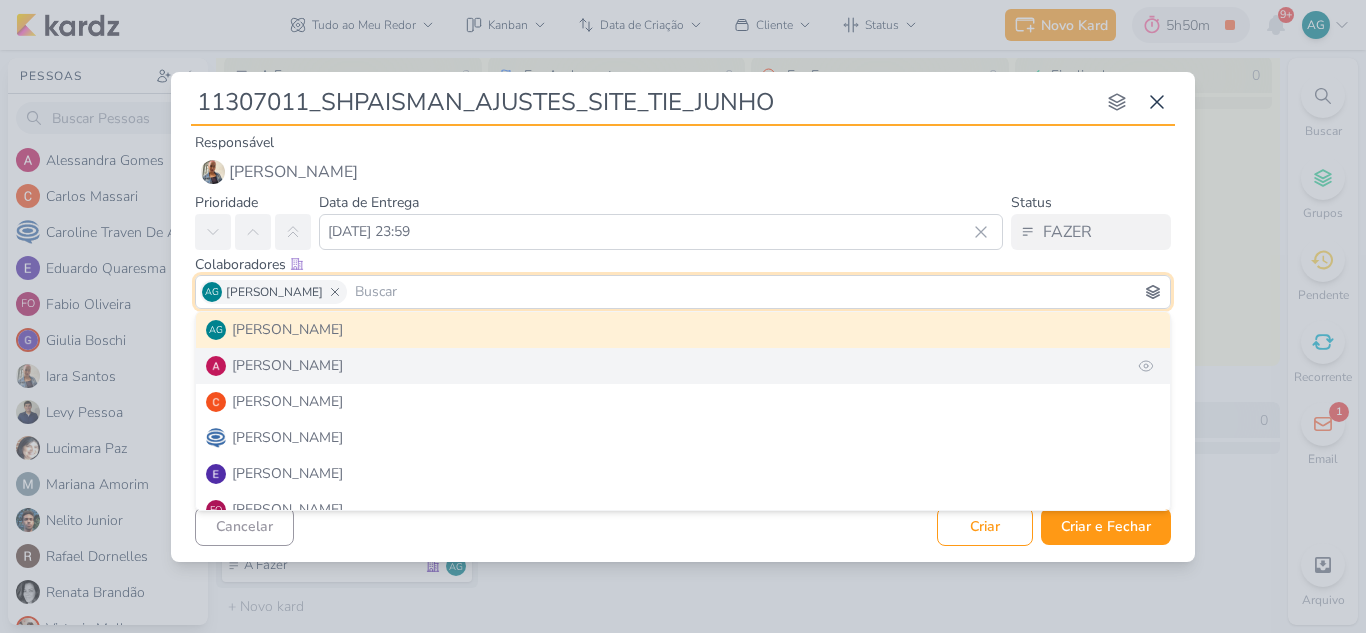 click on "Alessandra Gomes" at bounding box center [683, 366] 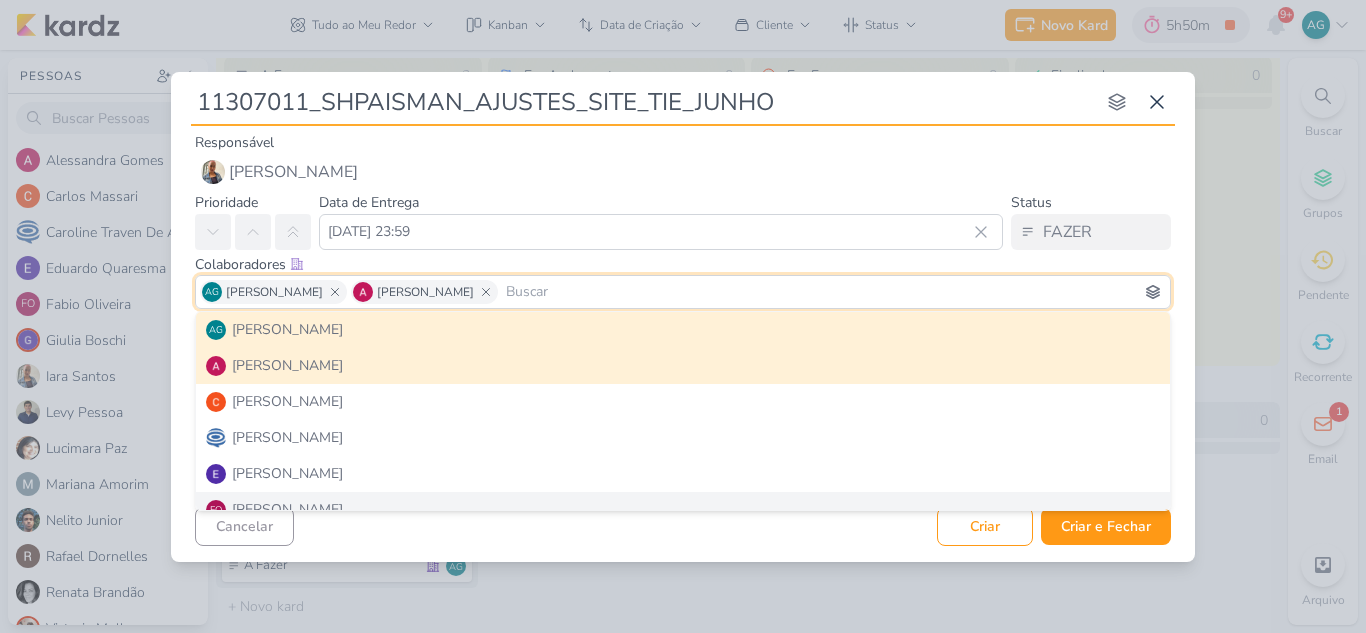 click on "Cancelar
Criar
Criar e Fechar
Ctrl + Enter" at bounding box center [683, 524] 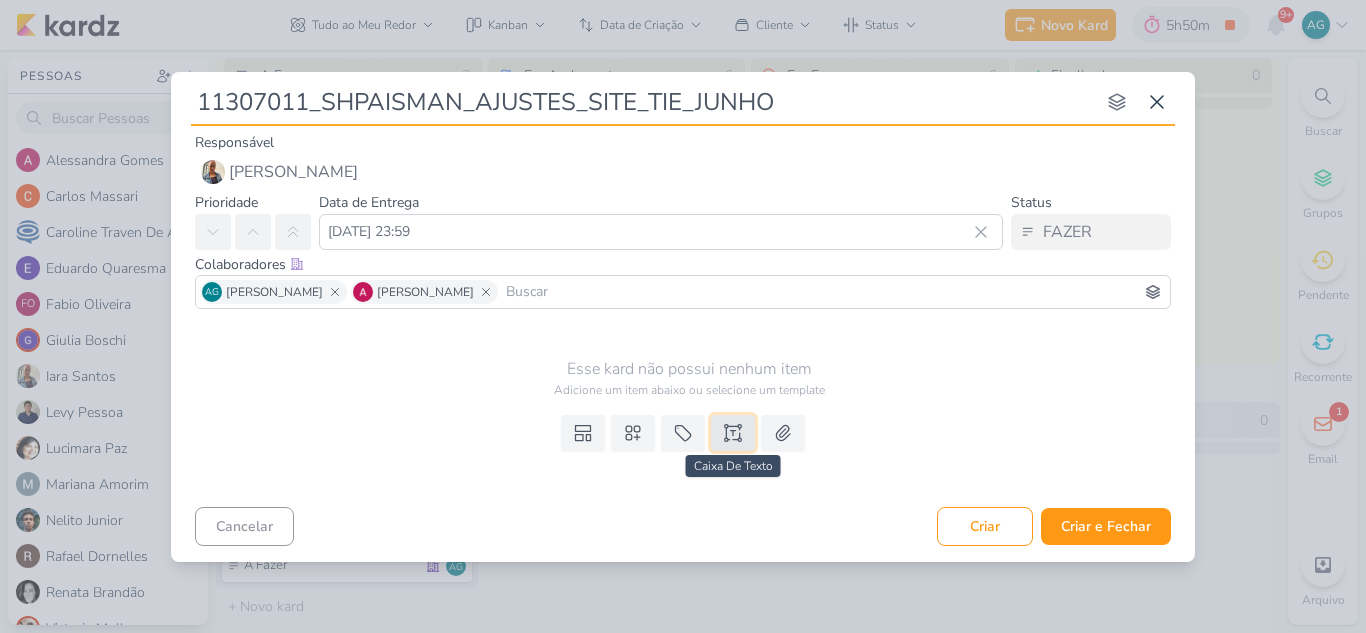 click 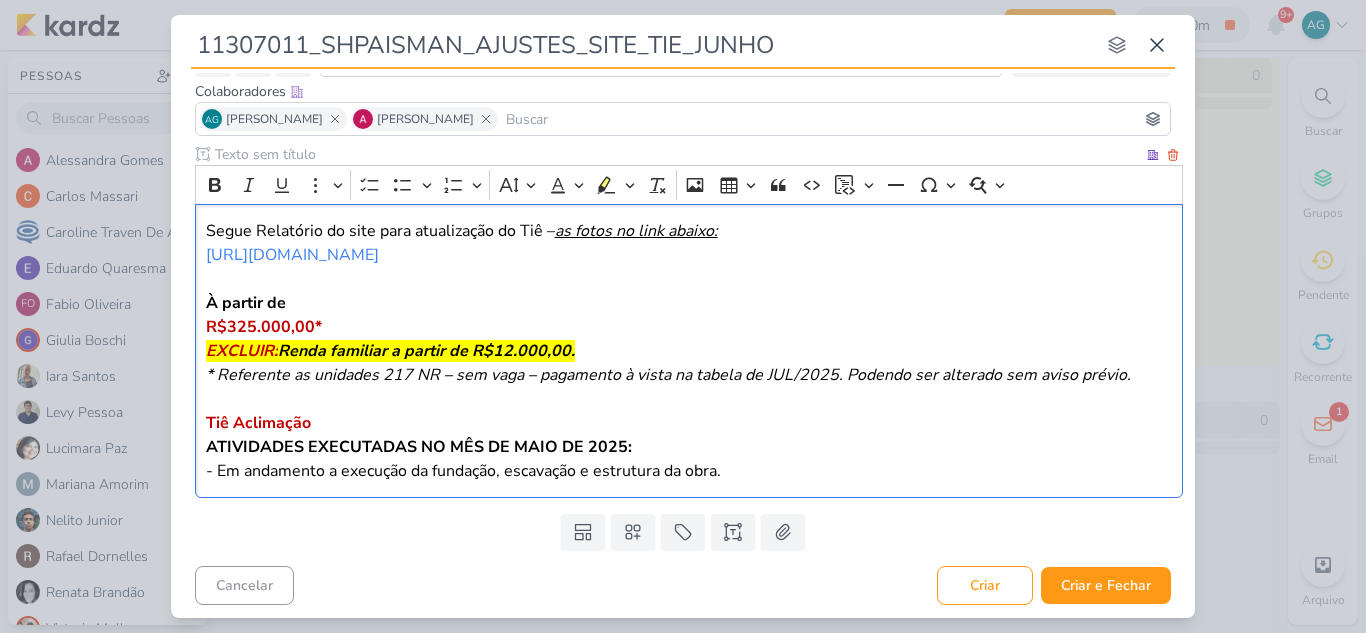 scroll, scrollTop: 119, scrollLeft: 0, axis: vertical 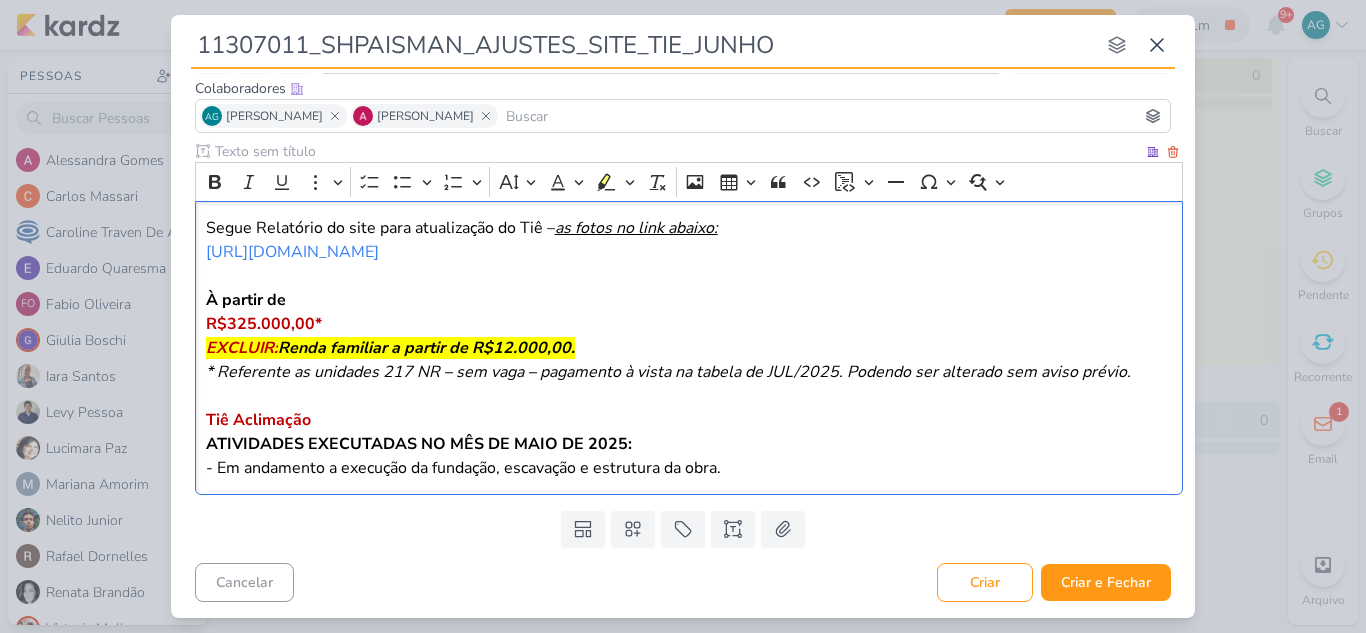 click at bounding box center [689, 276] 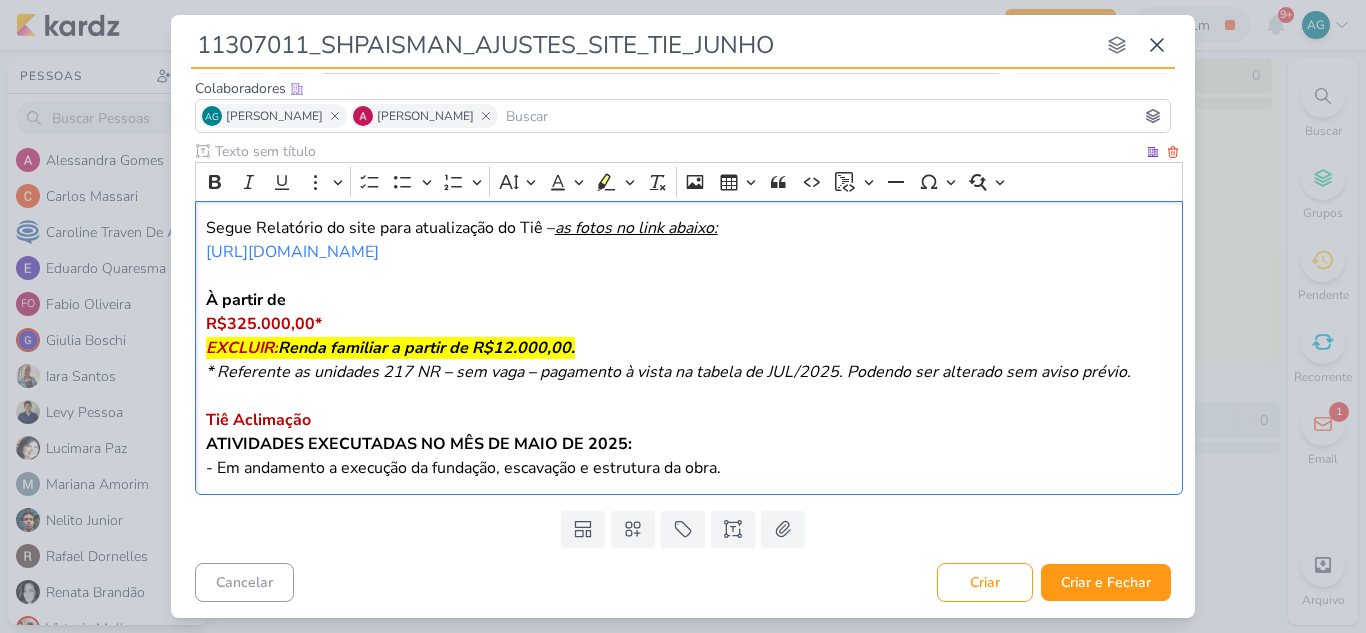 click on "[URL][DOMAIN_NAME]" at bounding box center [689, 252] 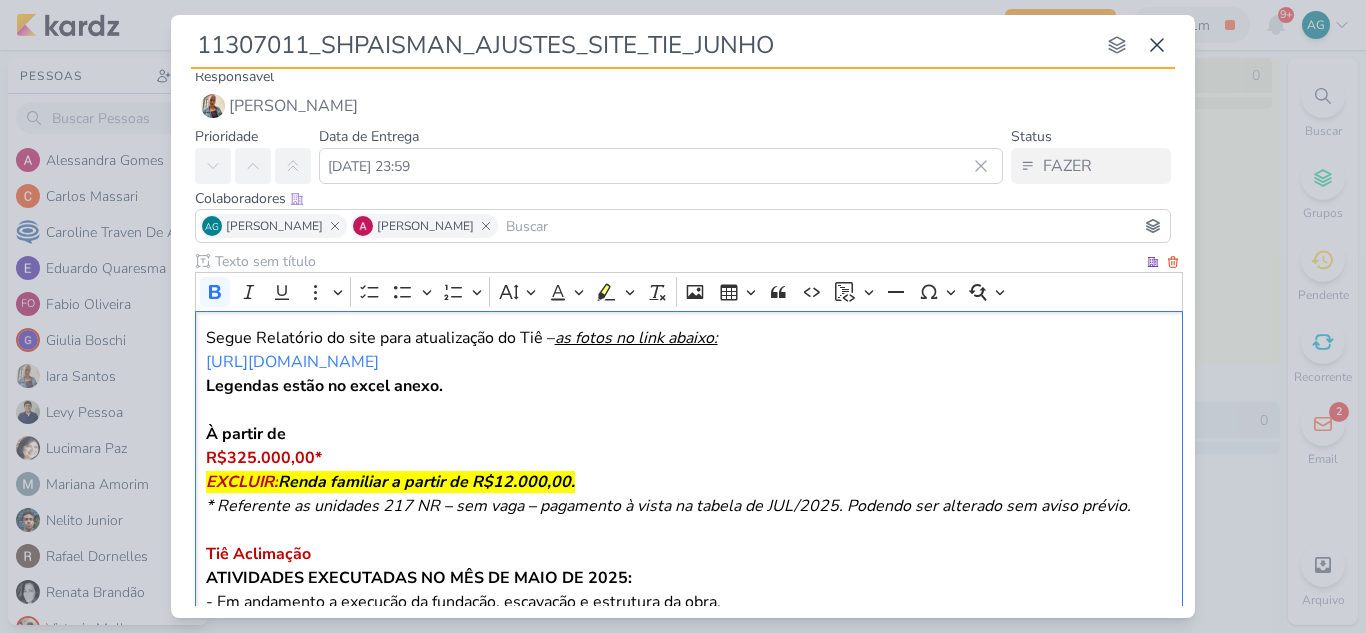 scroll, scrollTop: 0, scrollLeft: 0, axis: both 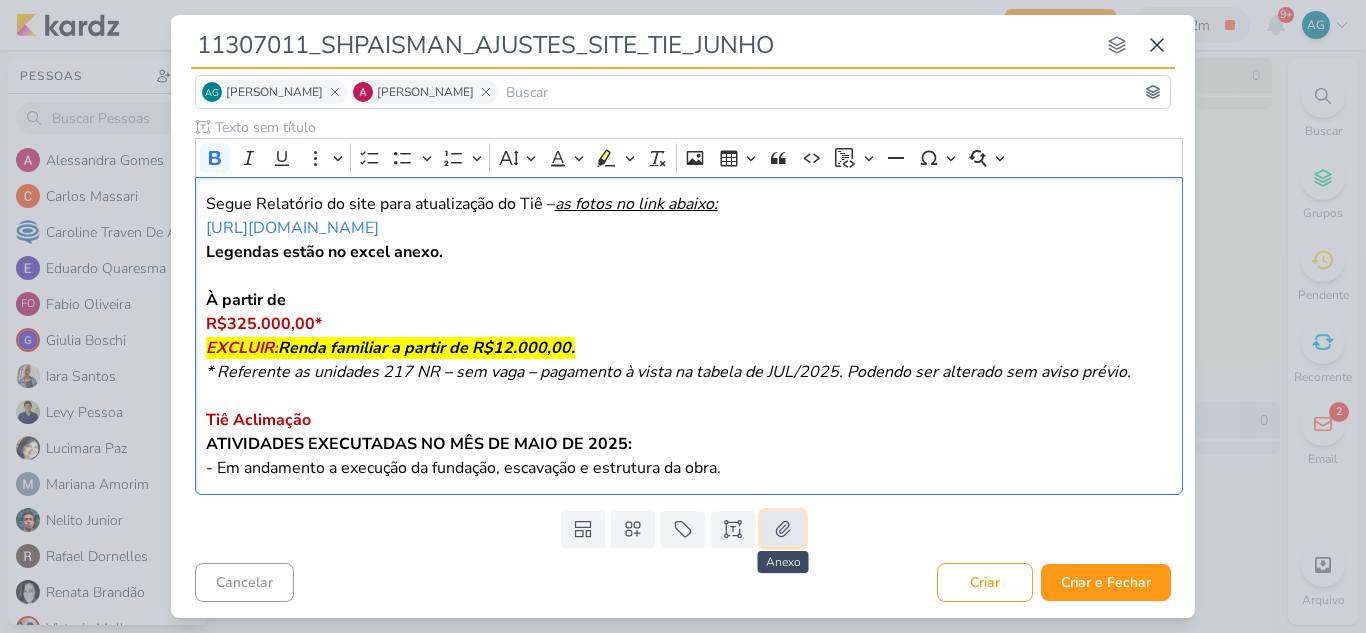 click 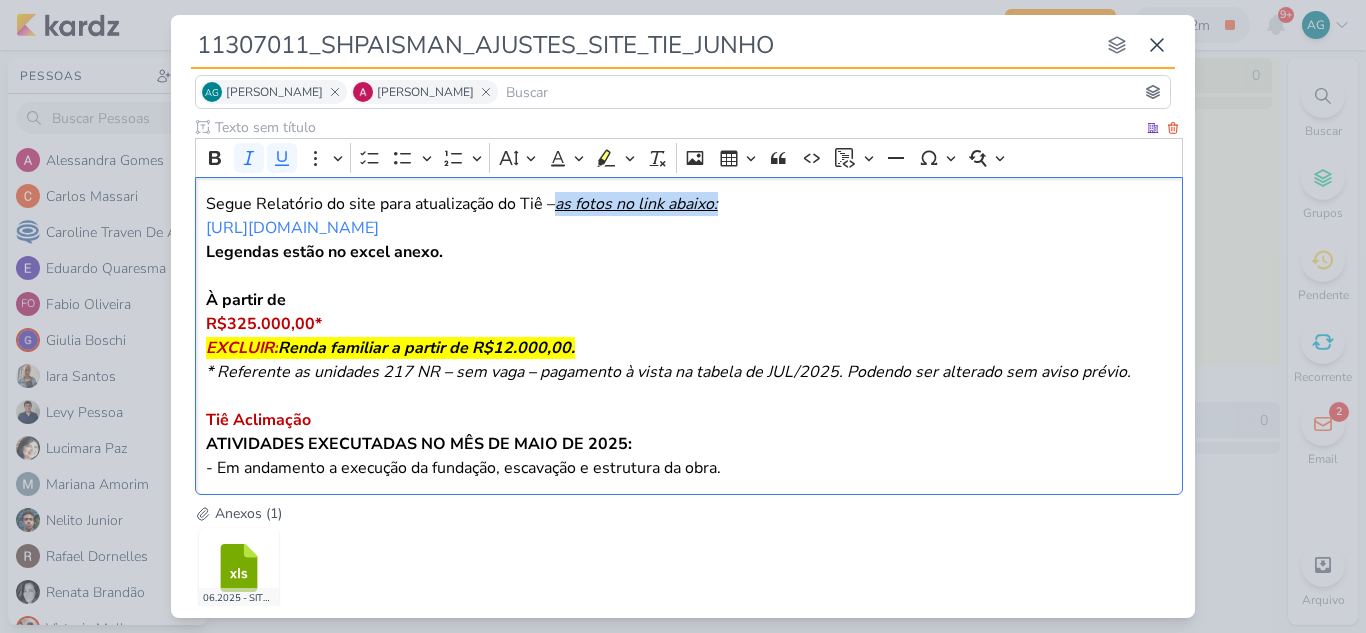 drag, startPoint x: 732, startPoint y: 201, endPoint x: 557, endPoint y: 197, distance: 175.04572 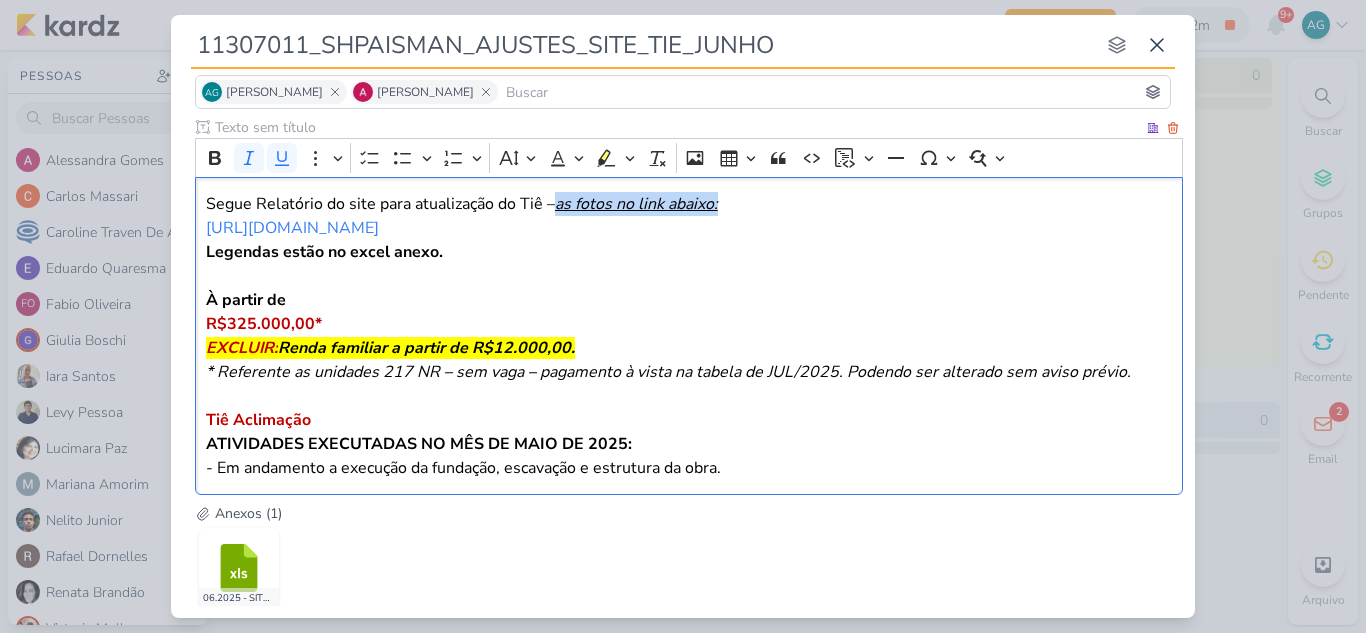 click on "Segue Relatório do site para atualização do Tiê –  as fotos no link abaixo:" at bounding box center (689, 204) 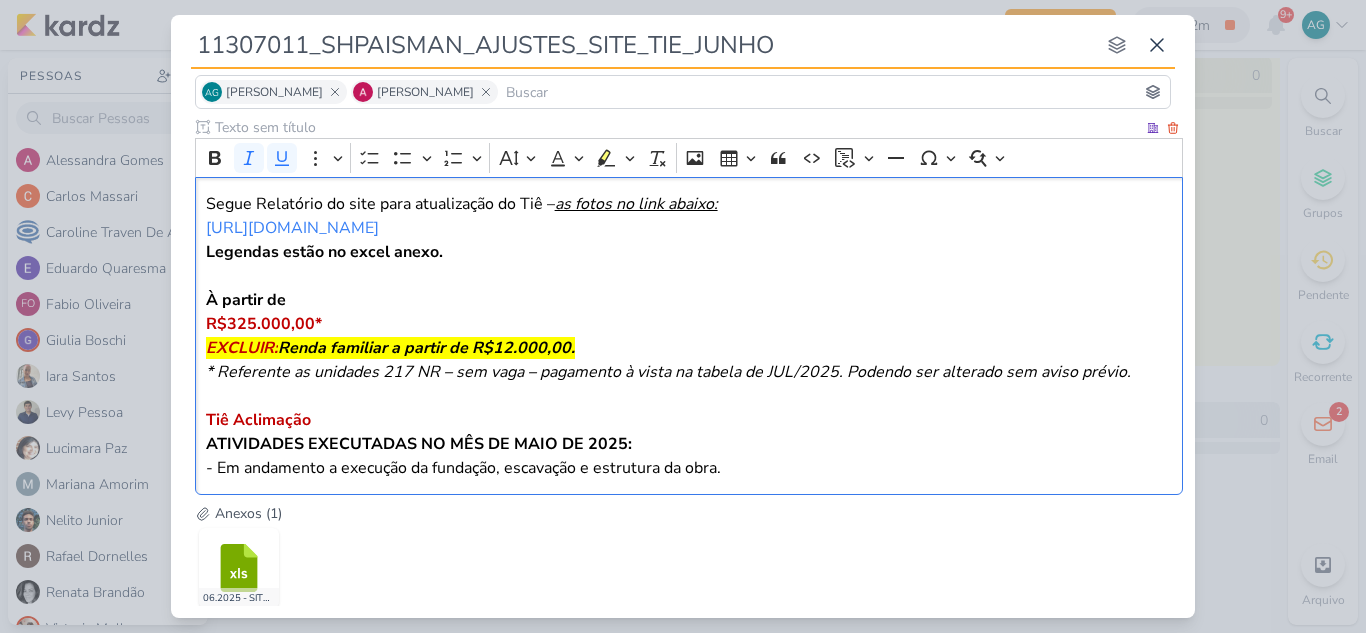 click on "À partir de" at bounding box center [689, 300] 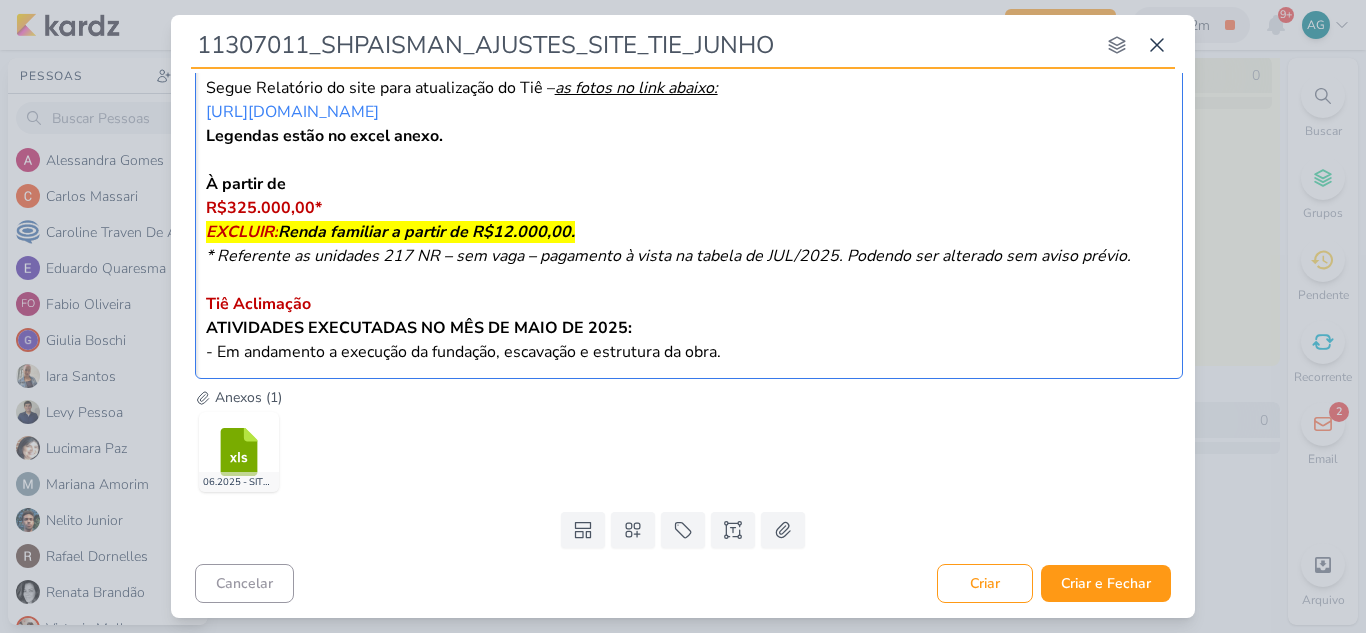 scroll, scrollTop: 260, scrollLeft: 0, axis: vertical 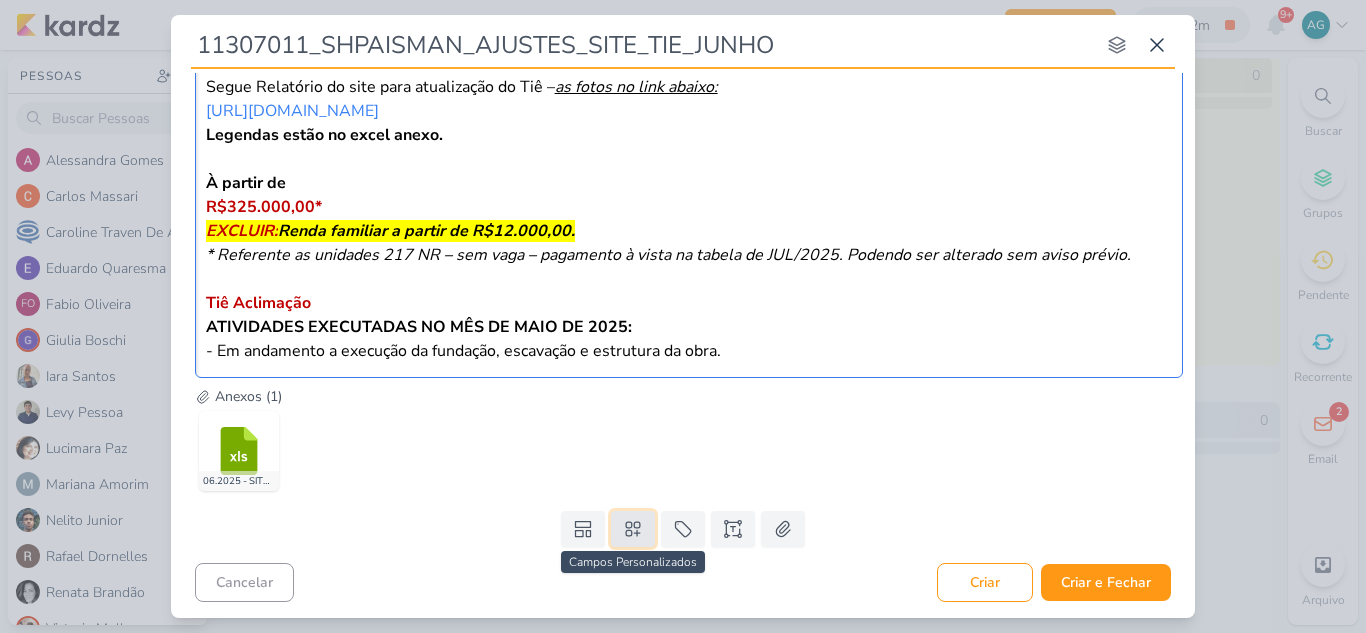 click 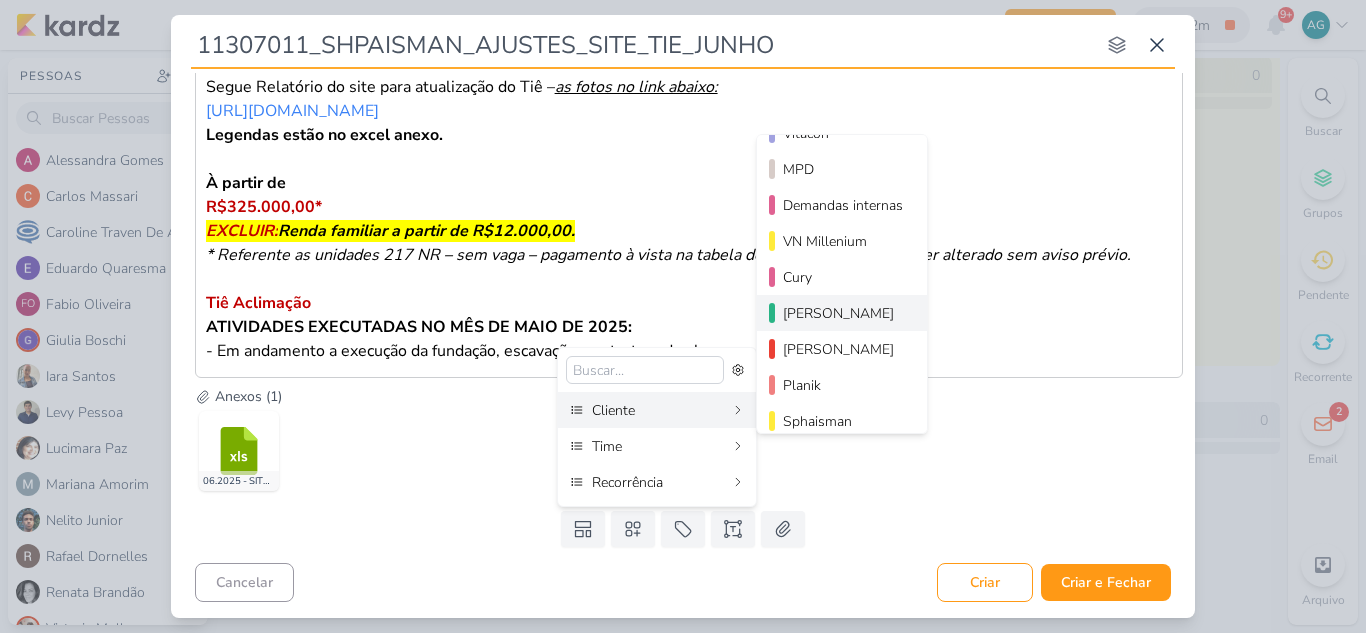 scroll, scrollTop: 200, scrollLeft: 0, axis: vertical 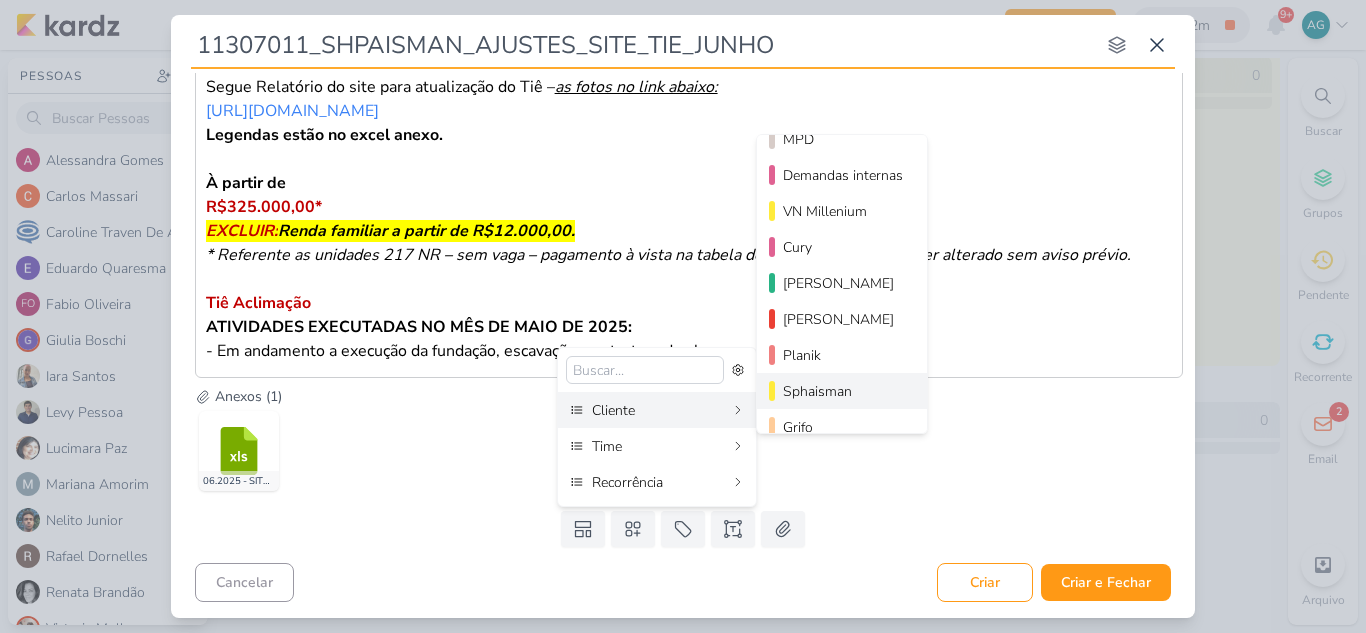 click on "Sphaisman" at bounding box center [843, 391] 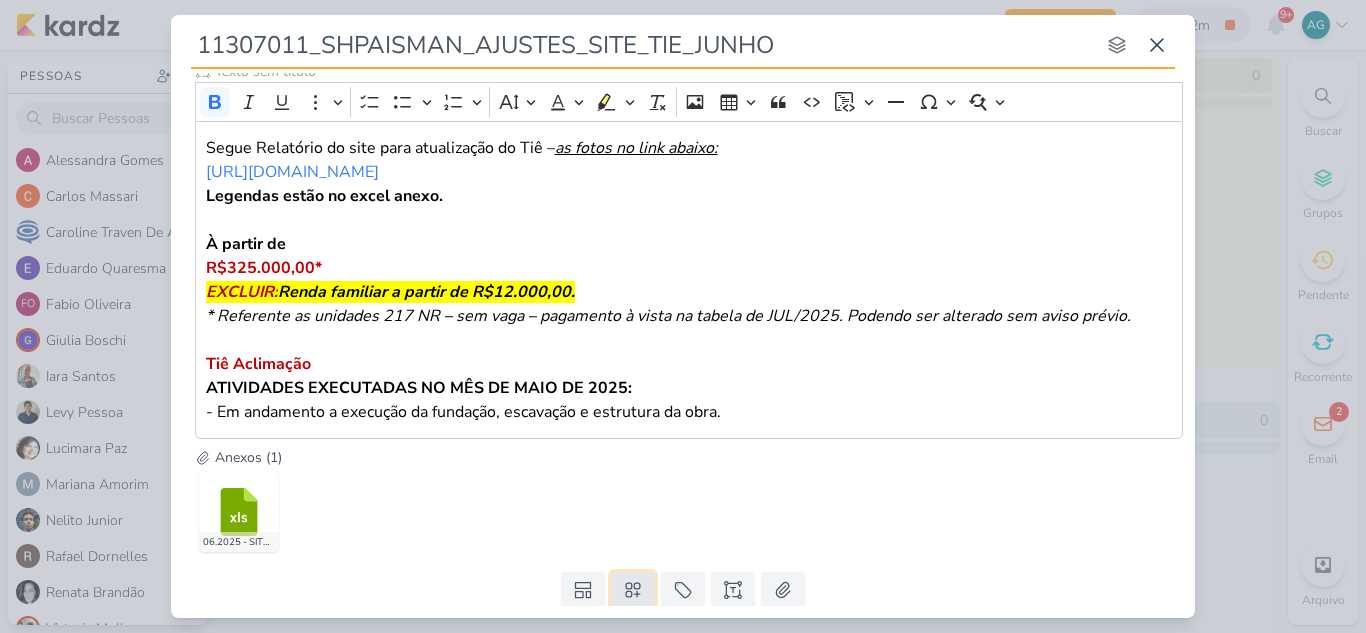 click 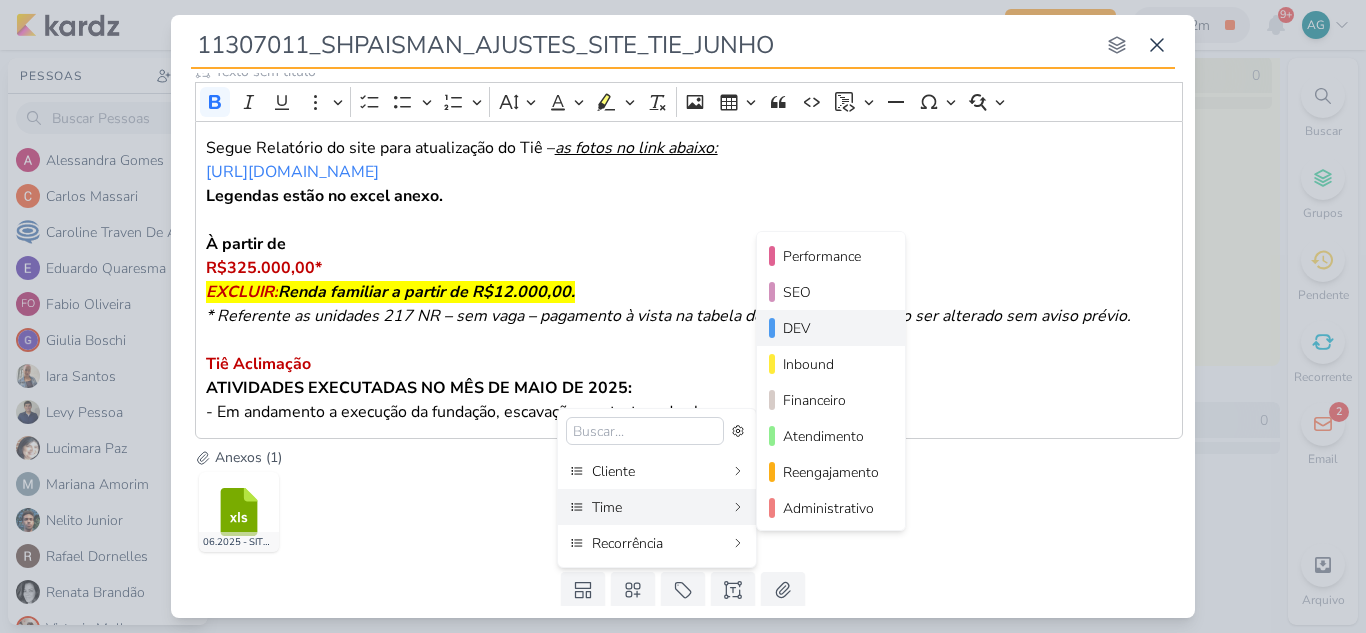 click on "DEV" at bounding box center [832, 328] 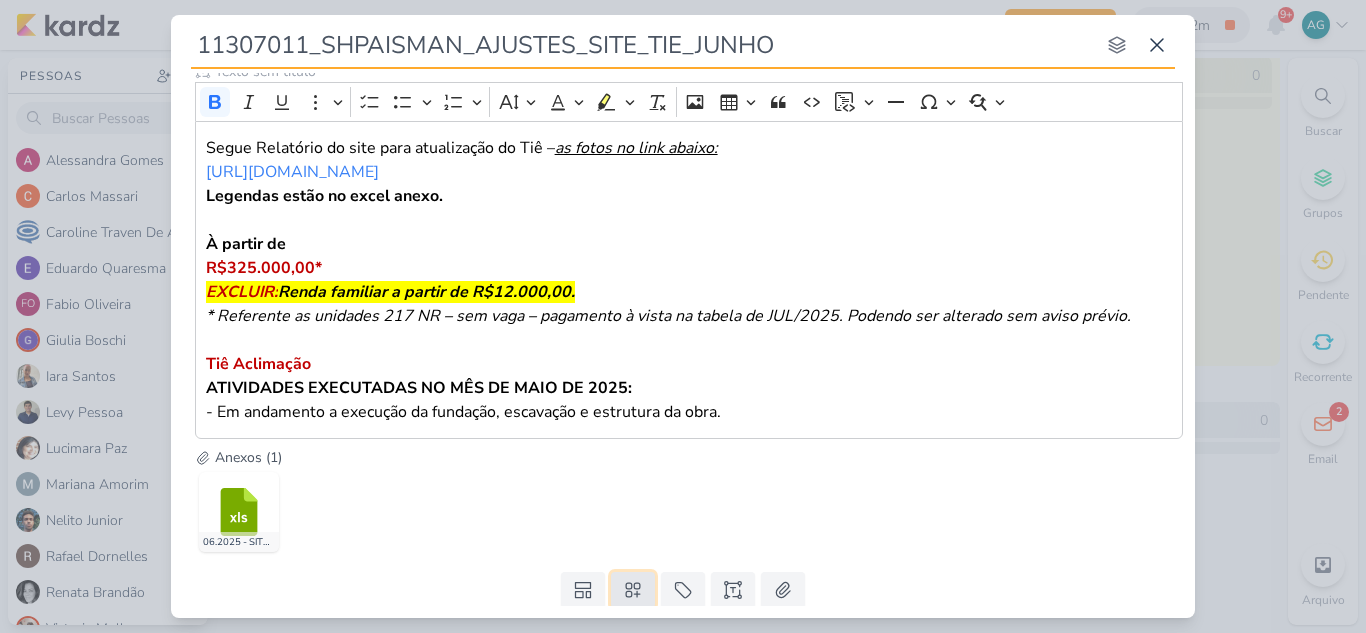 click 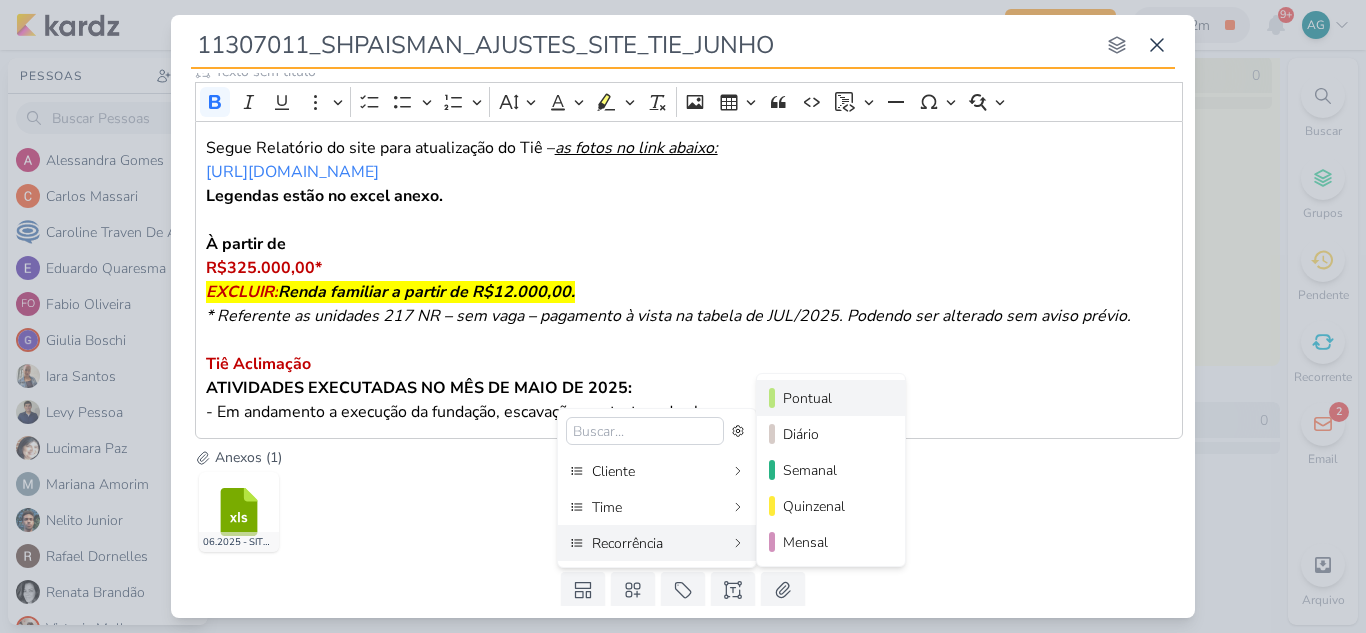 click on "Pontual" at bounding box center (832, 398) 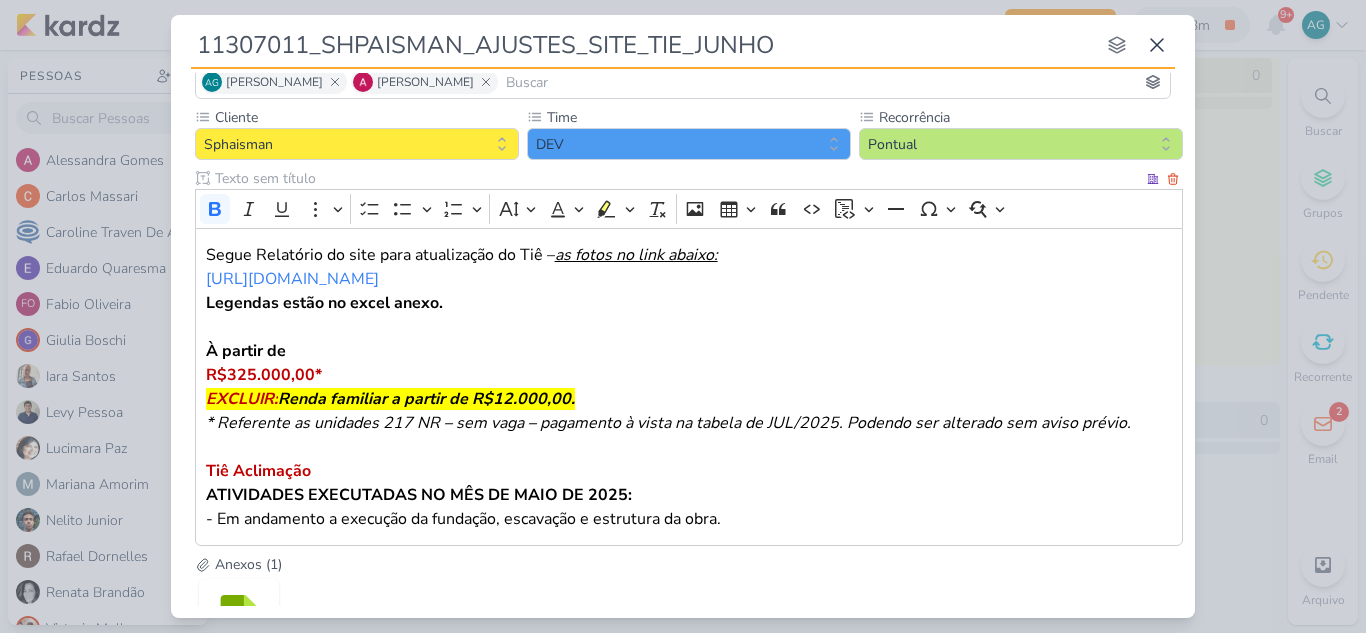 scroll, scrollTop: 321, scrollLeft: 0, axis: vertical 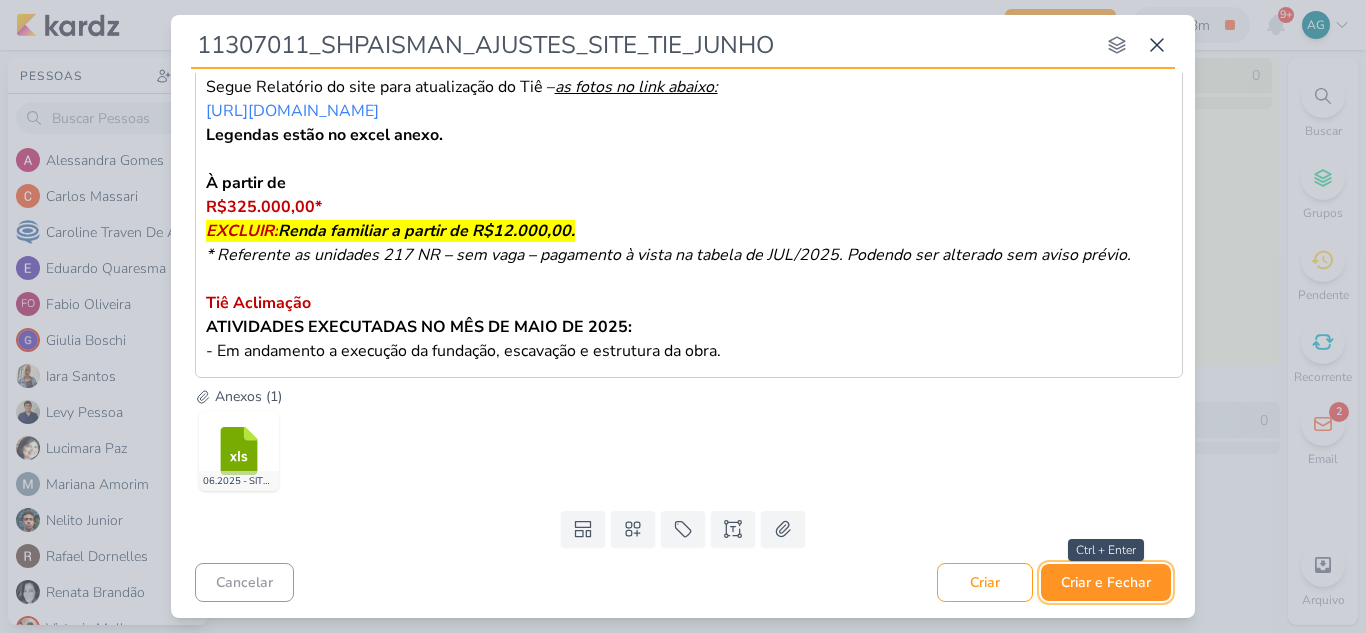 click on "Criar e Fechar" at bounding box center [1106, 582] 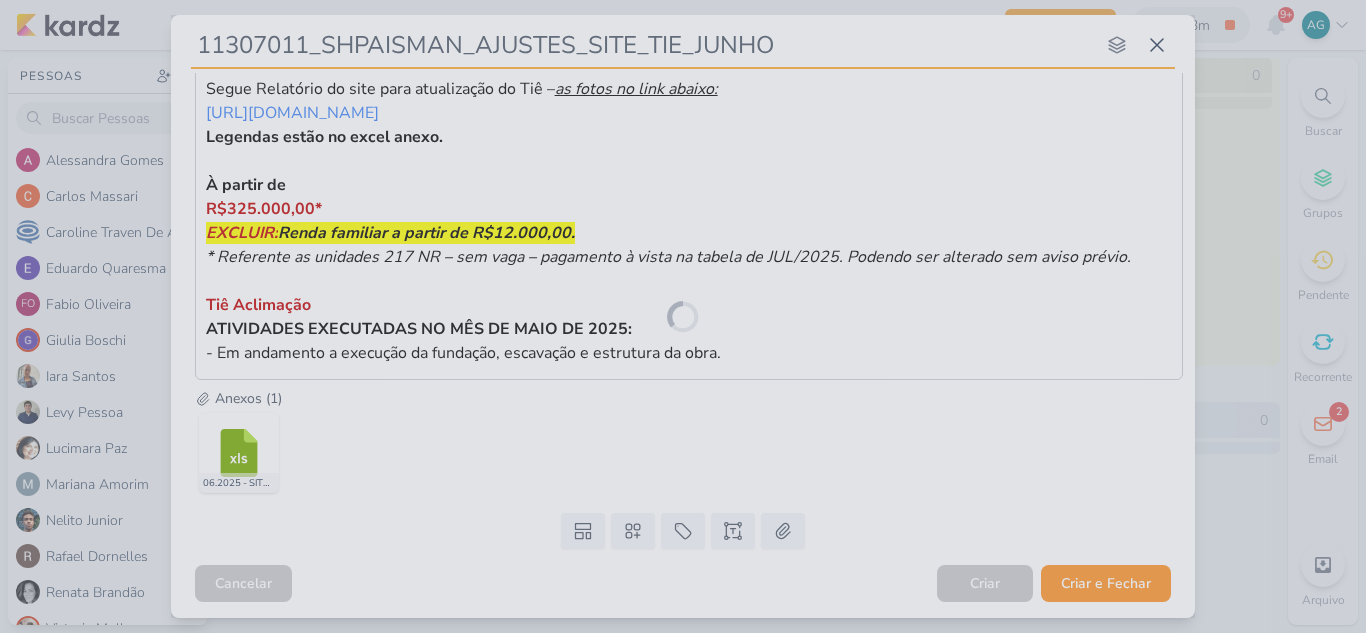scroll, scrollTop: 319, scrollLeft: 0, axis: vertical 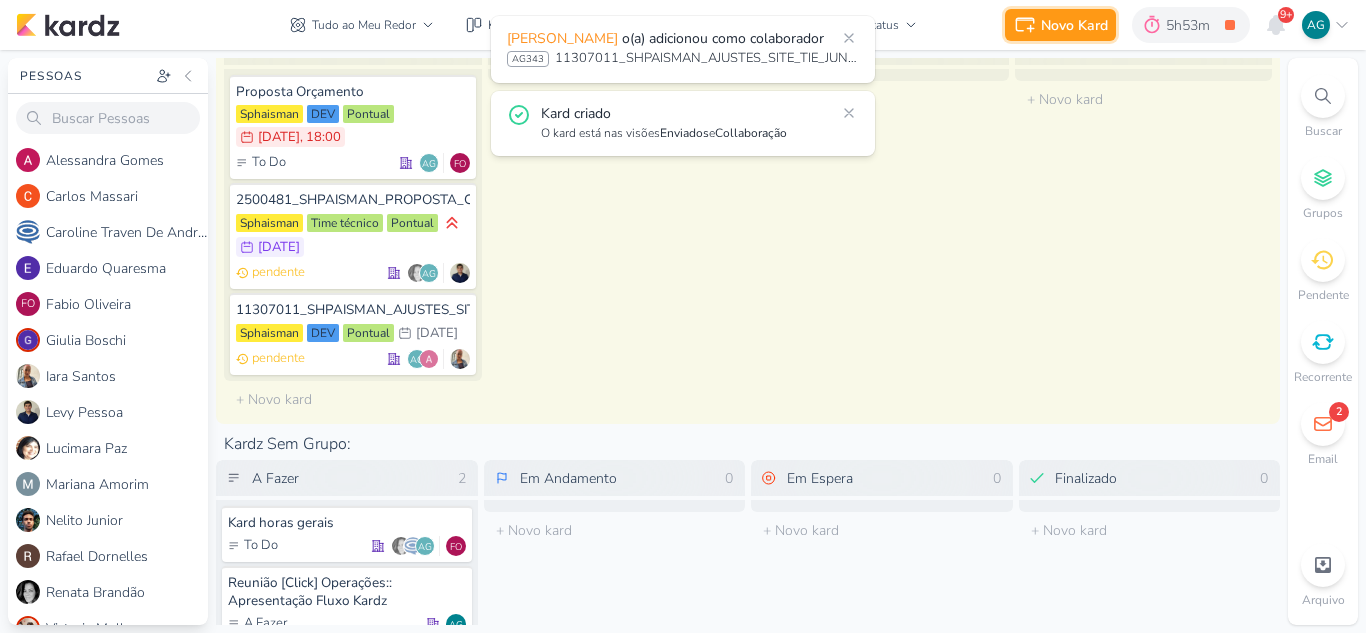 click on "Novo Kard" at bounding box center (1074, 25) 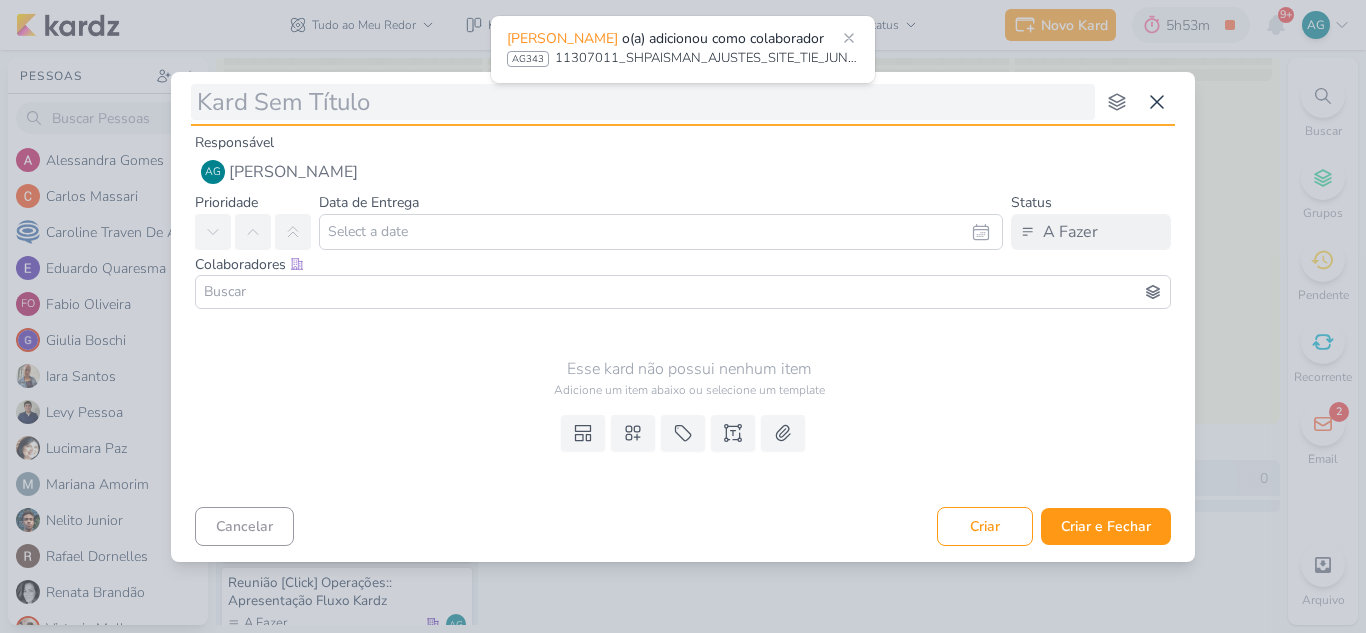 click at bounding box center [643, 102] 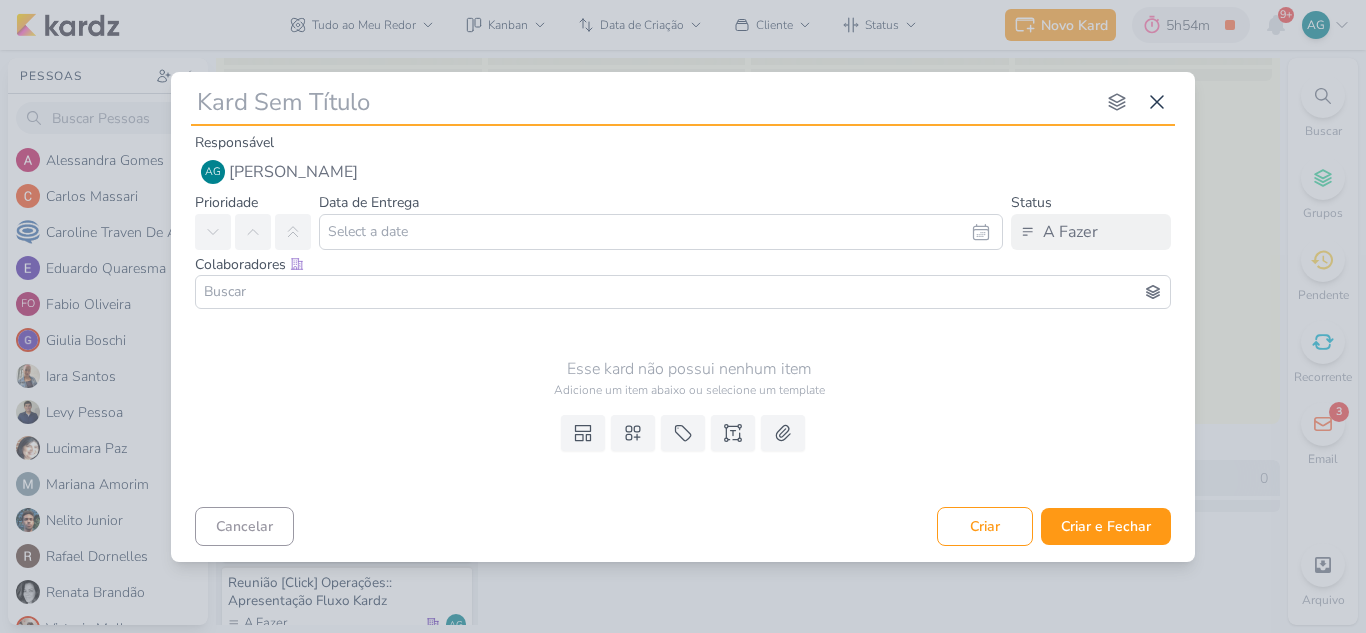 click at bounding box center (643, 102) 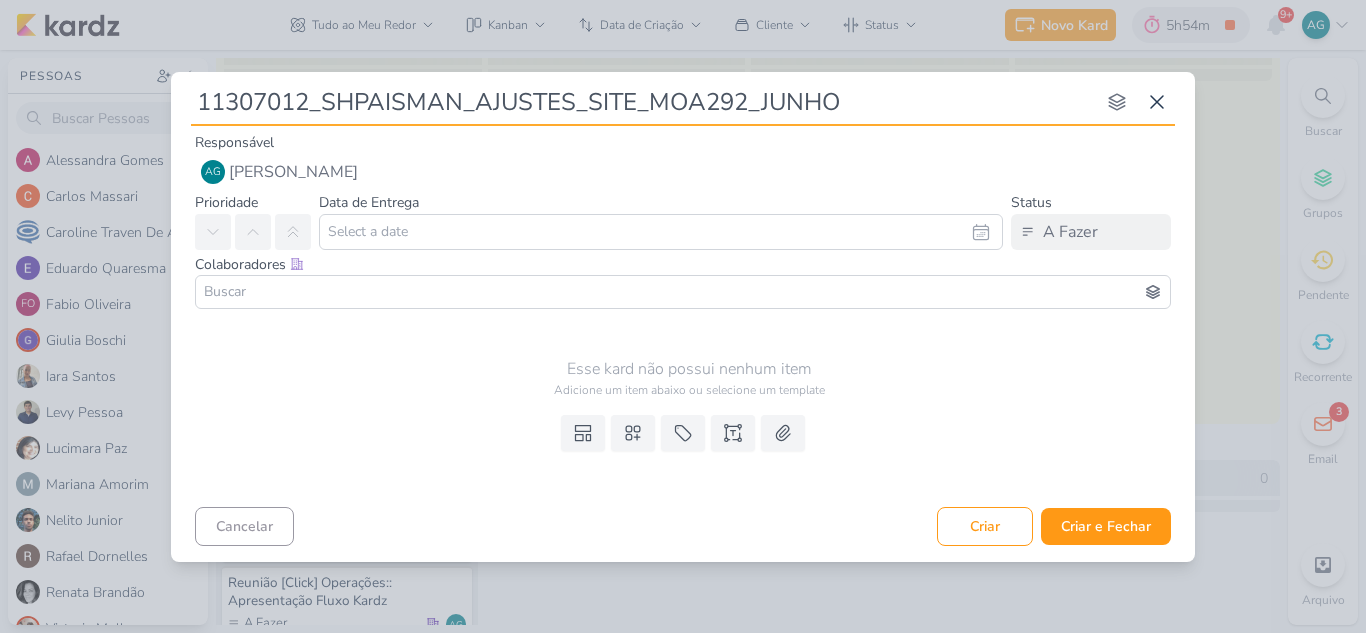 type 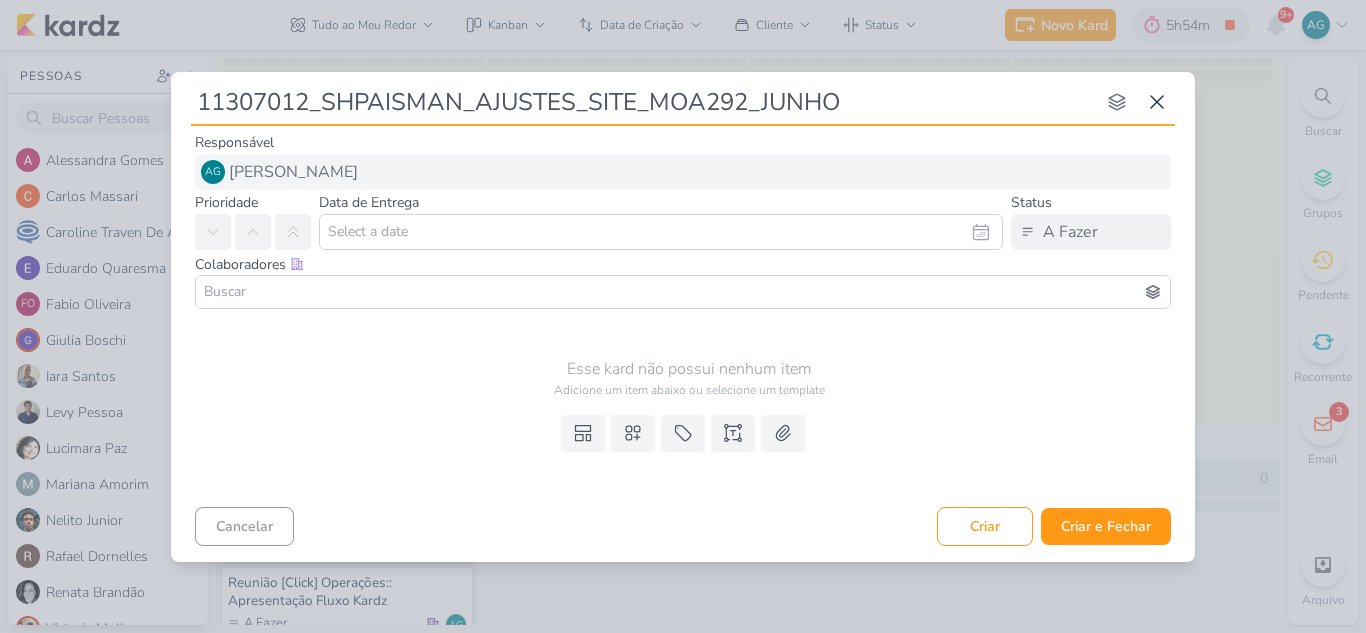 type on "11307012_SHPAISMAN_AJUSTES_SITE_MOA292_JUNHO" 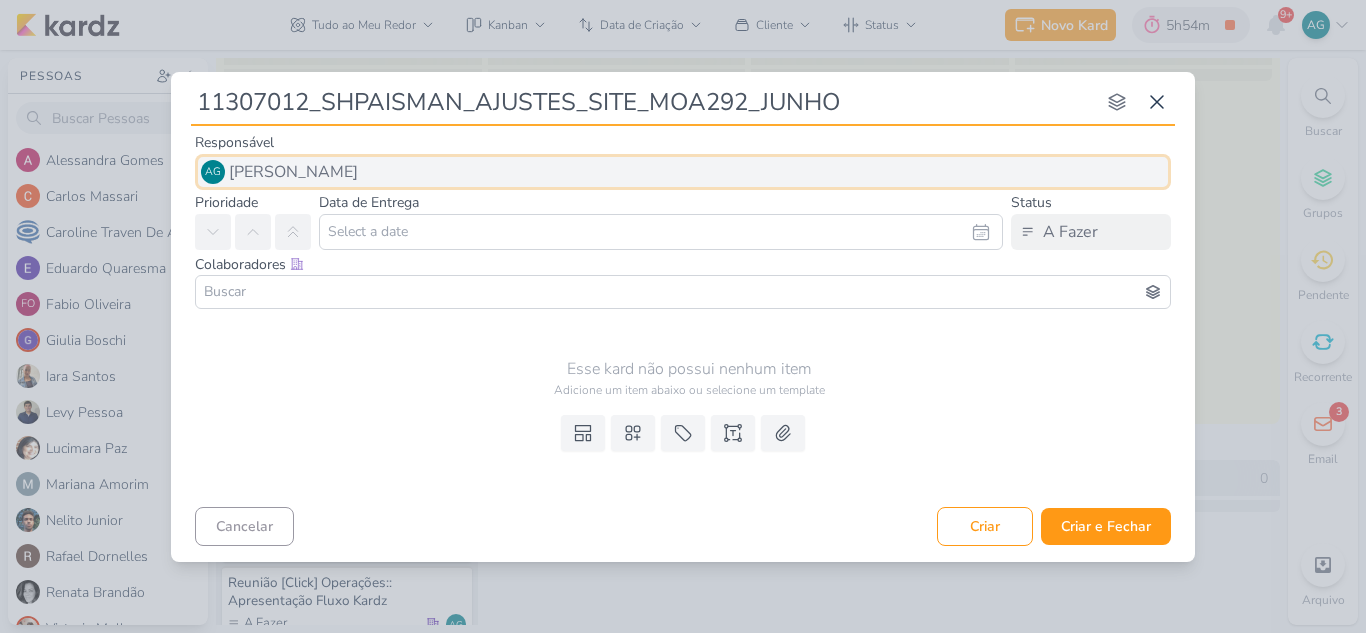 click on "[PERSON_NAME]" at bounding box center (293, 172) 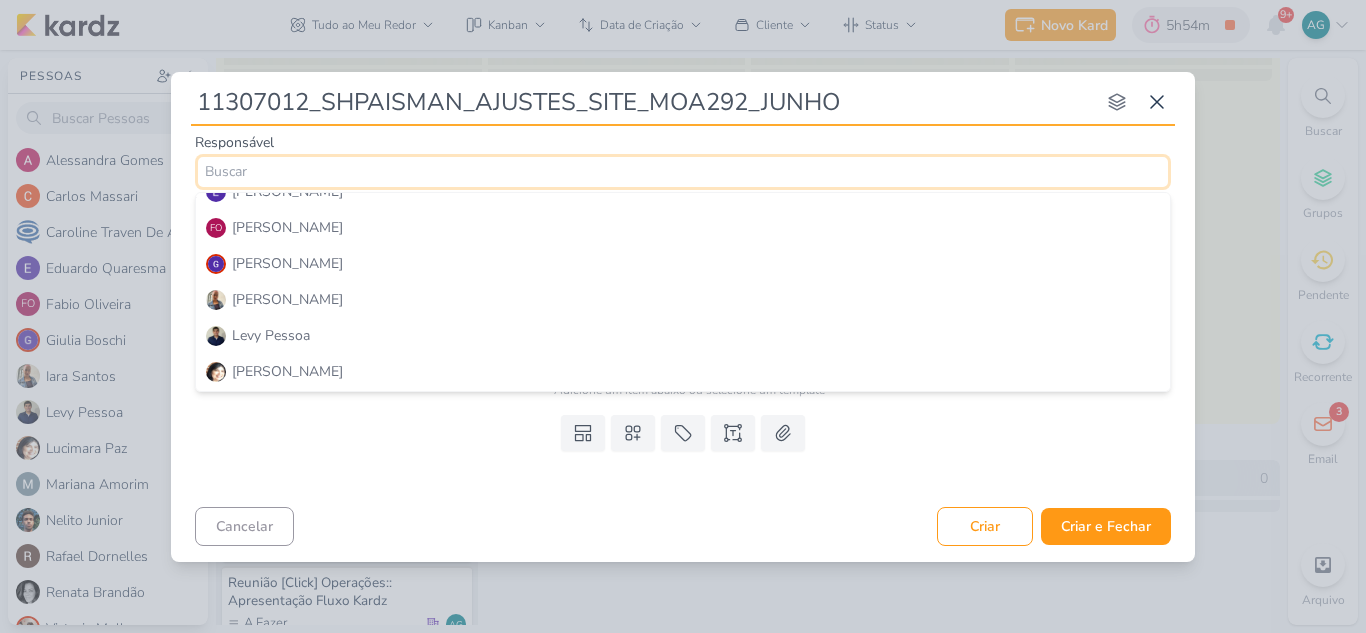 scroll, scrollTop: 200, scrollLeft: 0, axis: vertical 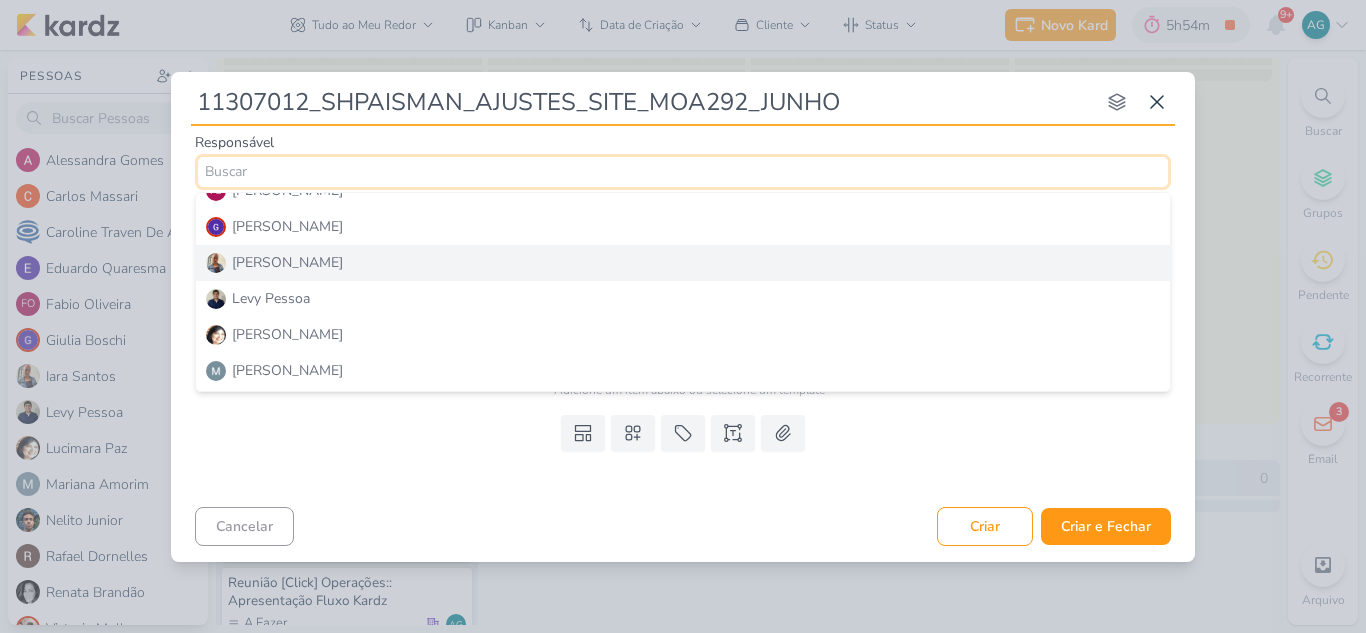 click on "Iara Santos" at bounding box center [683, 263] 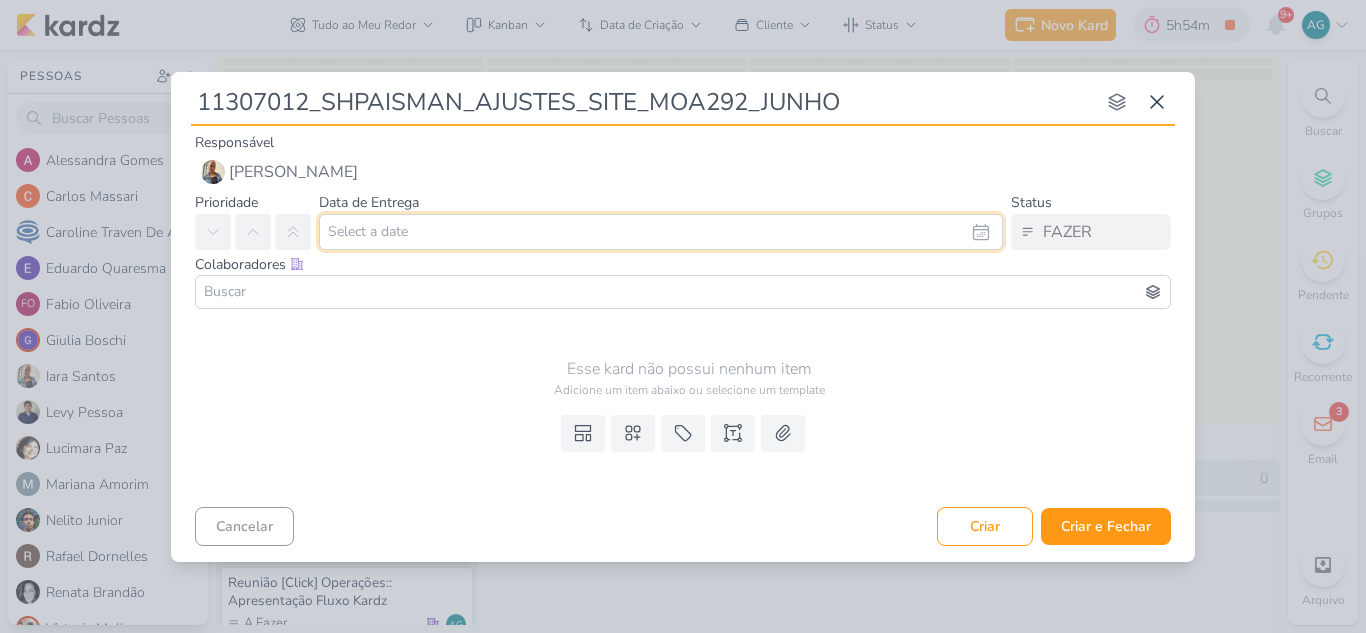 click at bounding box center [661, 232] 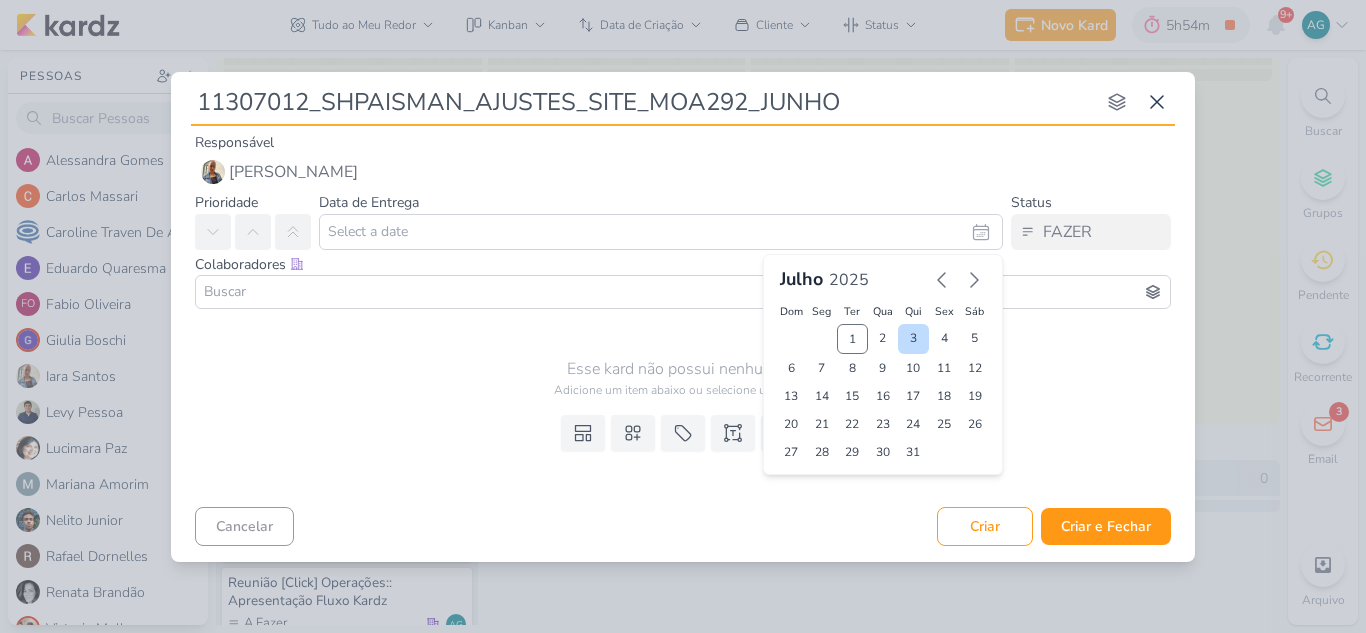 click on "3" at bounding box center (913, 339) 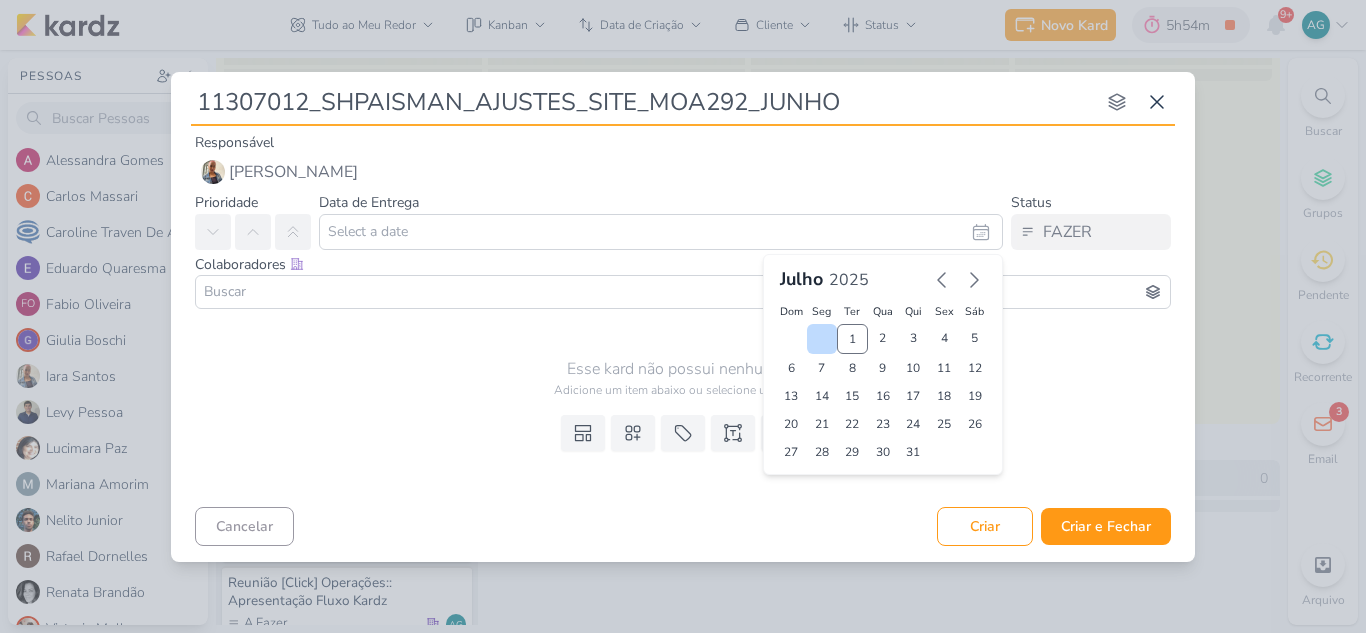 type on "3 de julho de 2025 às 23:59" 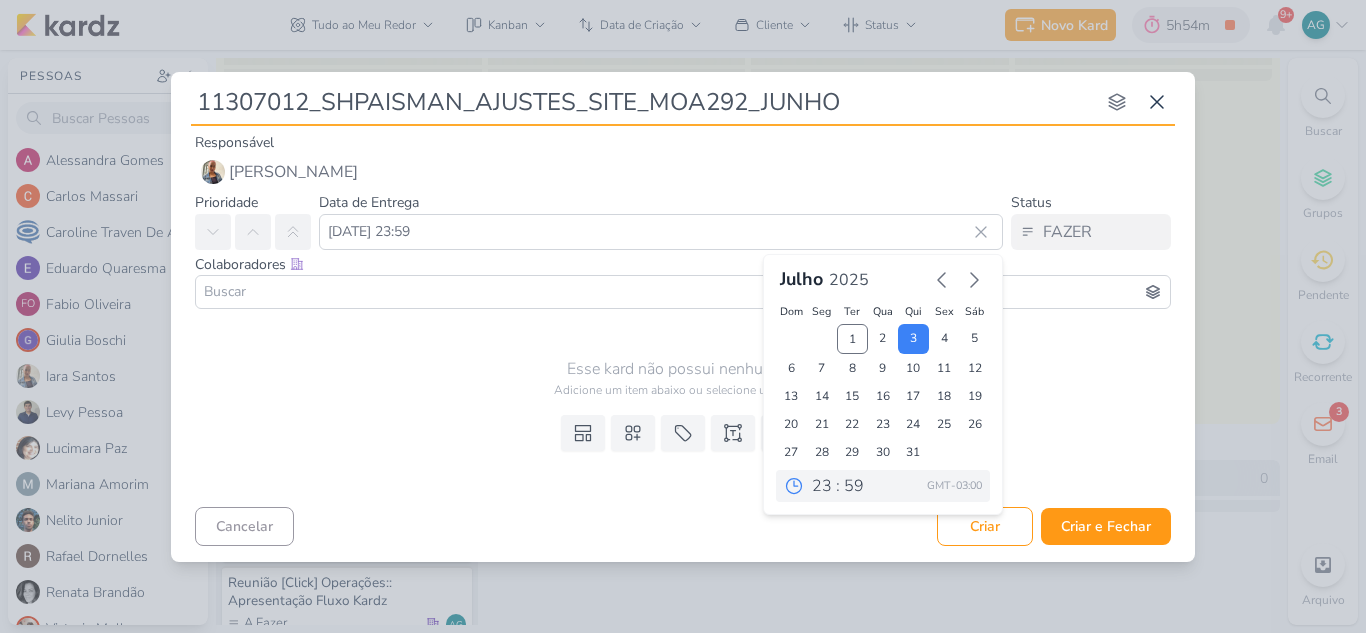 click at bounding box center [683, 292] 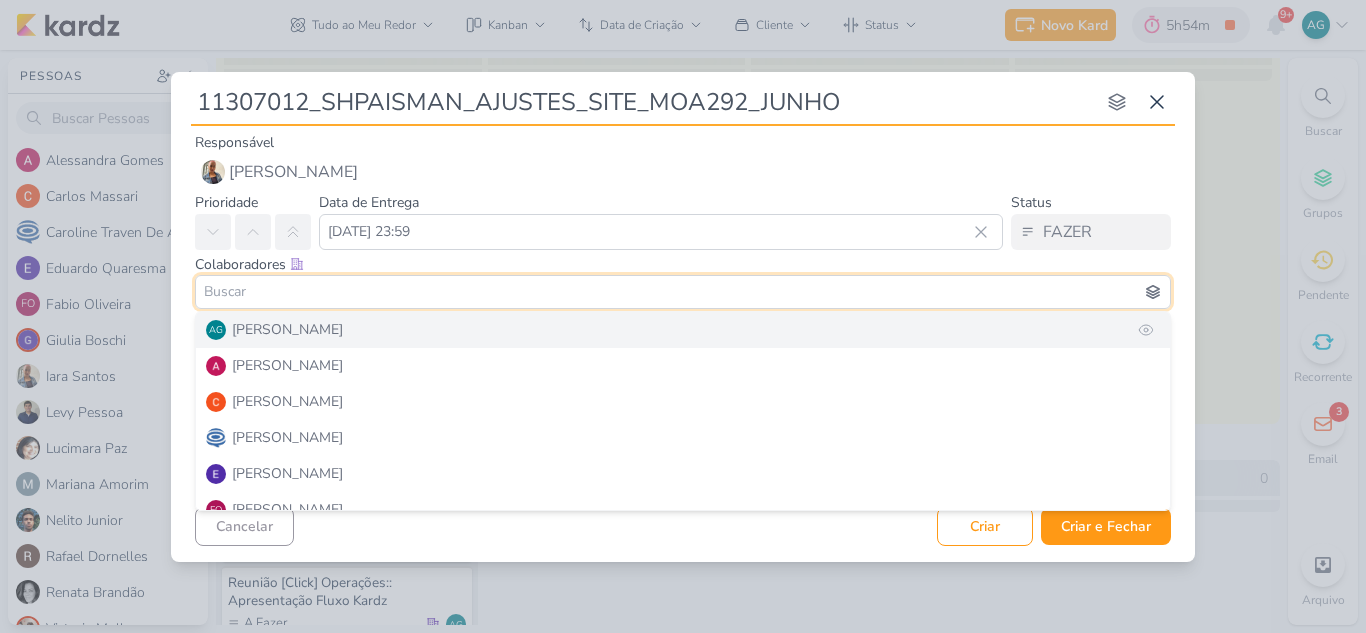 click on "AG
Aline Gimenez Graciano" at bounding box center (683, 330) 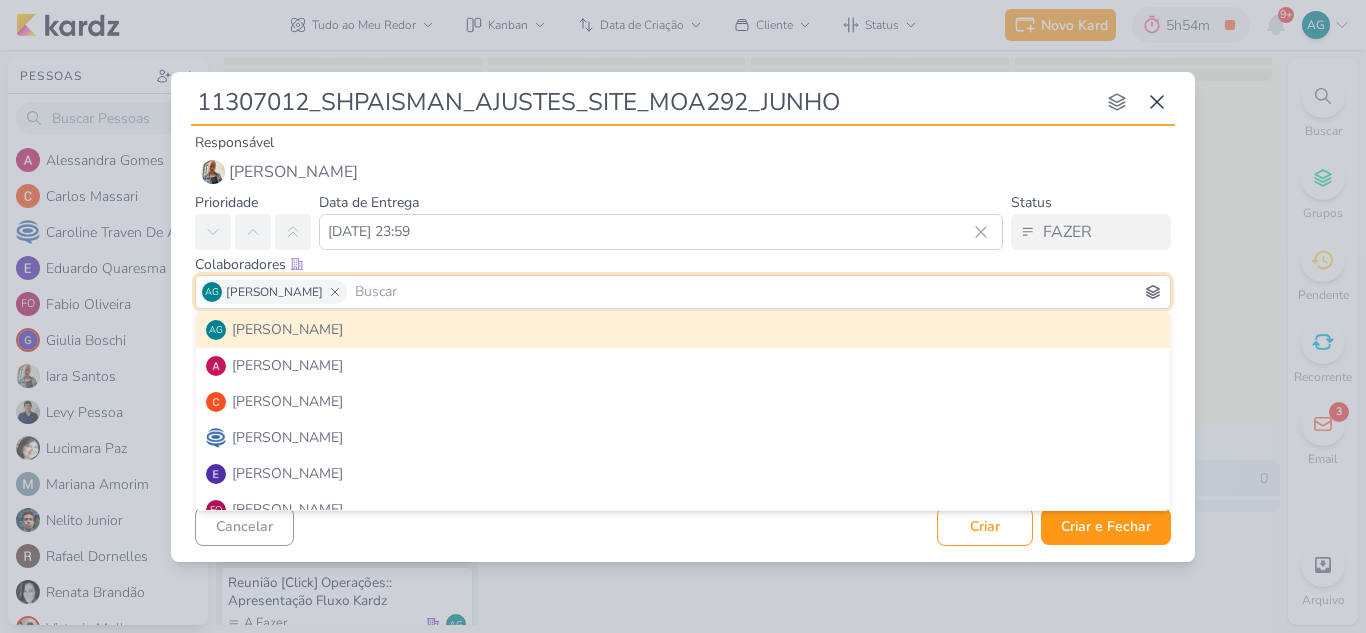 click at bounding box center [758, 292] 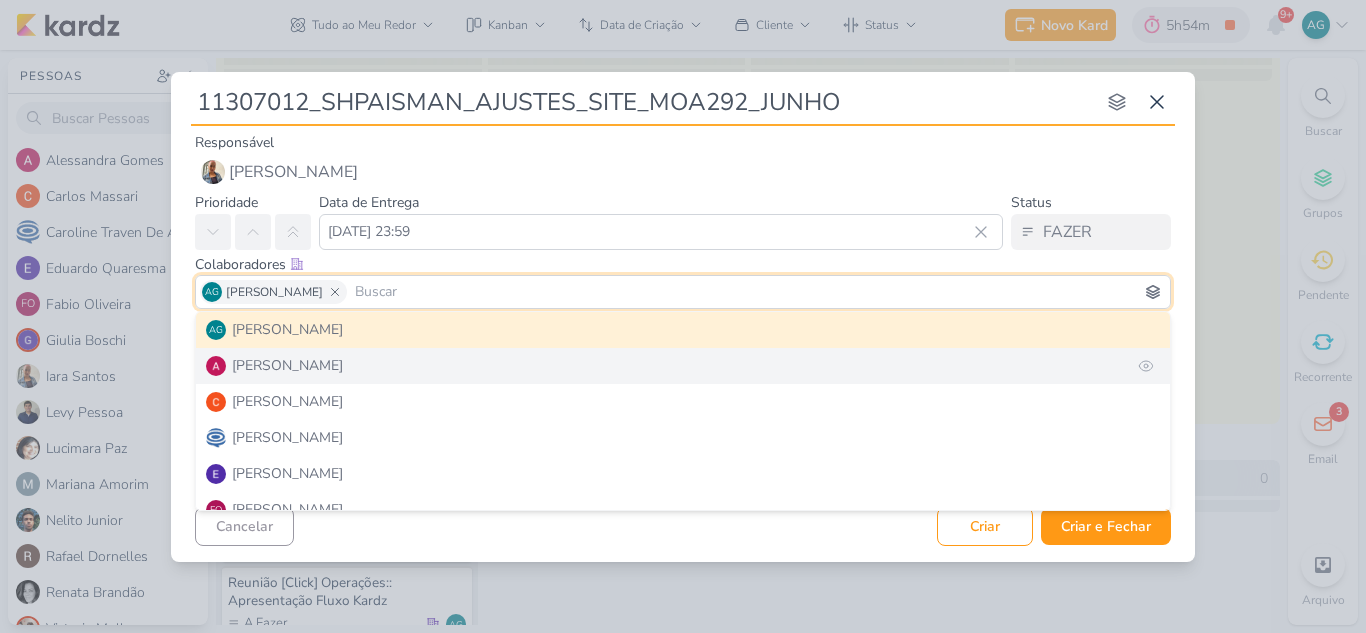 click on "Alessandra Gomes" at bounding box center (683, 366) 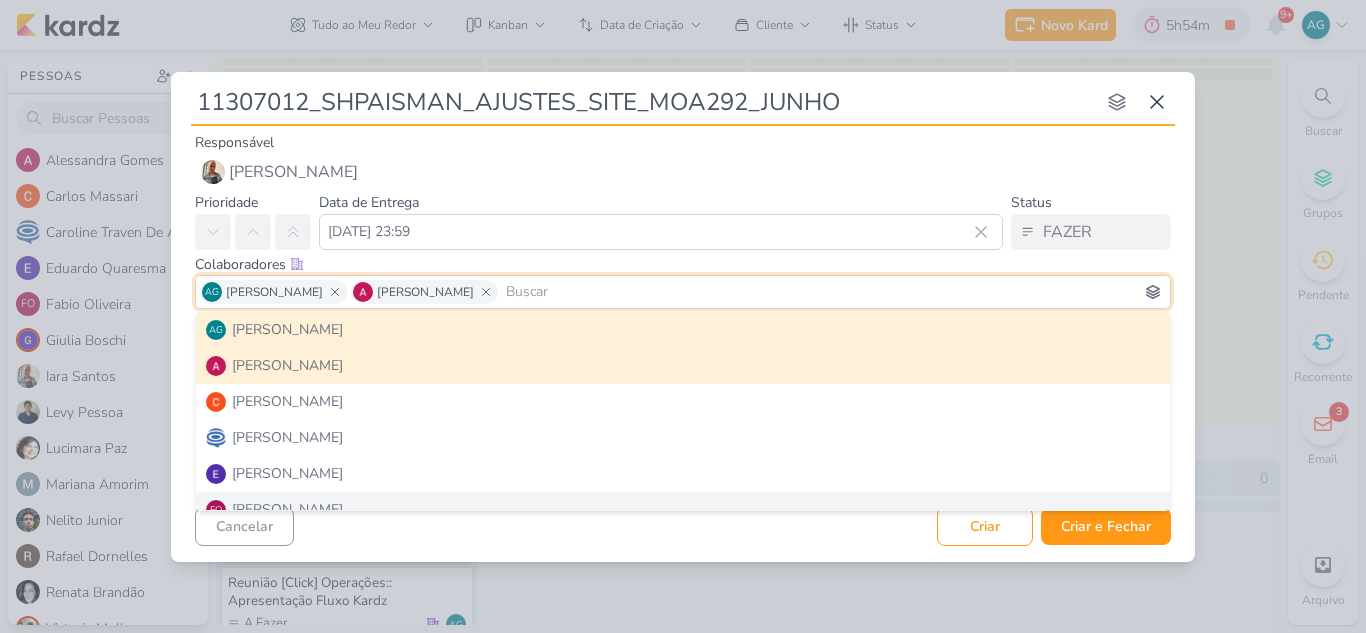 click on "Cancelar
Criar
Criar e Fechar
Ctrl + Enter" at bounding box center [683, 524] 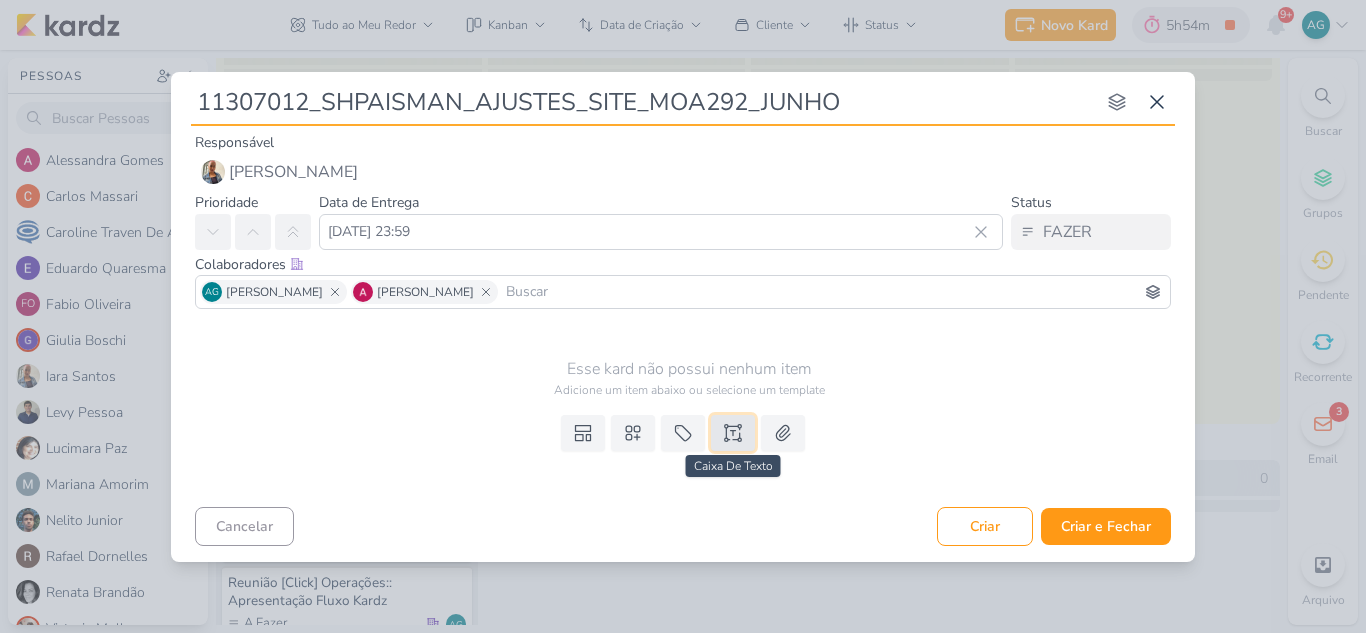 click 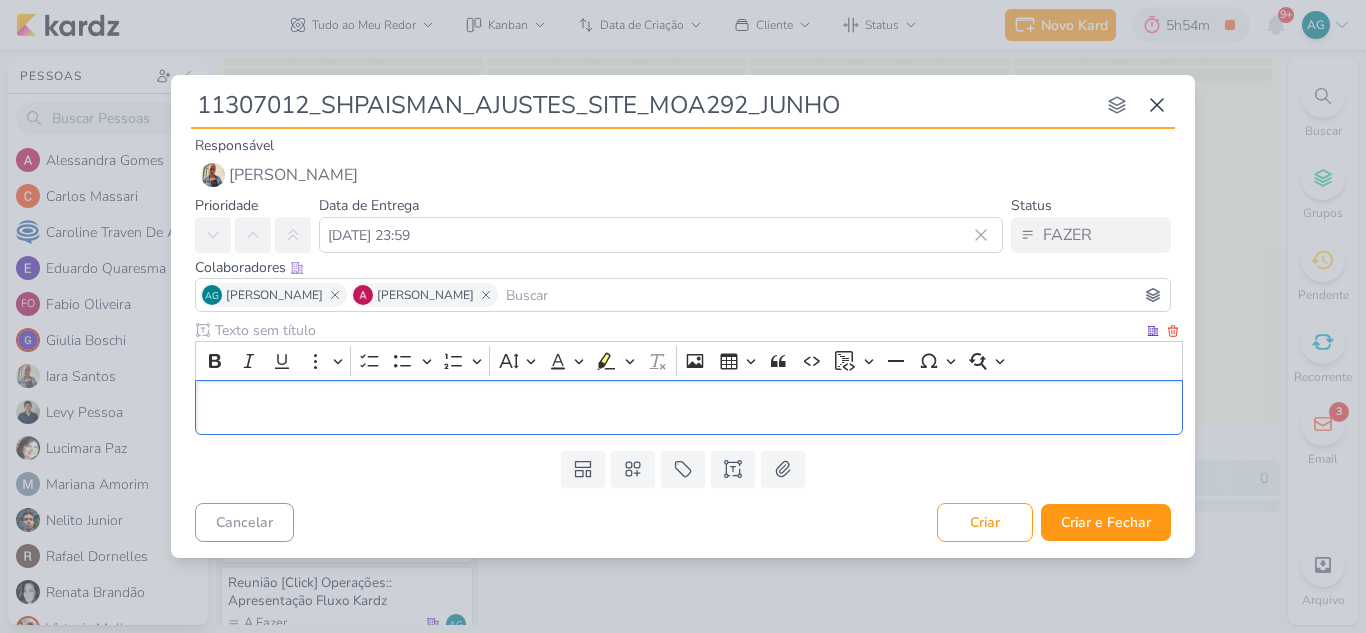 scroll, scrollTop: 160, scrollLeft: 0, axis: vertical 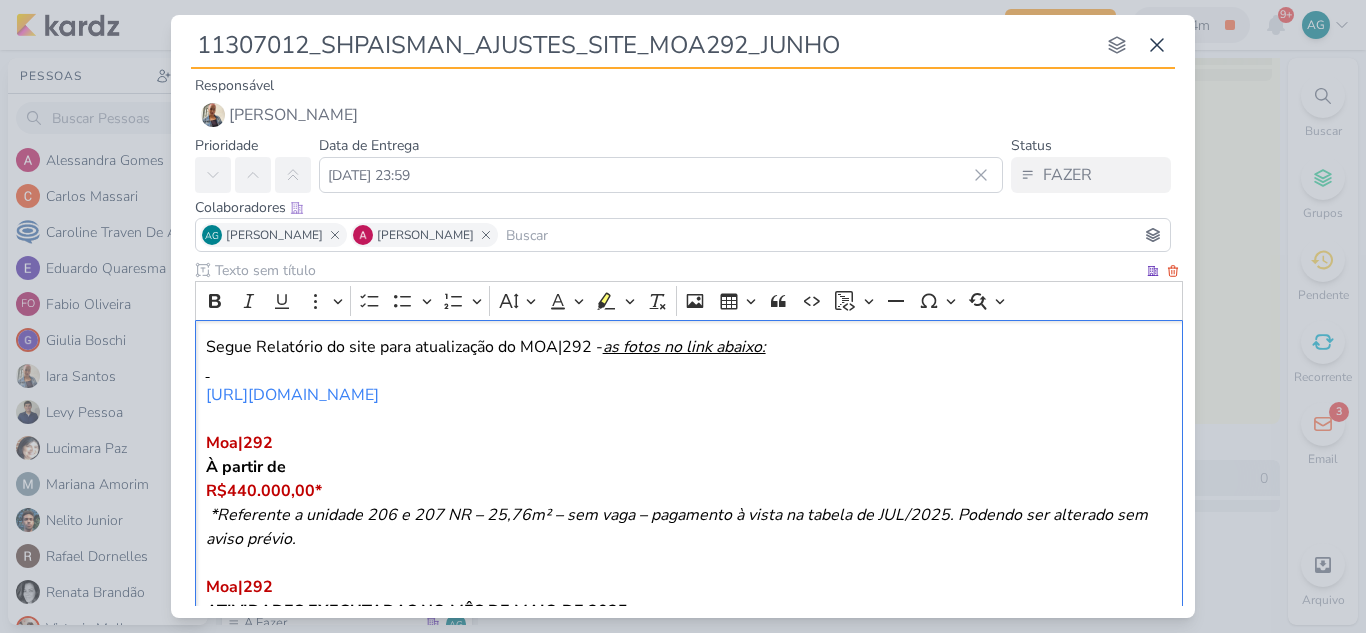 click at bounding box center [689, 371] 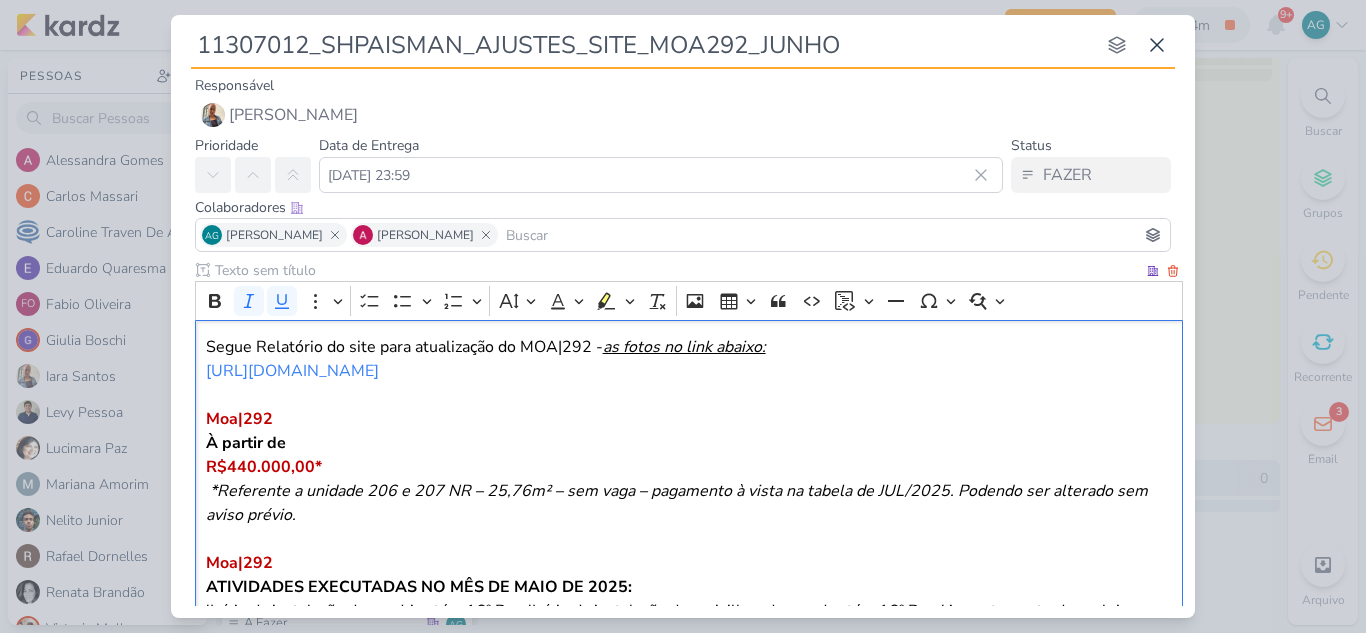 click at bounding box center [689, 395] 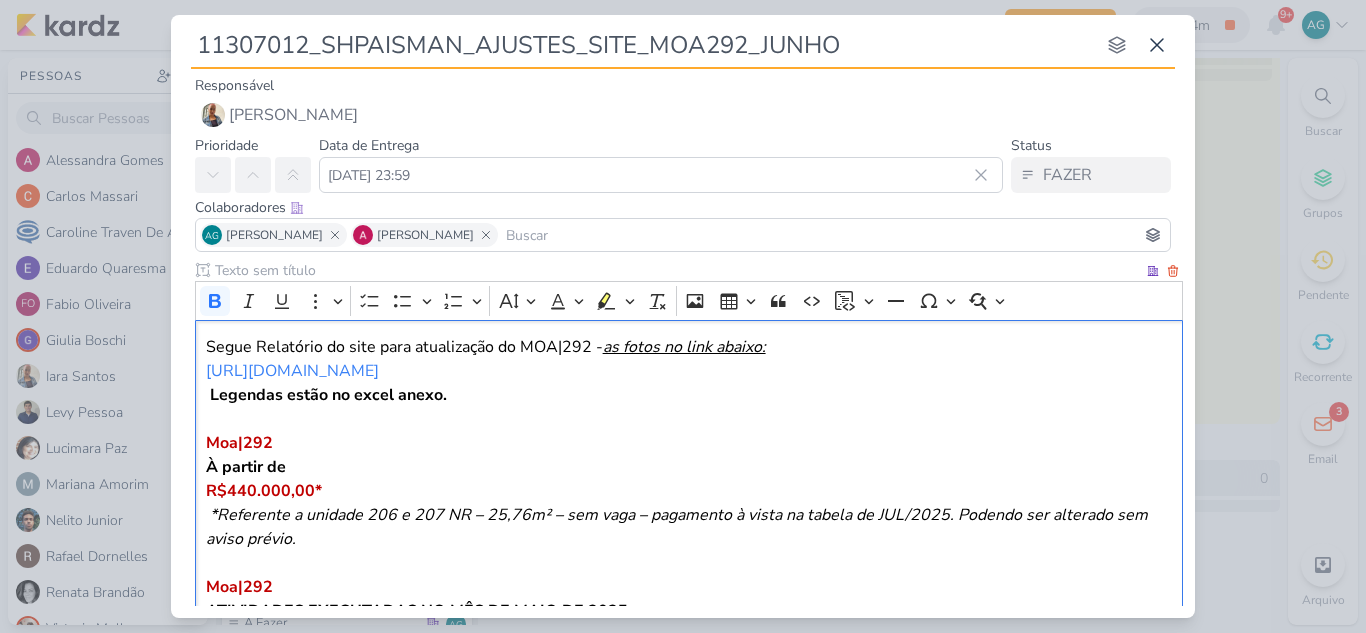 click on "Legendas estão no excel anexo." at bounding box center (328, 395) 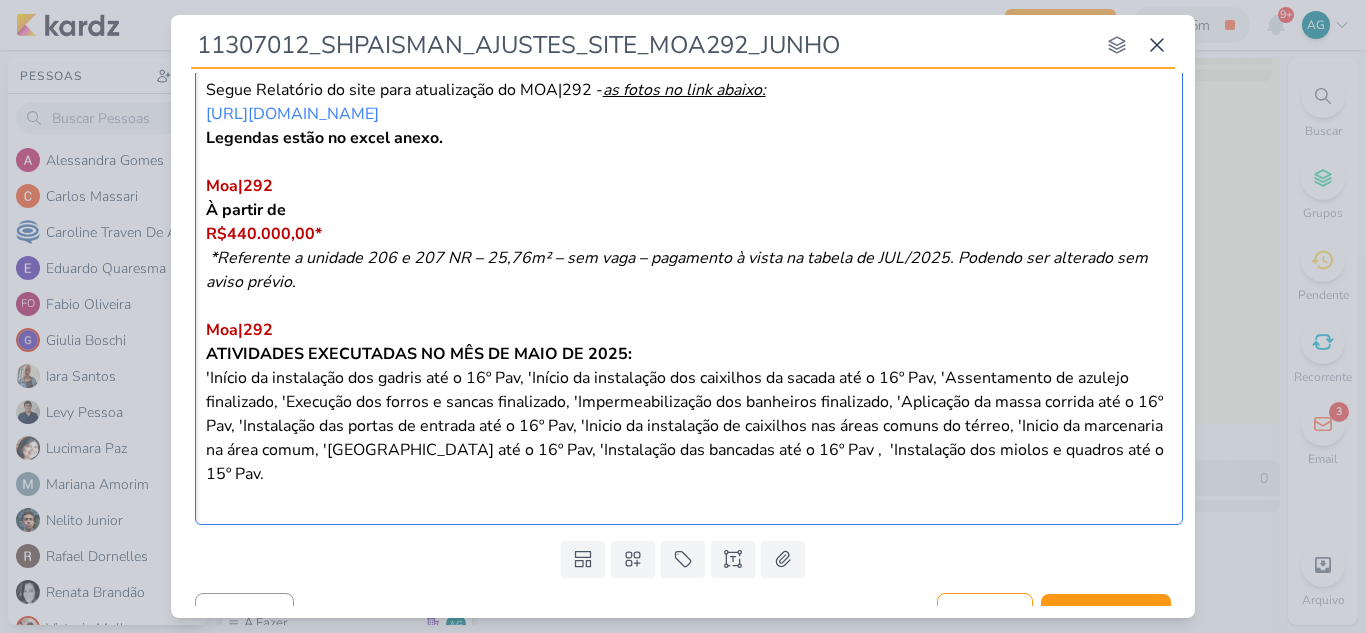 scroll, scrollTop: 287, scrollLeft: 0, axis: vertical 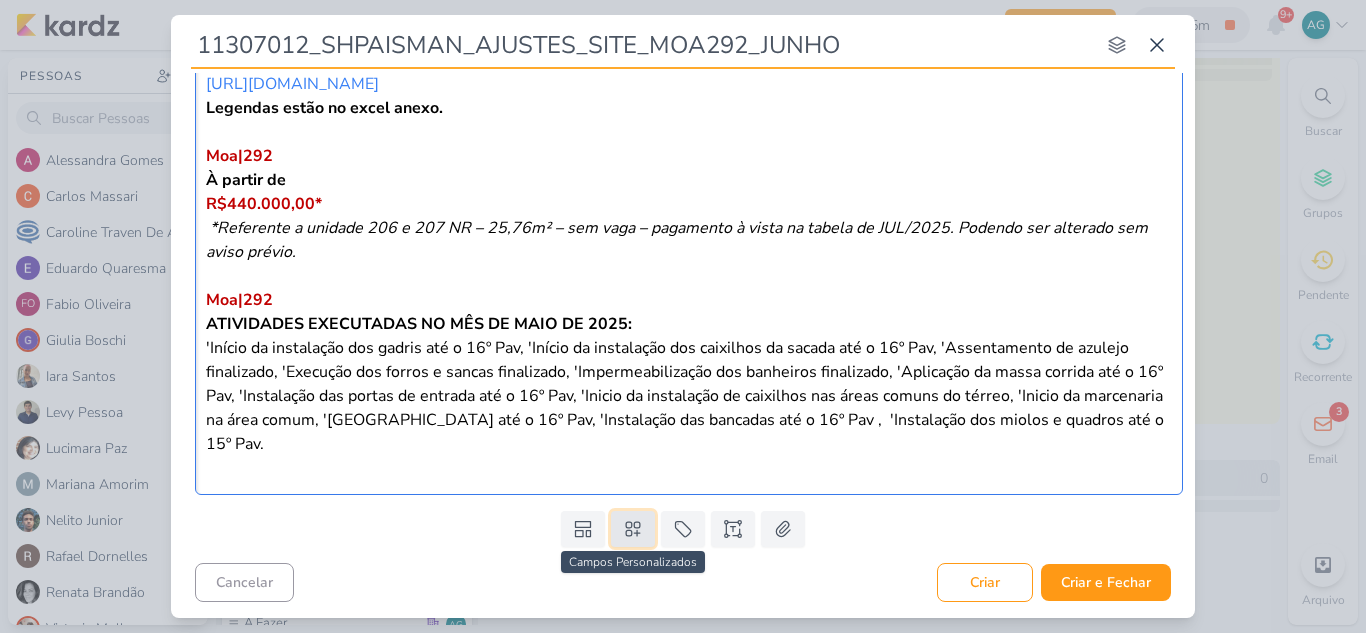 click 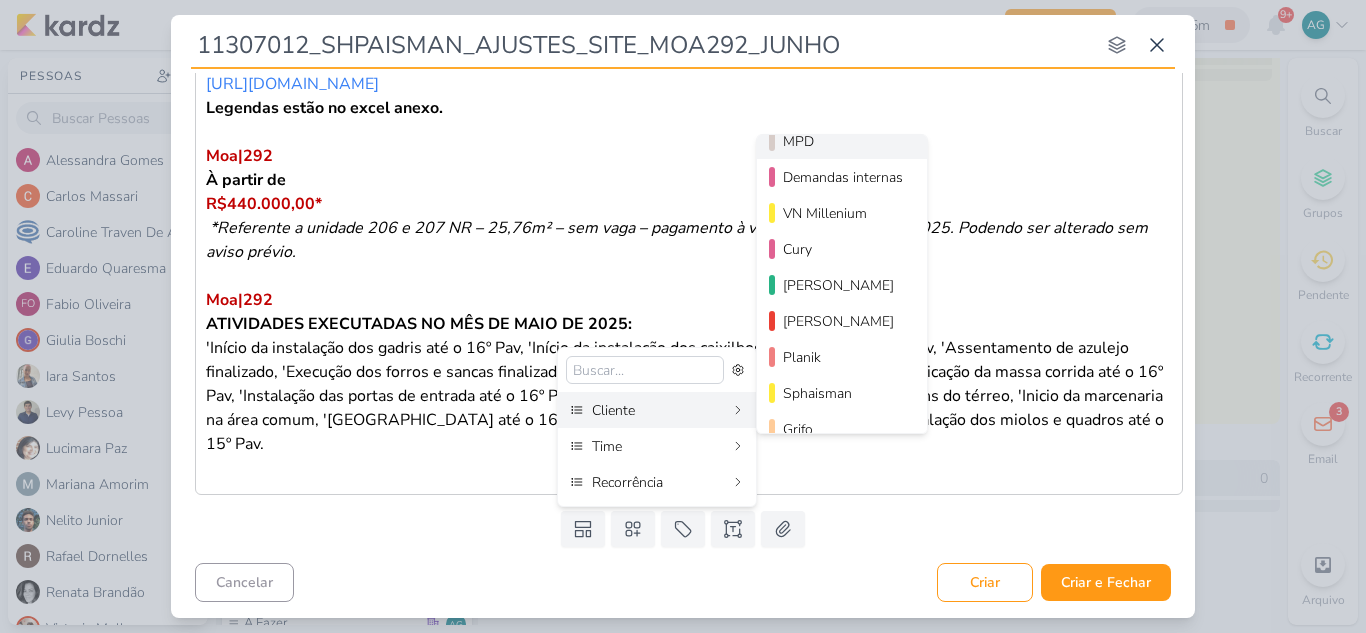 scroll, scrollTop: 200, scrollLeft: 0, axis: vertical 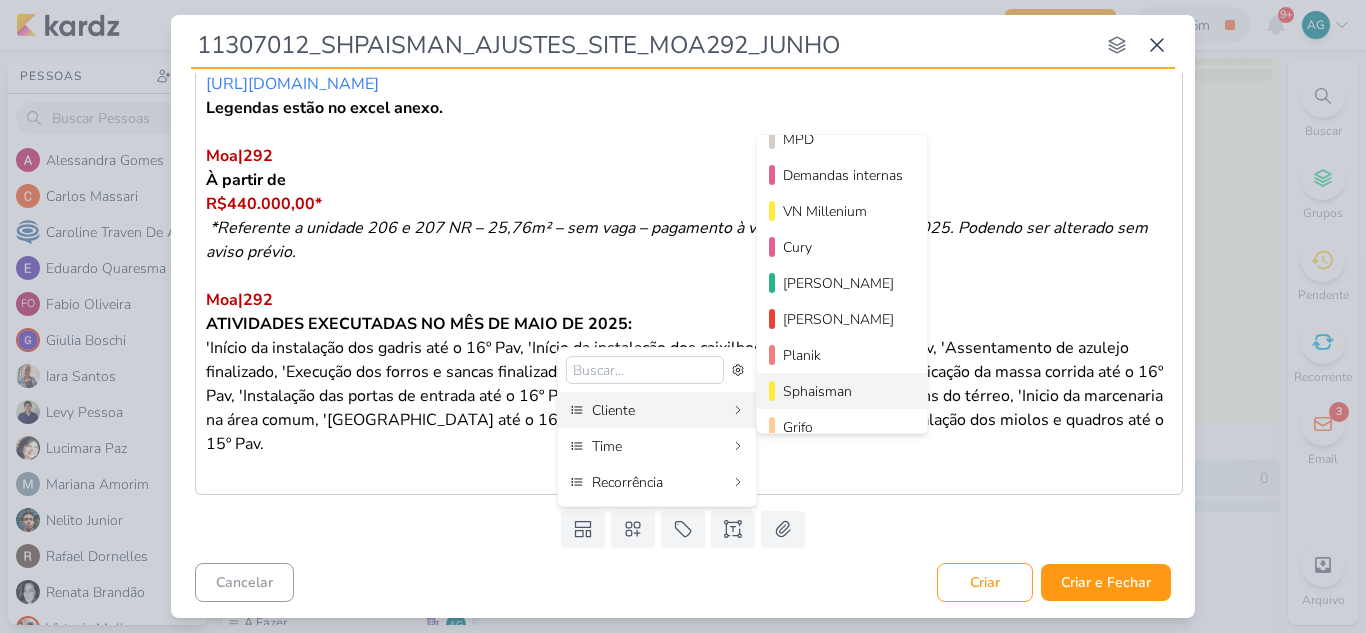 click on "Sphaisman" at bounding box center [843, 391] 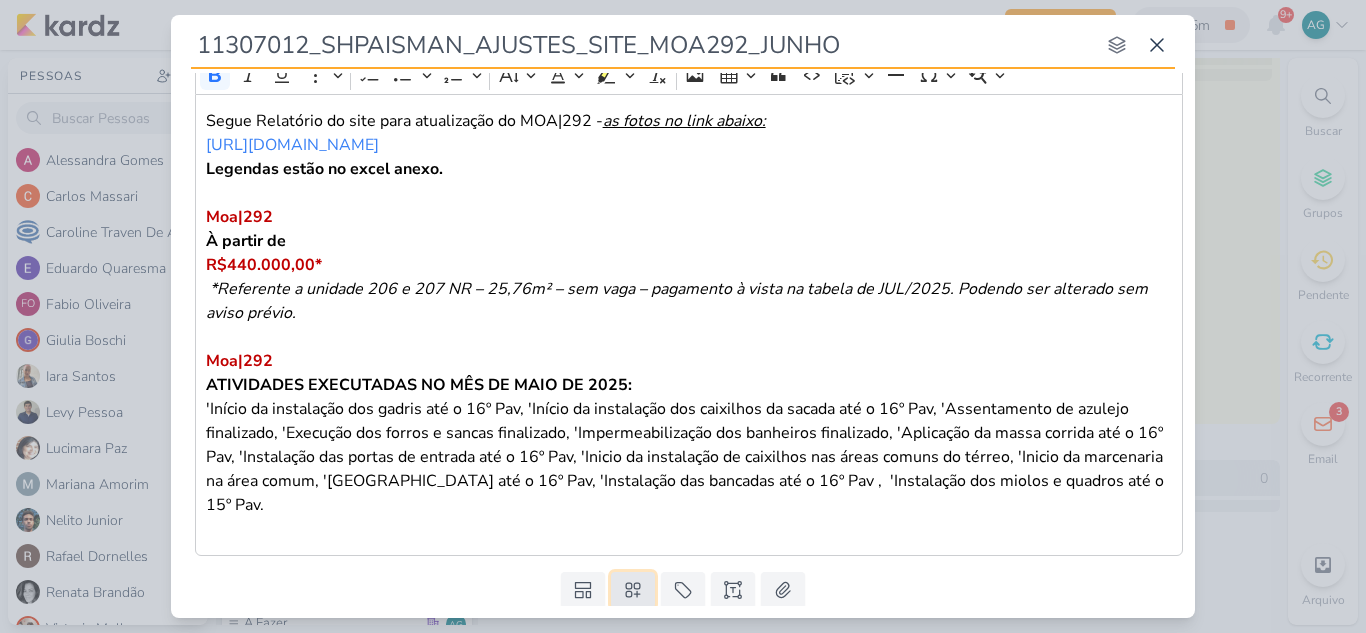 click 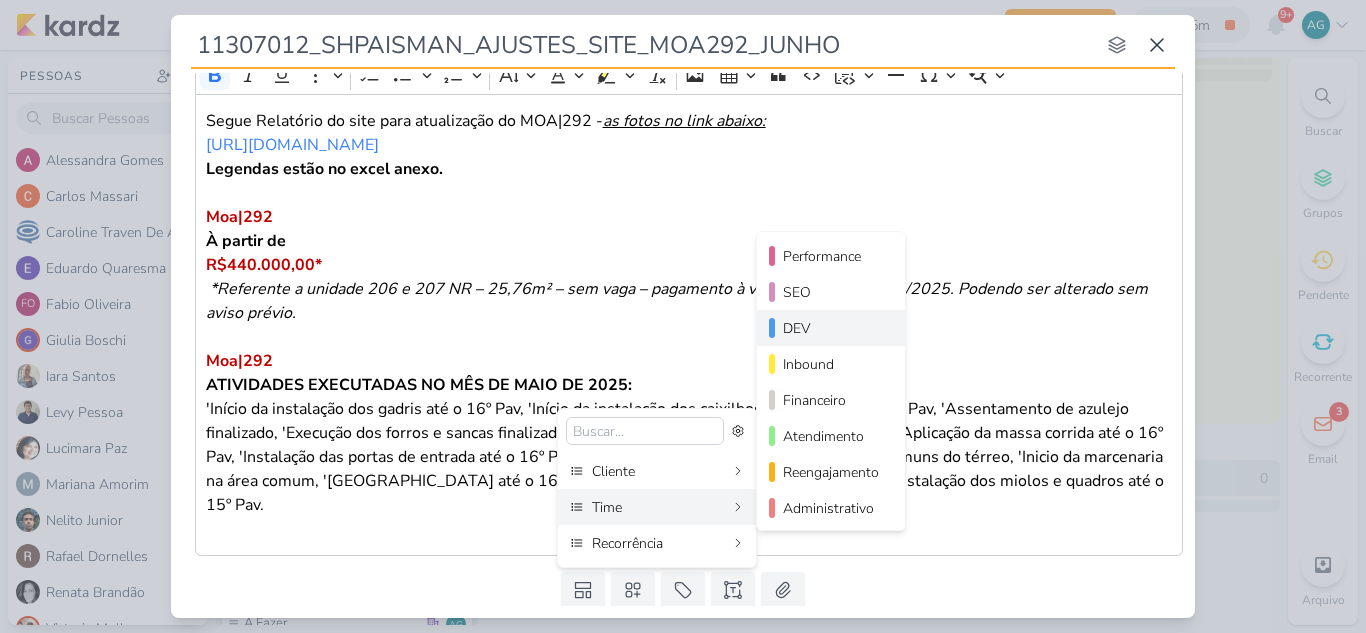 click on "DEV" at bounding box center (832, 328) 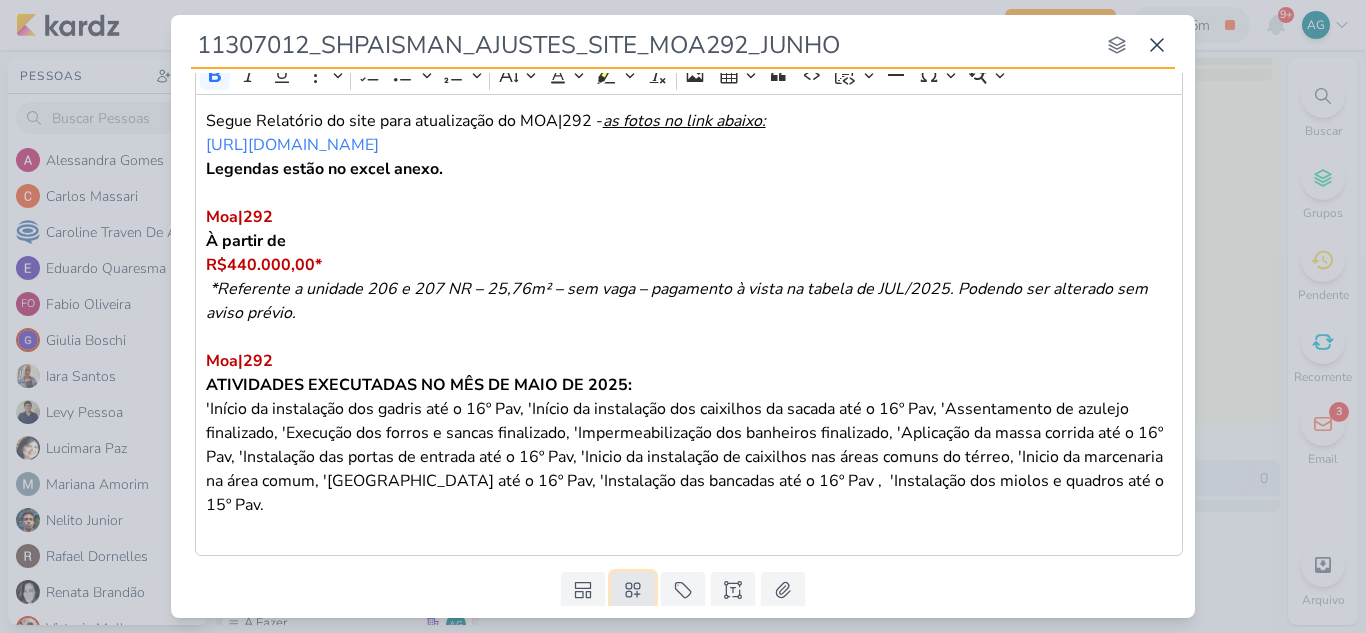 click 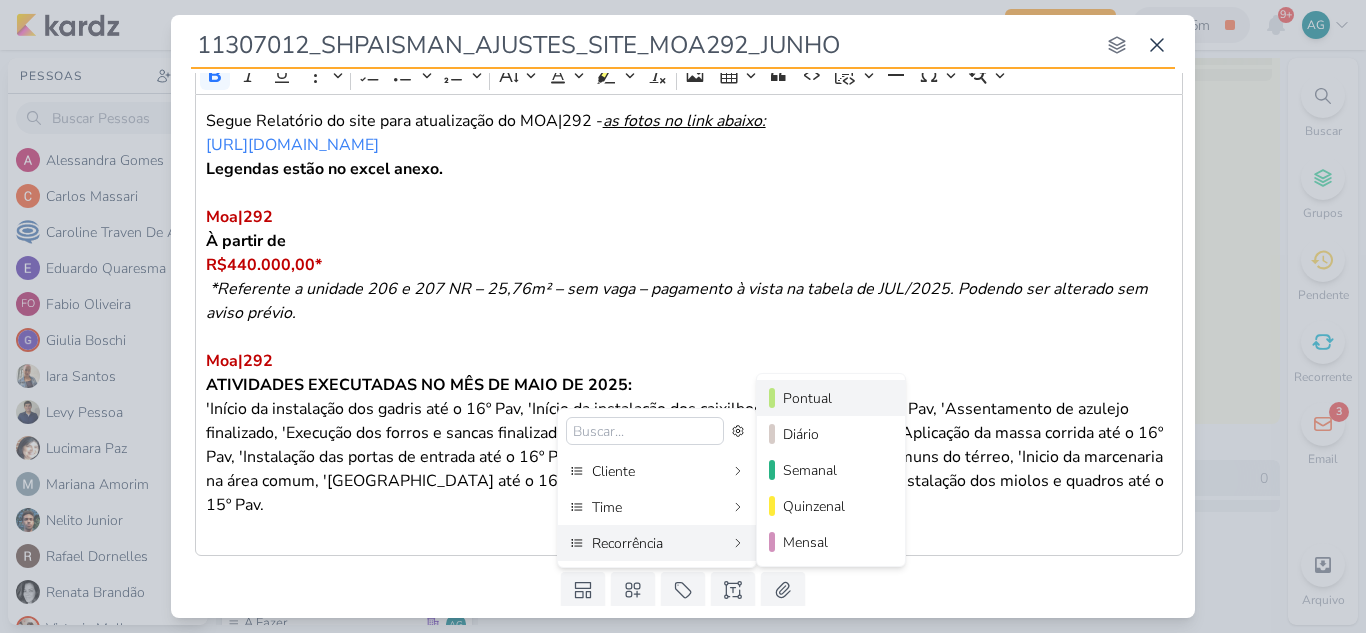 click on "Pontual" at bounding box center [832, 398] 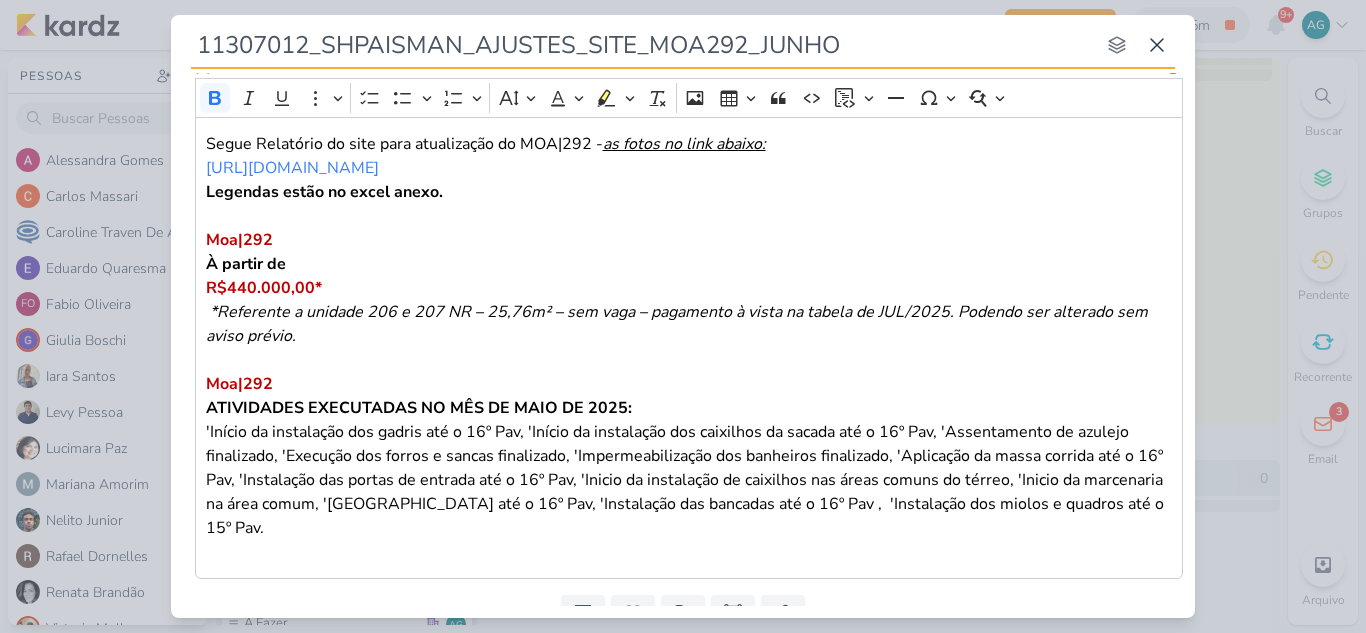 scroll, scrollTop: 348, scrollLeft: 0, axis: vertical 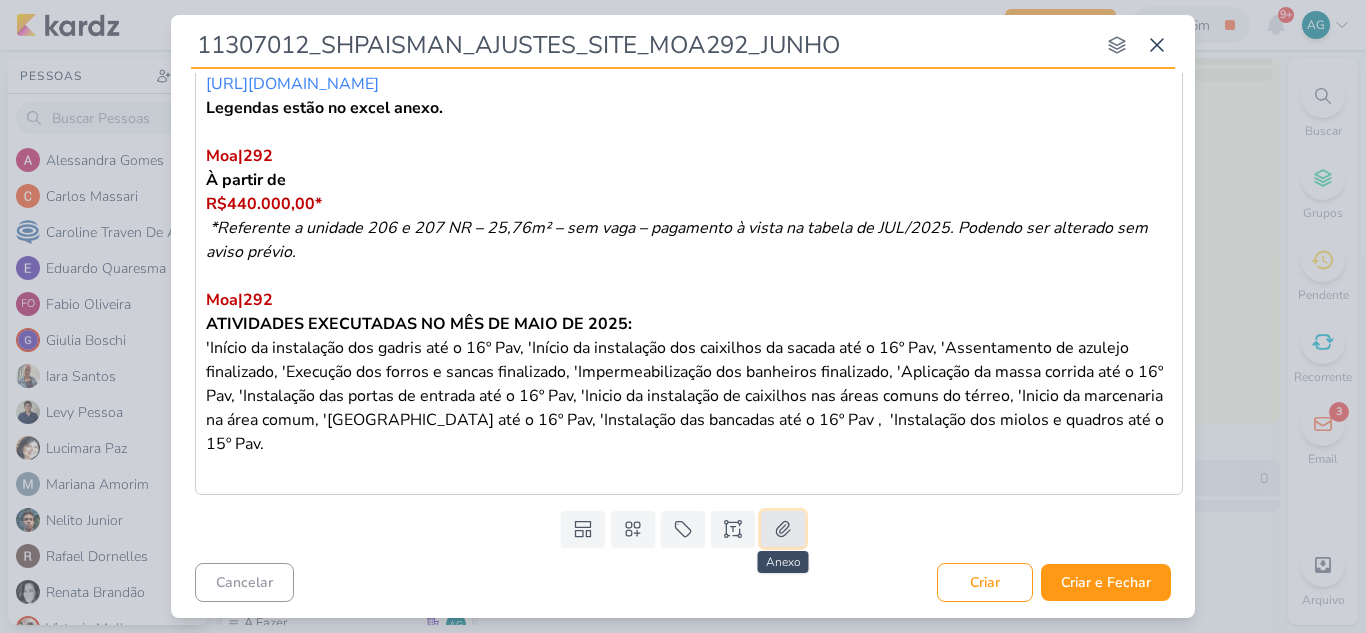 click 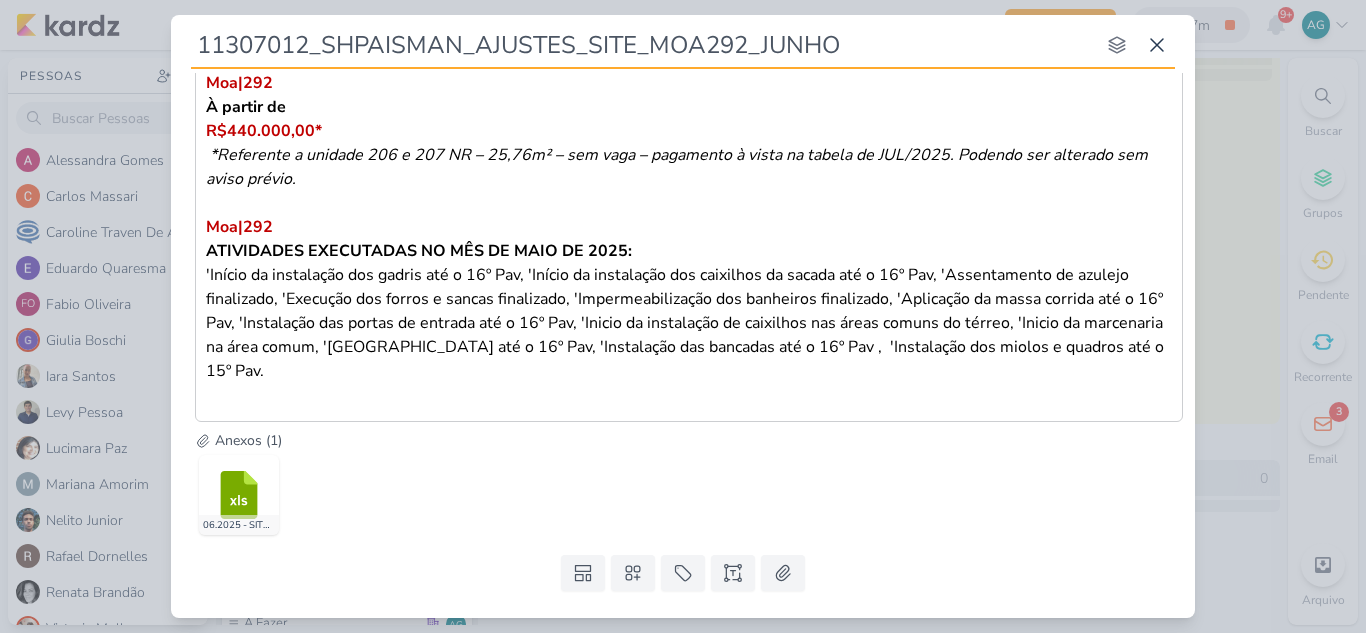 scroll, scrollTop: 465, scrollLeft: 0, axis: vertical 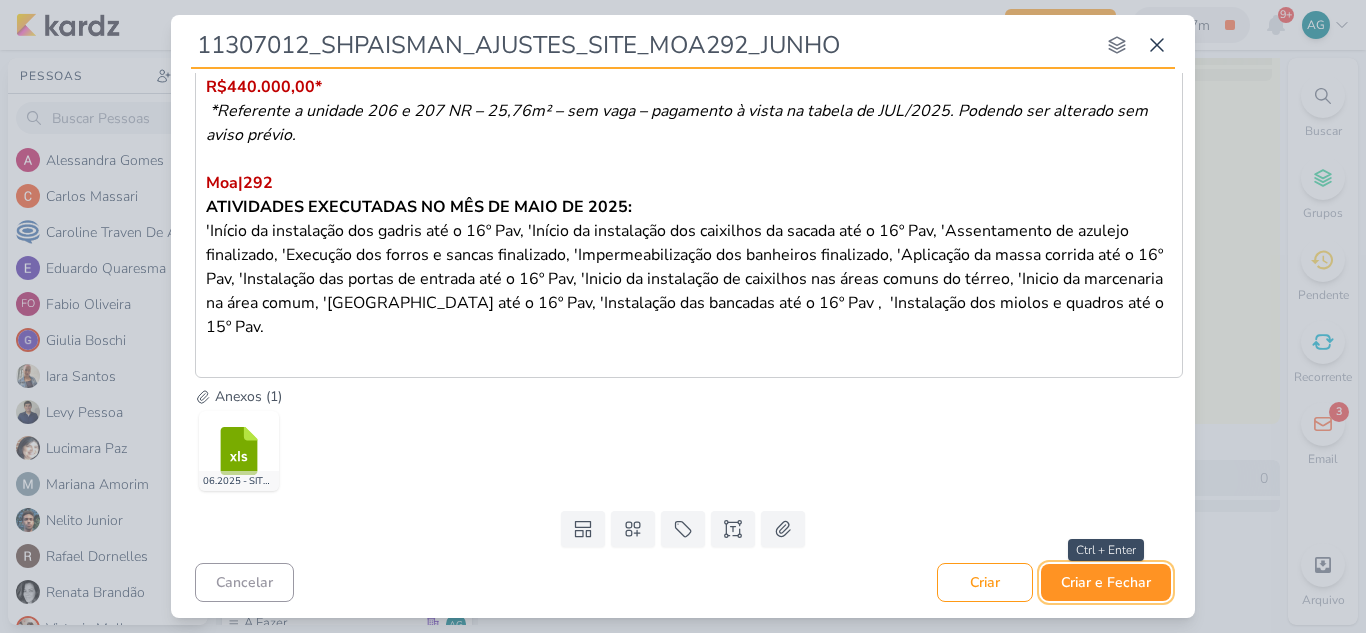 click on "Criar e Fechar" at bounding box center [1106, 582] 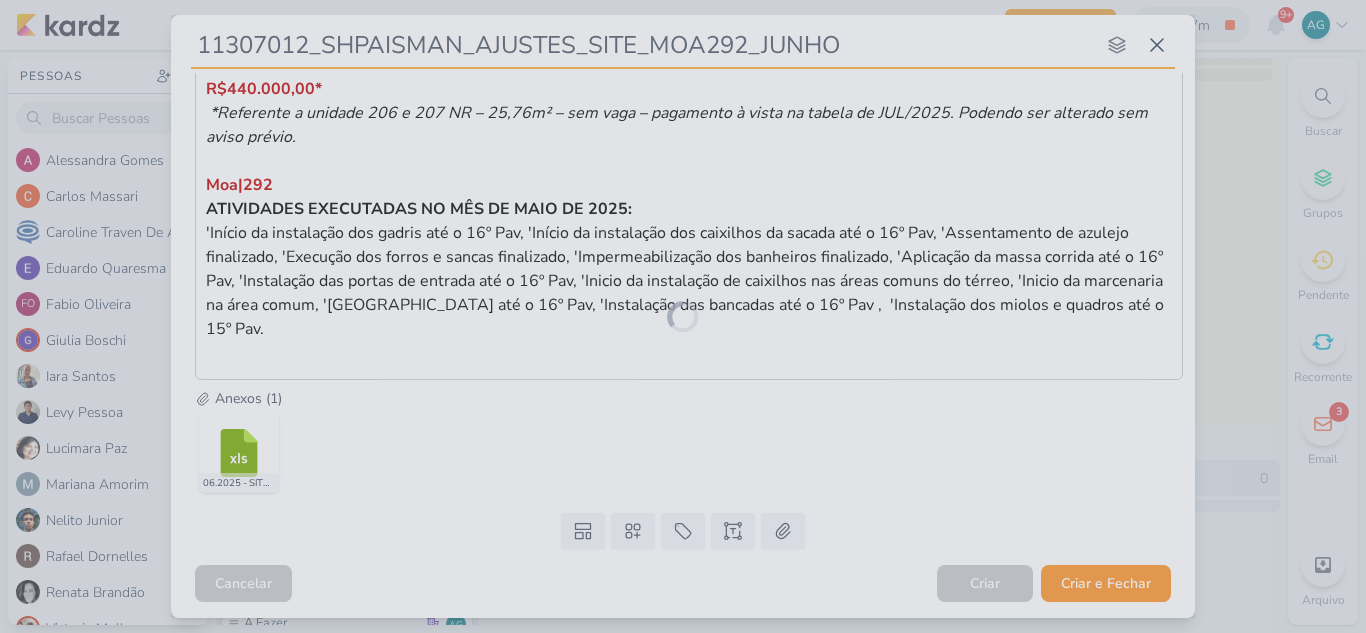 scroll, scrollTop: 463, scrollLeft: 0, axis: vertical 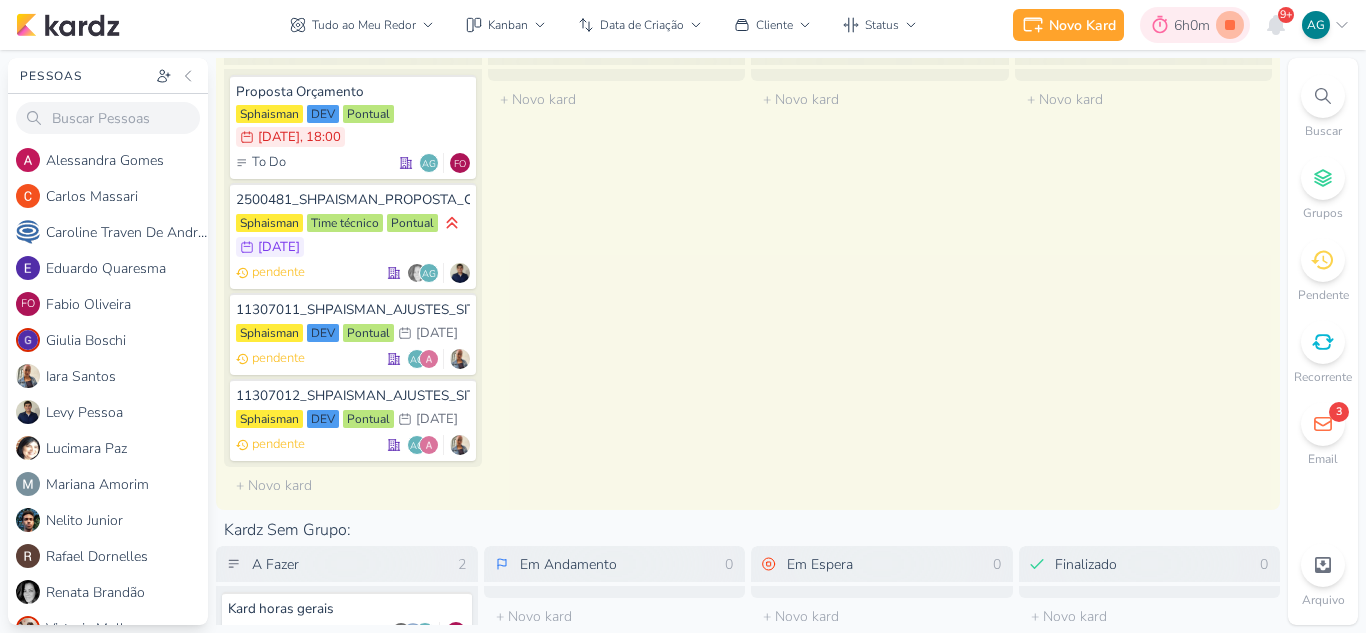 click 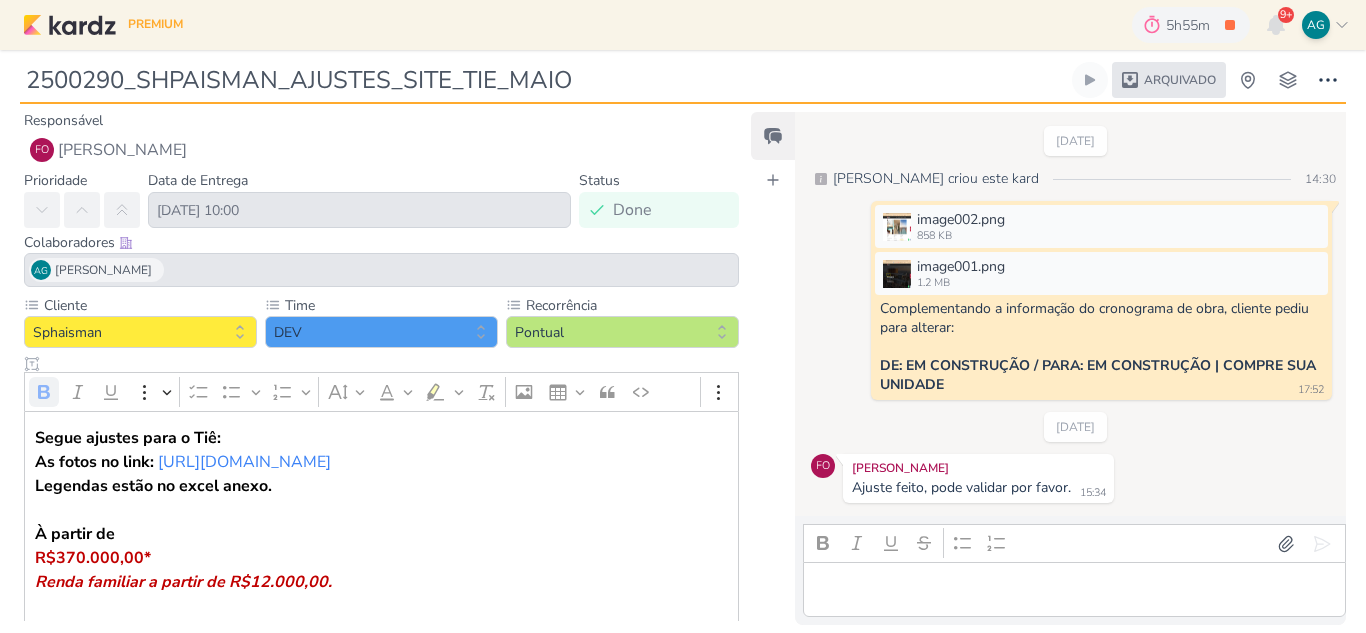 scroll, scrollTop: 0, scrollLeft: 0, axis: both 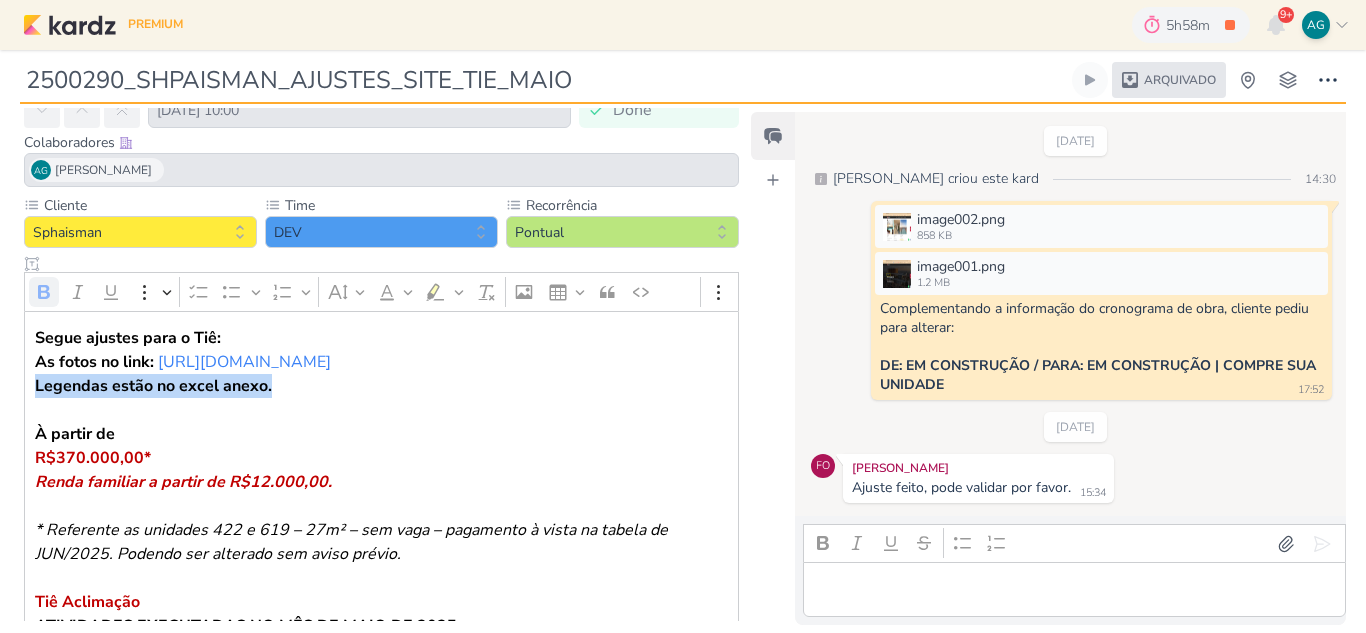 drag, startPoint x: 289, startPoint y: 435, endPoint x: 26, endPoint y: 433, distance: 263.0076 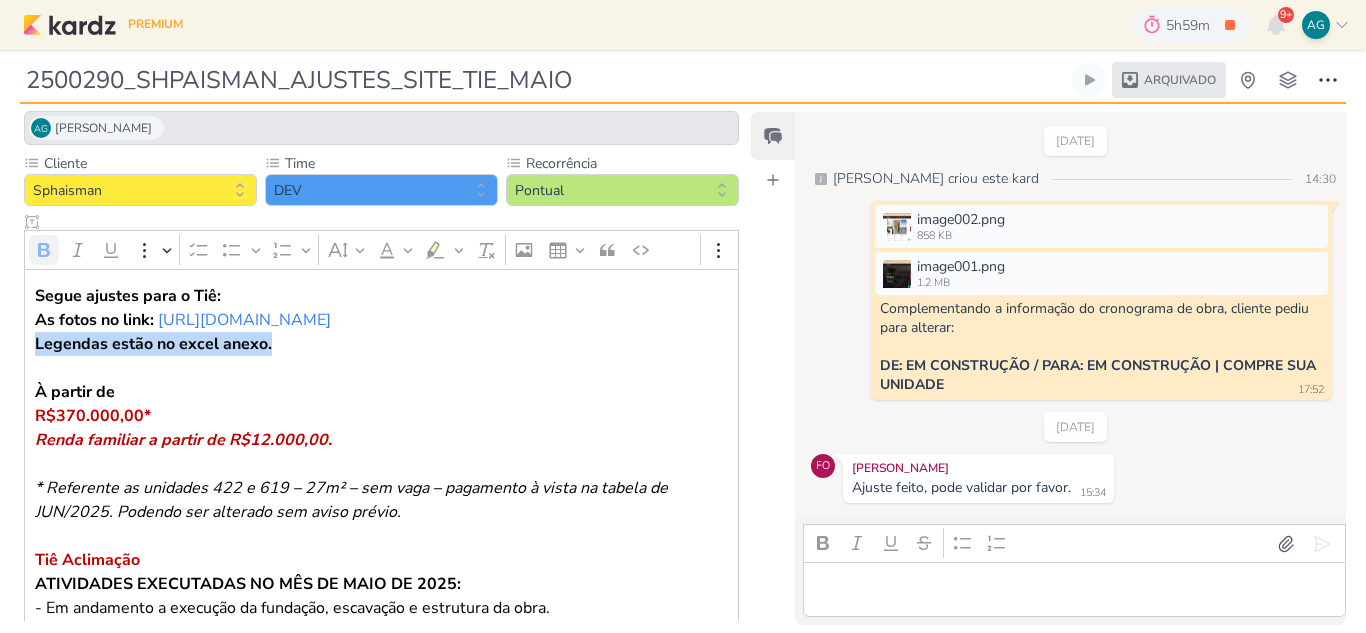 scroll, scrollTop: 141, scrollLeft: 0, axis: vertical 